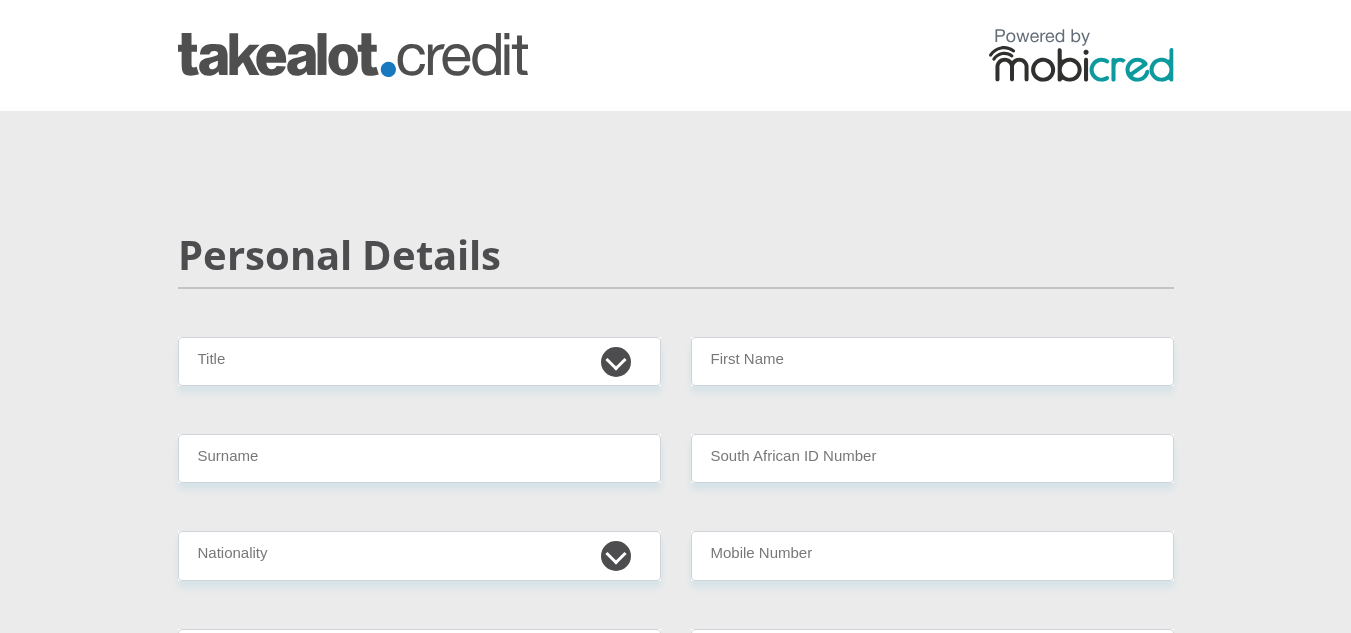 scroll, scrollTop: 0, scrollLeft: 0, axis: both 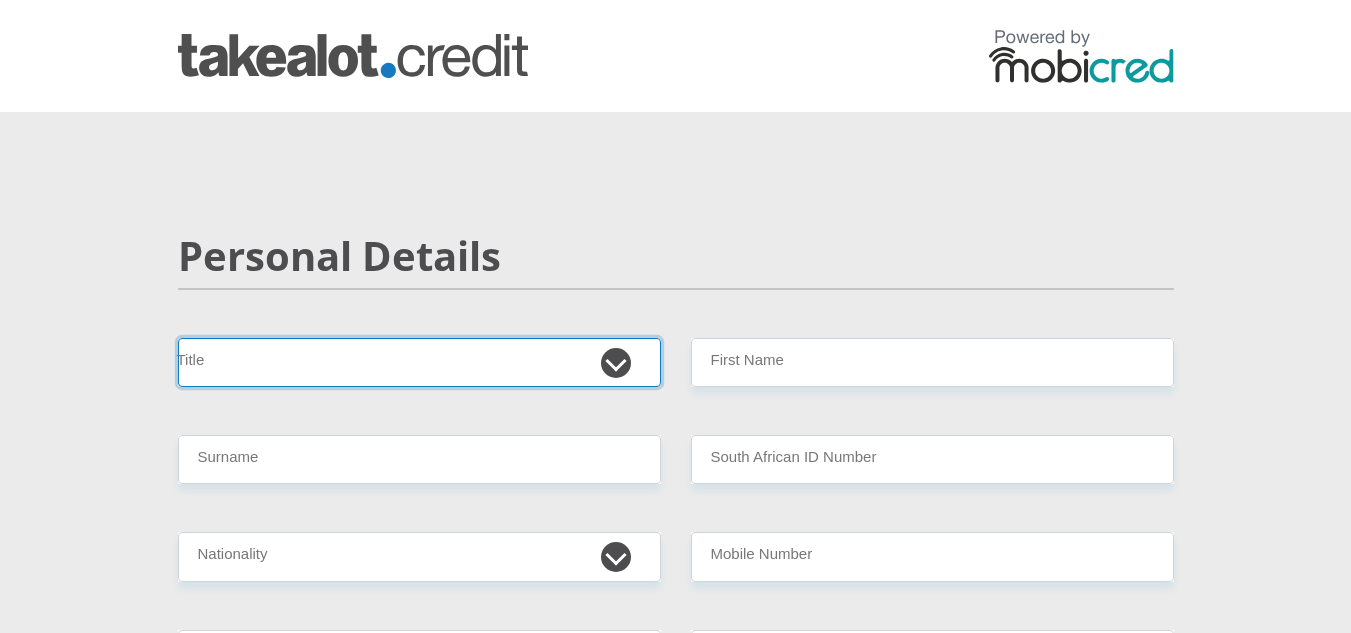click on "Mr
Ms
Mrs
Dr
[PERSON_NAME]" at bounding box center (419, 362) 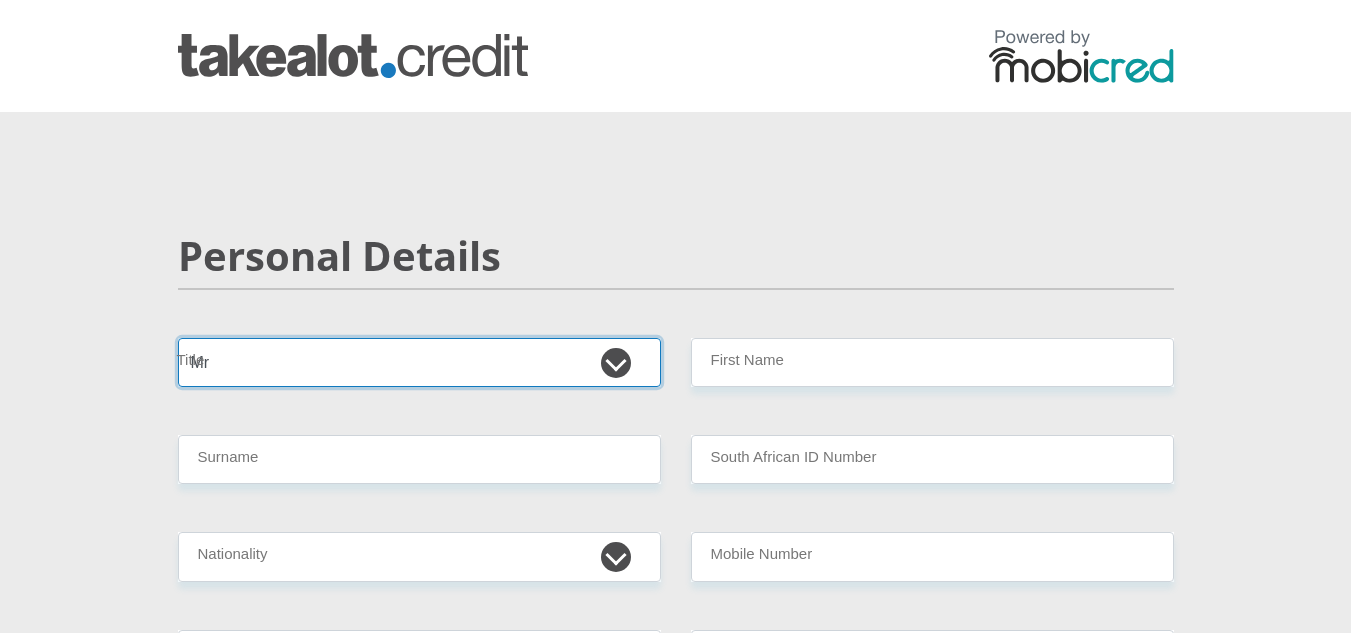 click on "Mr
Ms
Mrs
Dr
[PERSON_NAME]" at bounding box center [419, 362] 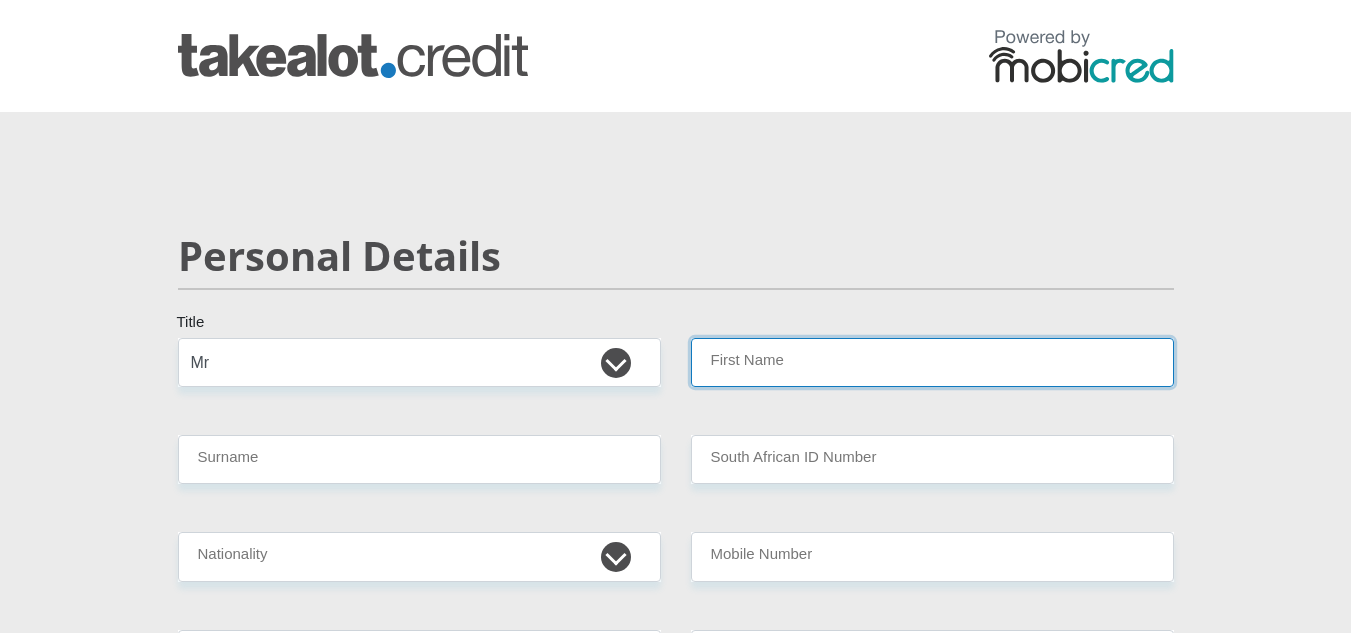 click on "First Name" at bounding box center [932, 362] 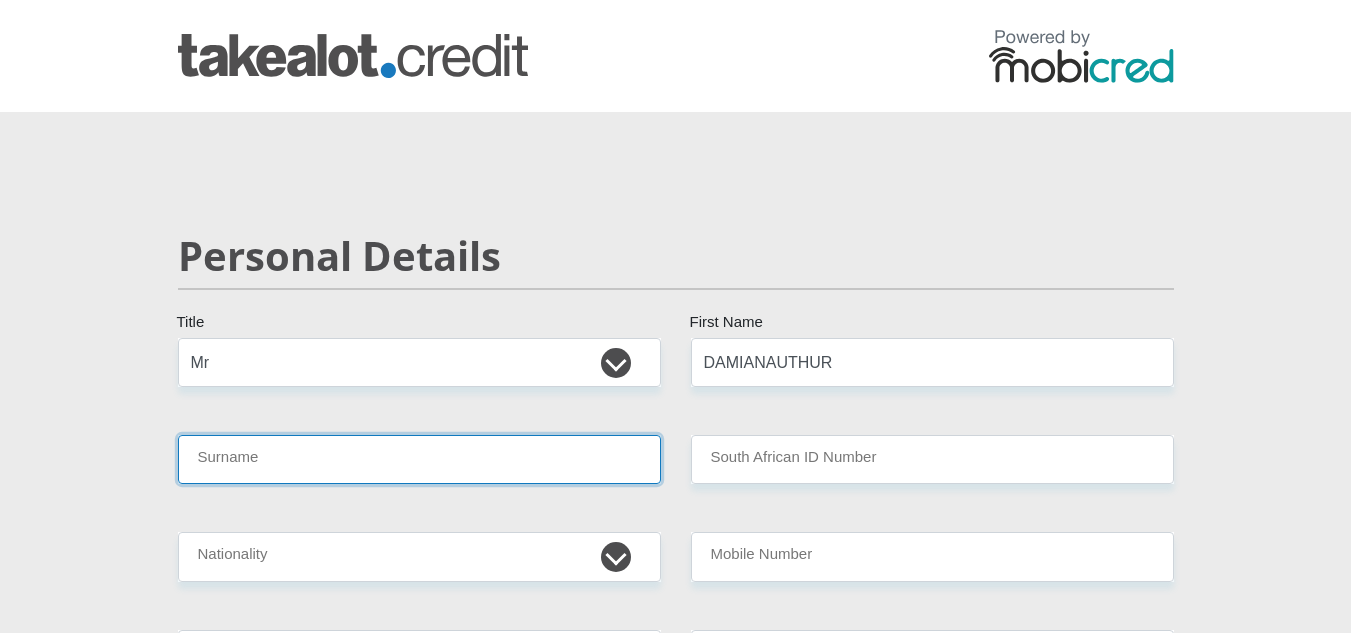 type on "SNYDERS" 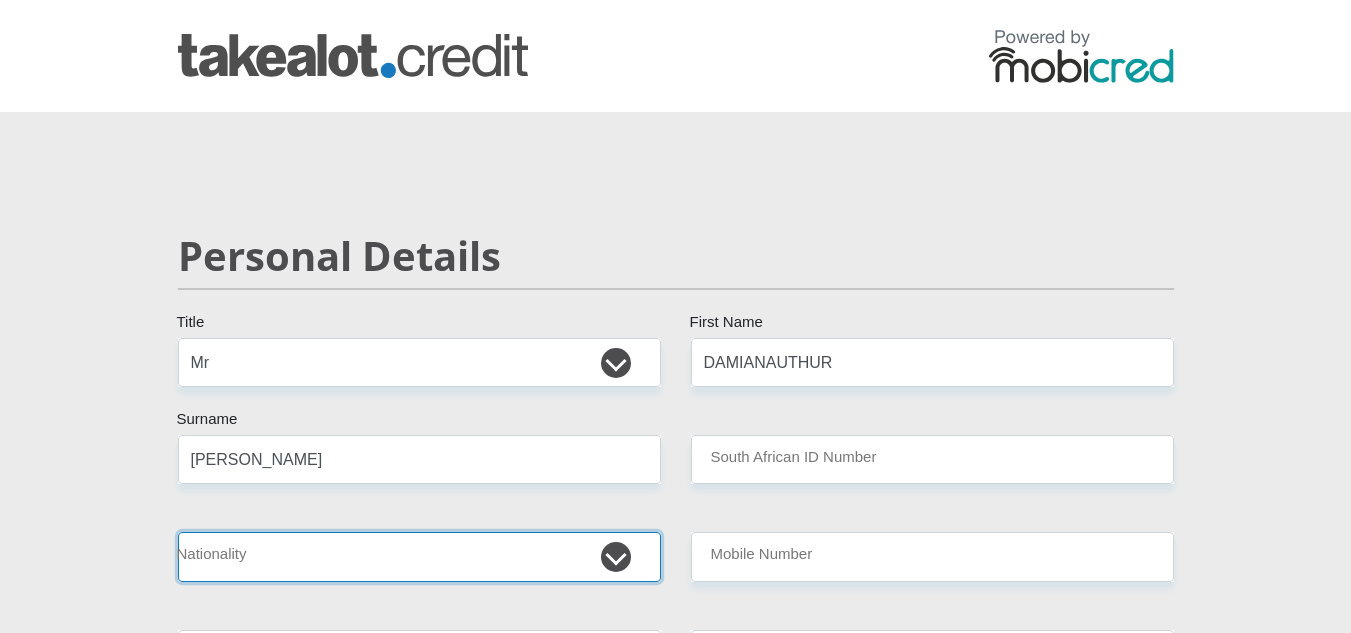 select on "ZAF" 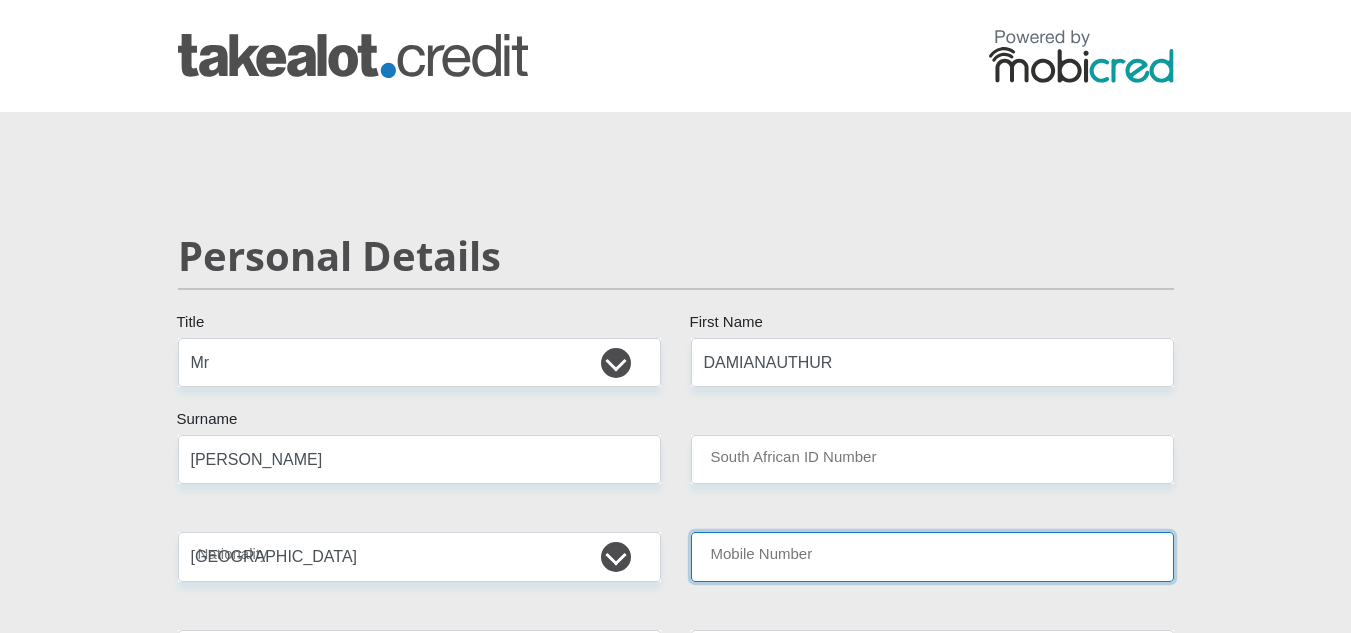 type on "0732493485" 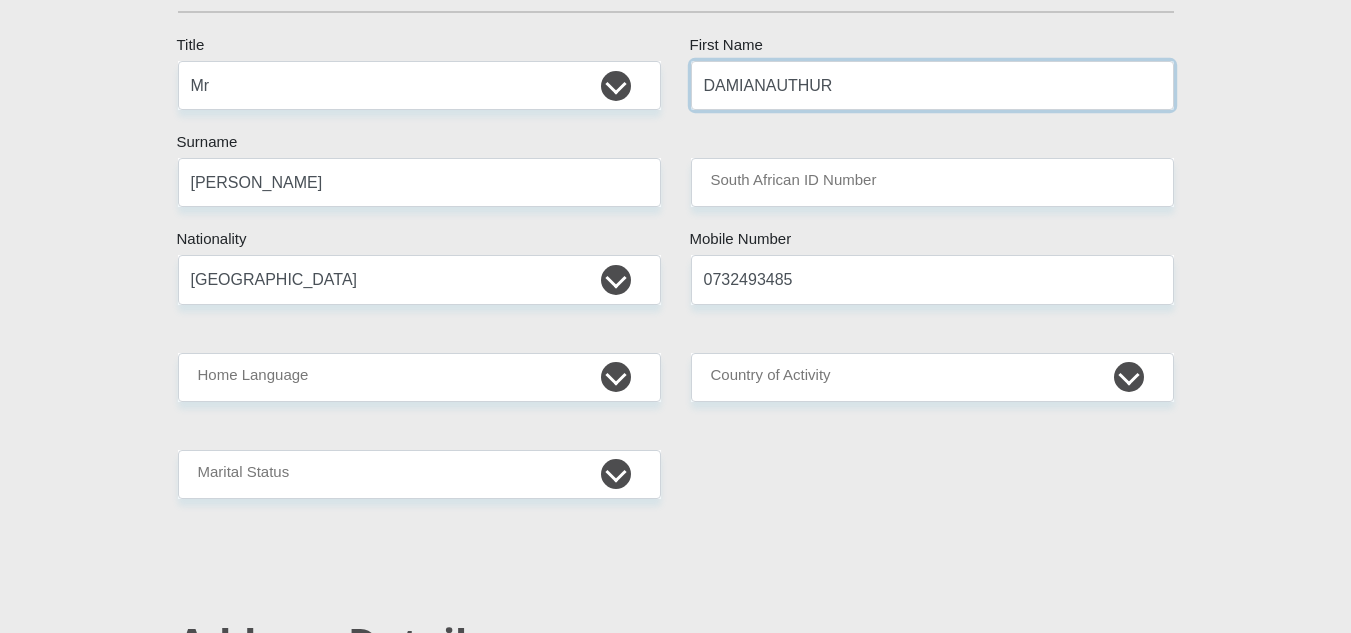 scroll, scrollTop: 300, scrollLeft: 0, axis: vertical 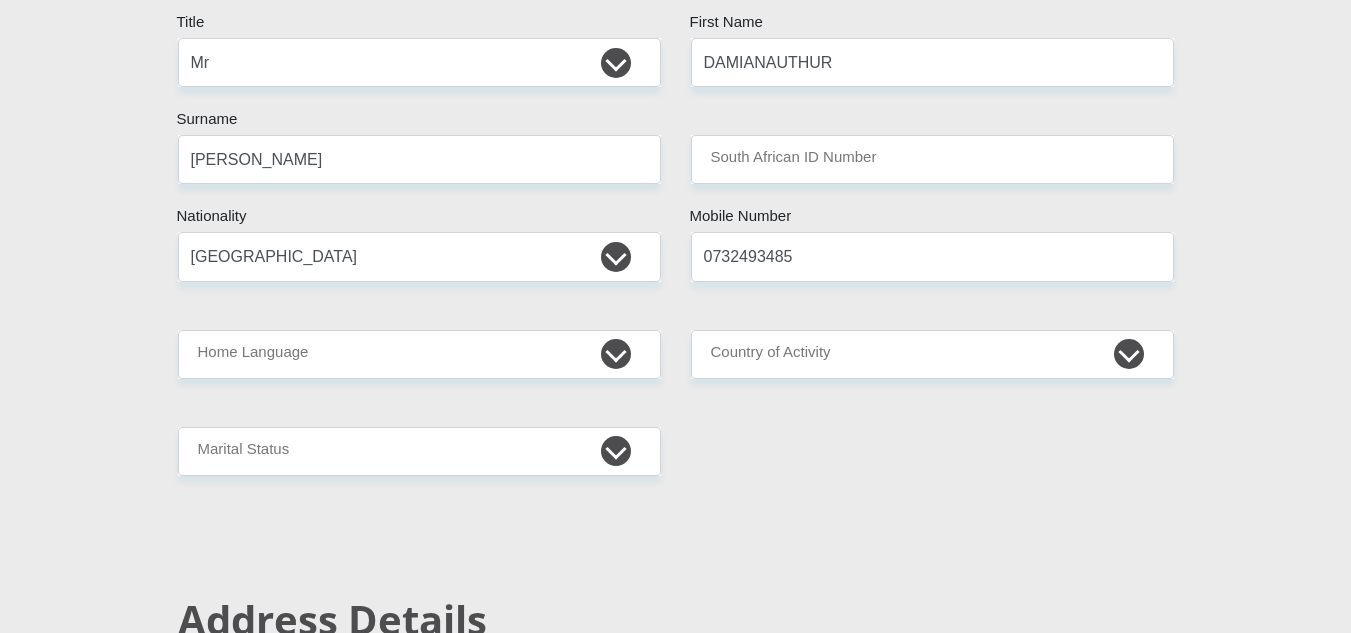 click on "Mr
Ms
Mrs
Dr
Other
Title
DAMIANAUTHUR
First Name
SNYDERS
Surname
South African ID Number
Please input valid ID number
South Africa
Afghanistan
Aland Islands
Albania
Algeria
America Samoa
American Virgin Islands
Andorra
Angola
Anguilla
Antarctica
Antigua and Barbuda
Argentina  Armenia" at bounding box center [676, 2890] 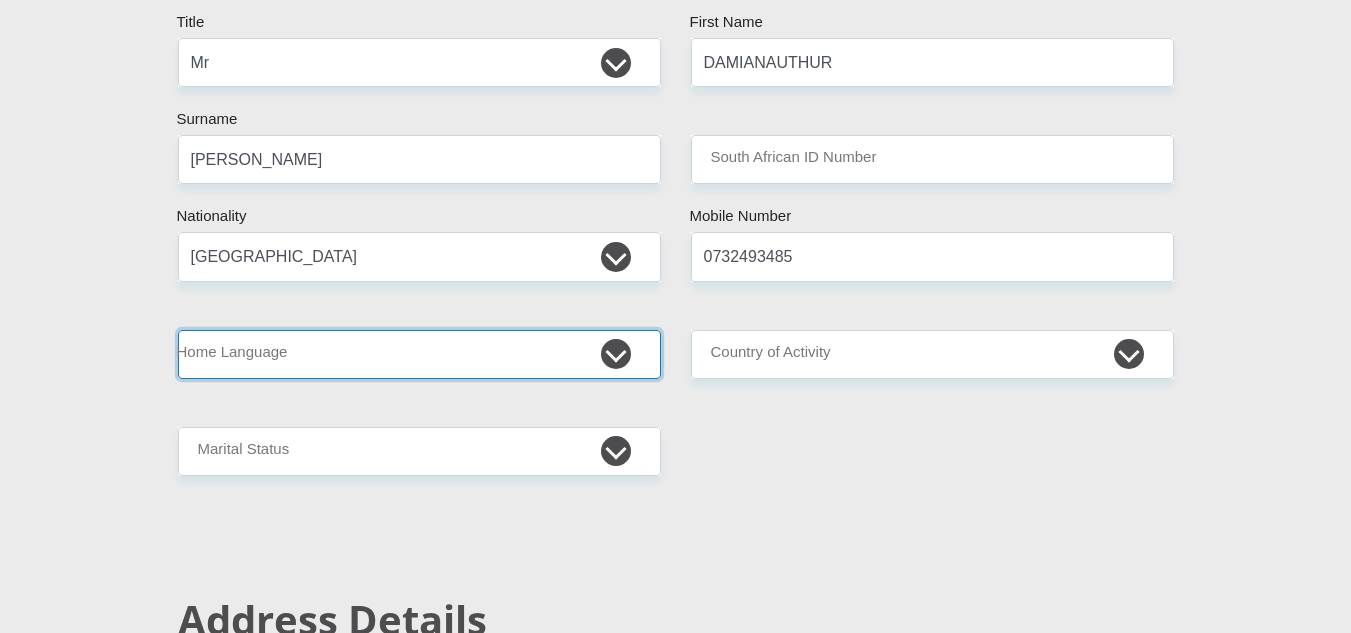 click on "Afrikaans
English
Sepedi
South Ndebele
Southern Sotho
Swati
Tsonga
Tswana
Venda
Xhosa
Zulu
Other" at bounding box center [419, 354] 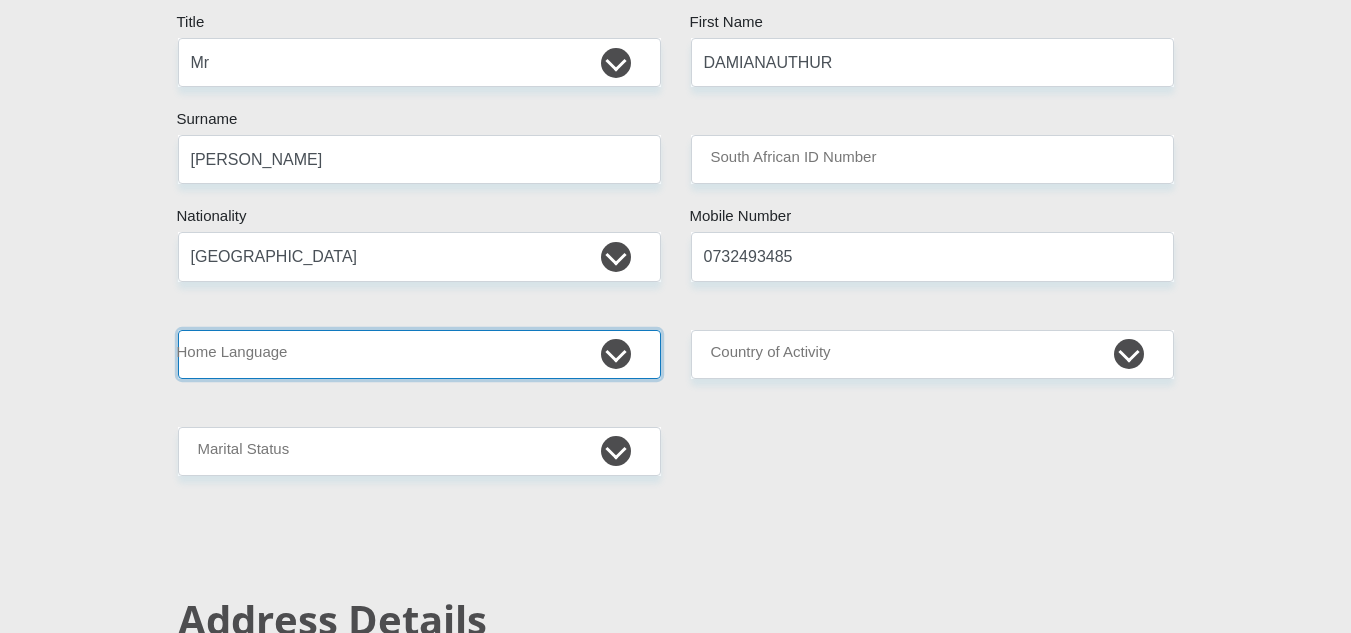 select on "eng" 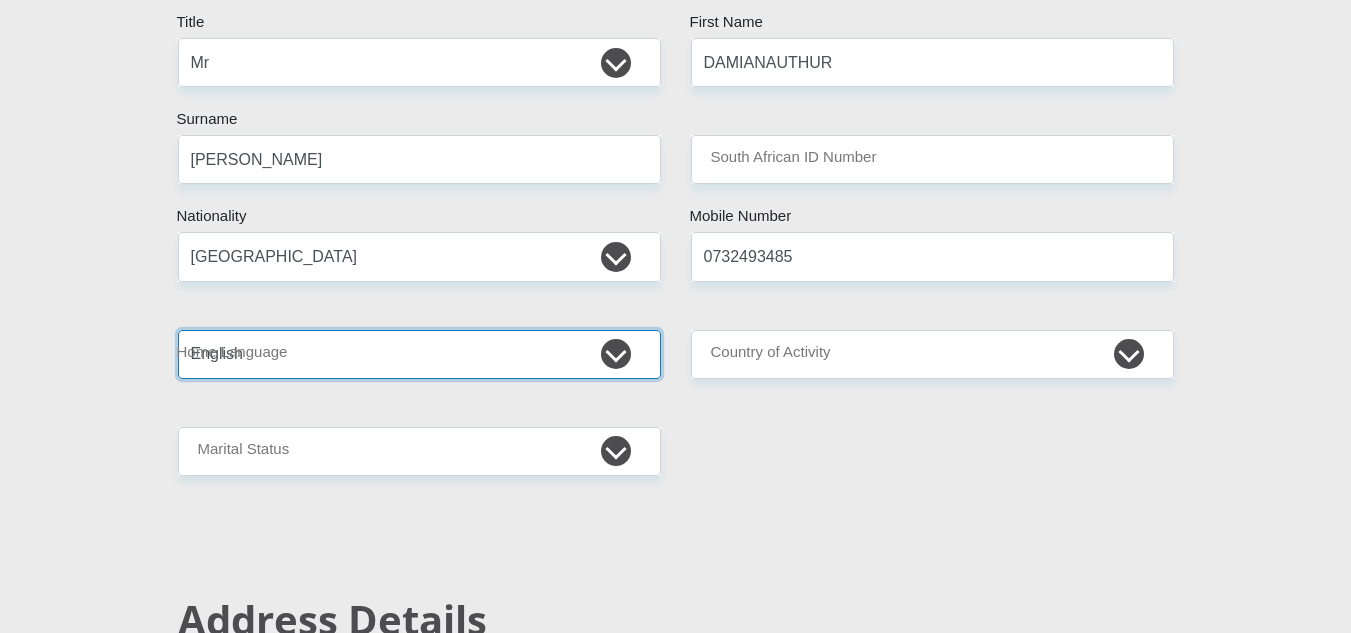 click on "Afrikaans
English
Sepedi
South Ndebele
Southern Sotho
Swati
Tsonga
Tswana
Venda
Xhosa
Zulu
Other" at bounding box center (419, 354) 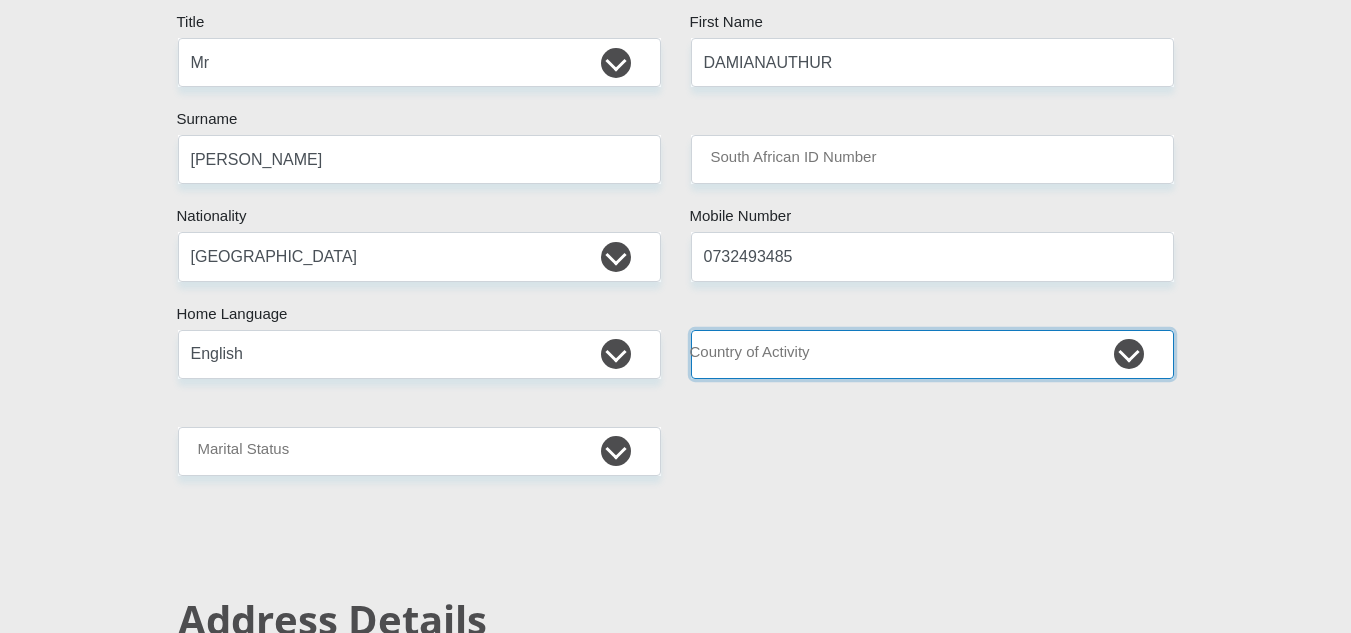 click on "South Africa
Afghanistan
Aland Islands
Albania
Algeria
America Samoa
American Virgin Islands
Andorra
Angola
Anguilla
Antarctica
Antigua and Barbuda
Argentina
Armenia
Aruba
Ascension Island
Australia
Austria
Azerbaijan
Chad" at bounding box center (932, 354) 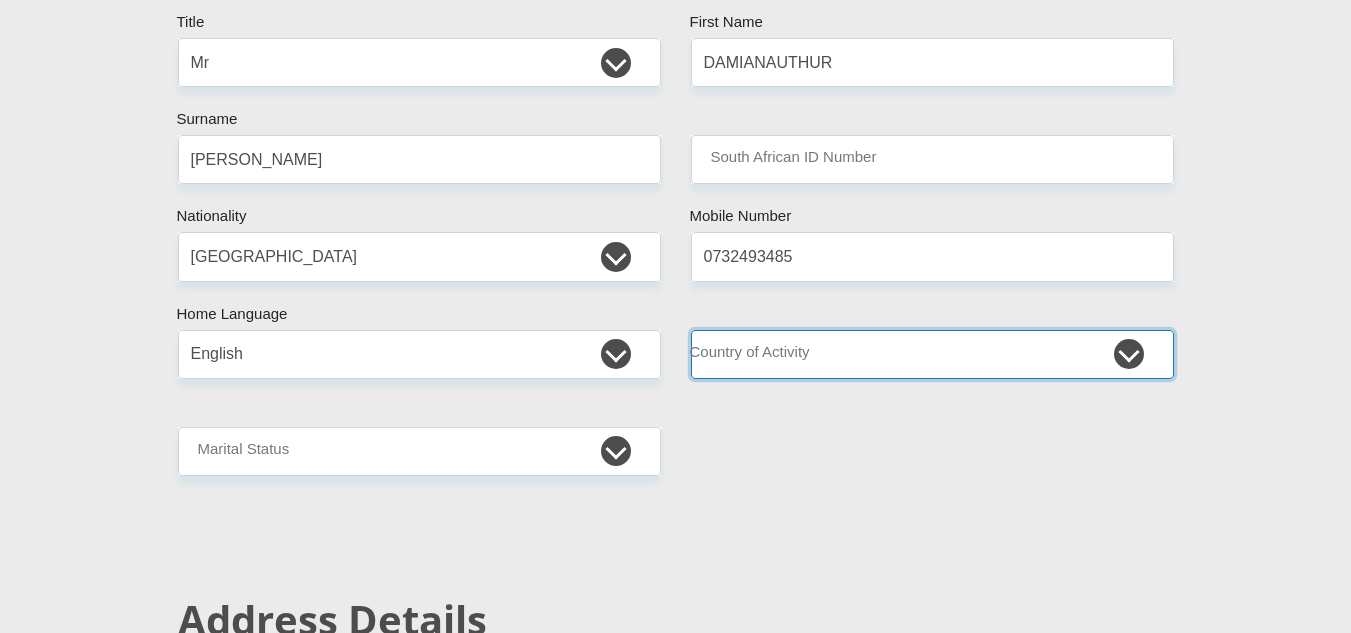select on "ZAF" 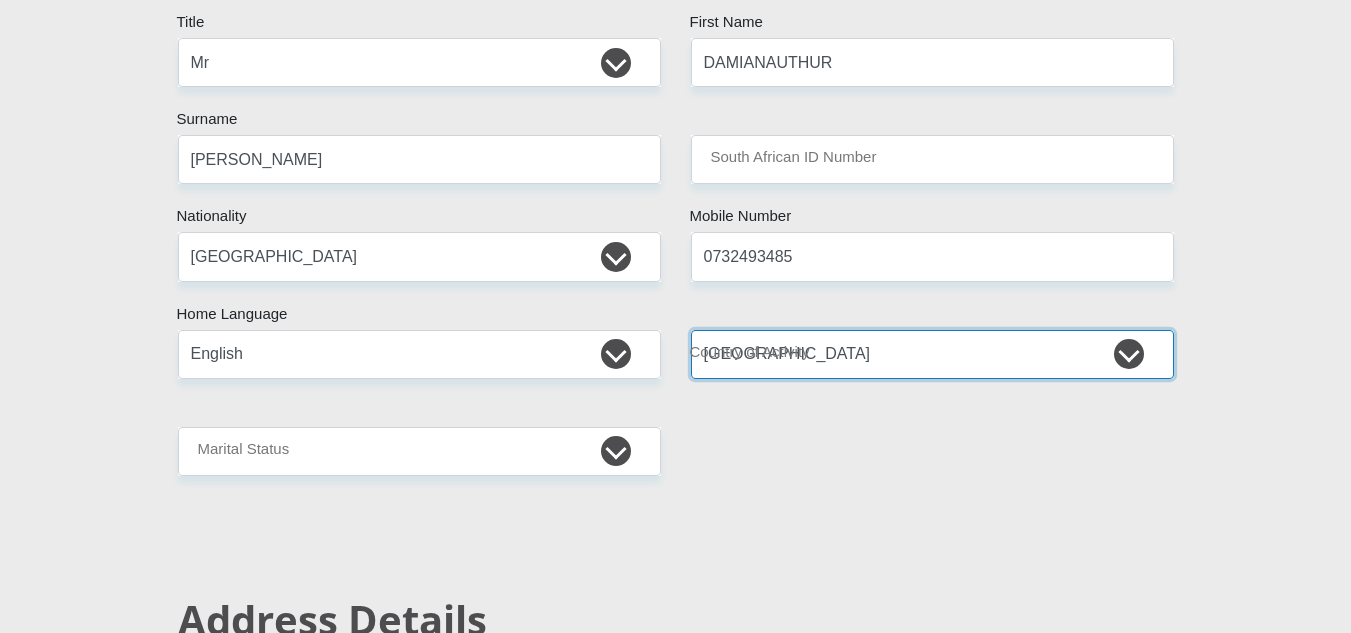 click on "South Africa
Afghanistan
Aland Islands
Albania
Algeria
America Samoa
American Virgin Islands
Andorra
Angola
Anguilla
Antarctica
Antigua and Barbuda
Argentina
Armenia
Aruba
Ascension Island
Australia
Austria
Azerbaijan
Chad" at bounding box center [932, 354] 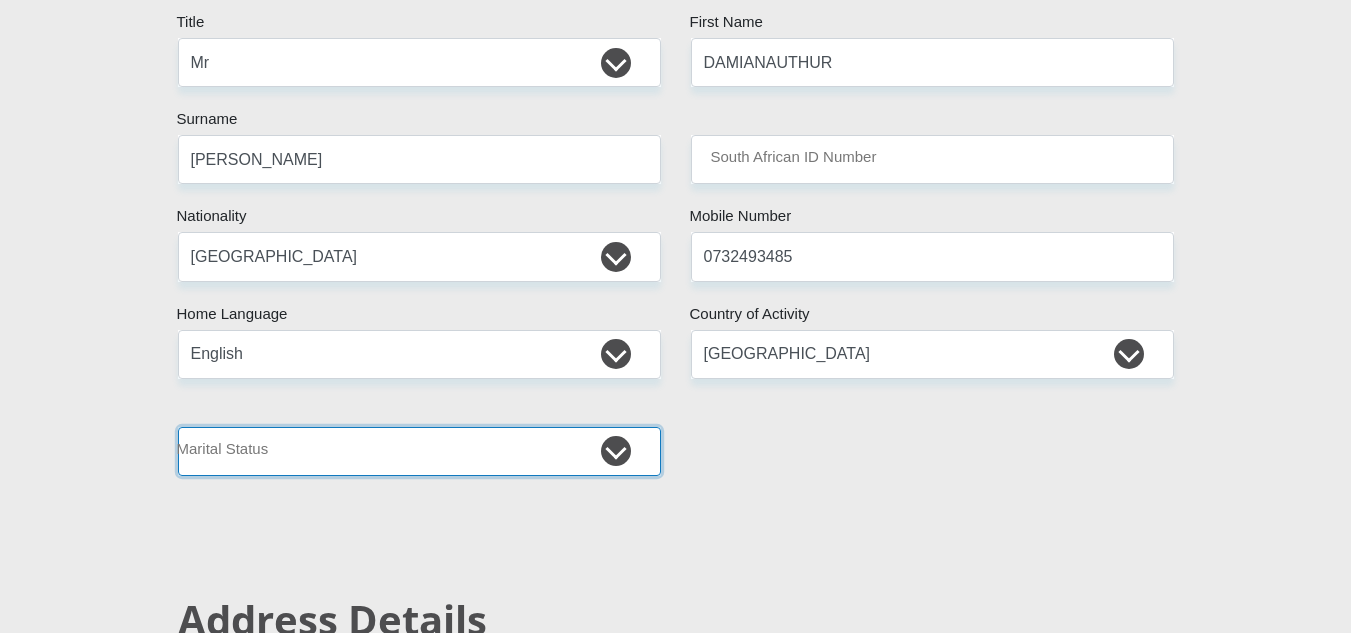 click on "Married ANC
Single
Divorced
Widowed
Married COP or Customary Law" at bounding box center (419, 451) 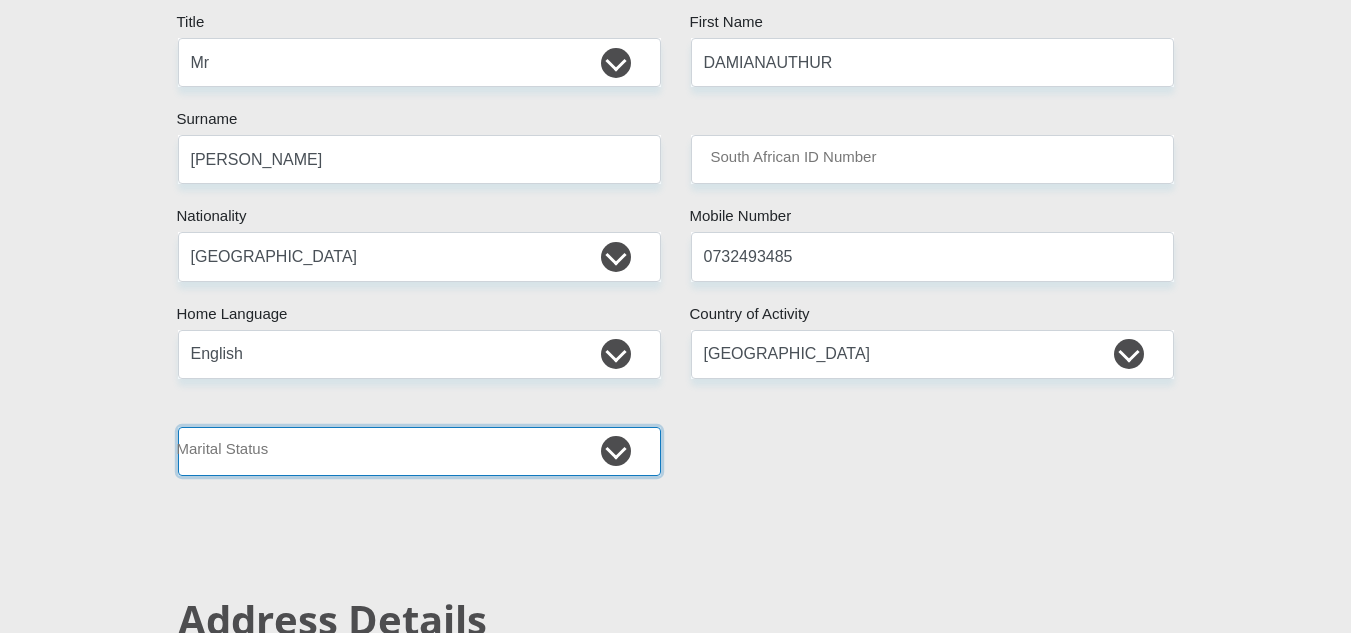 select on "3" 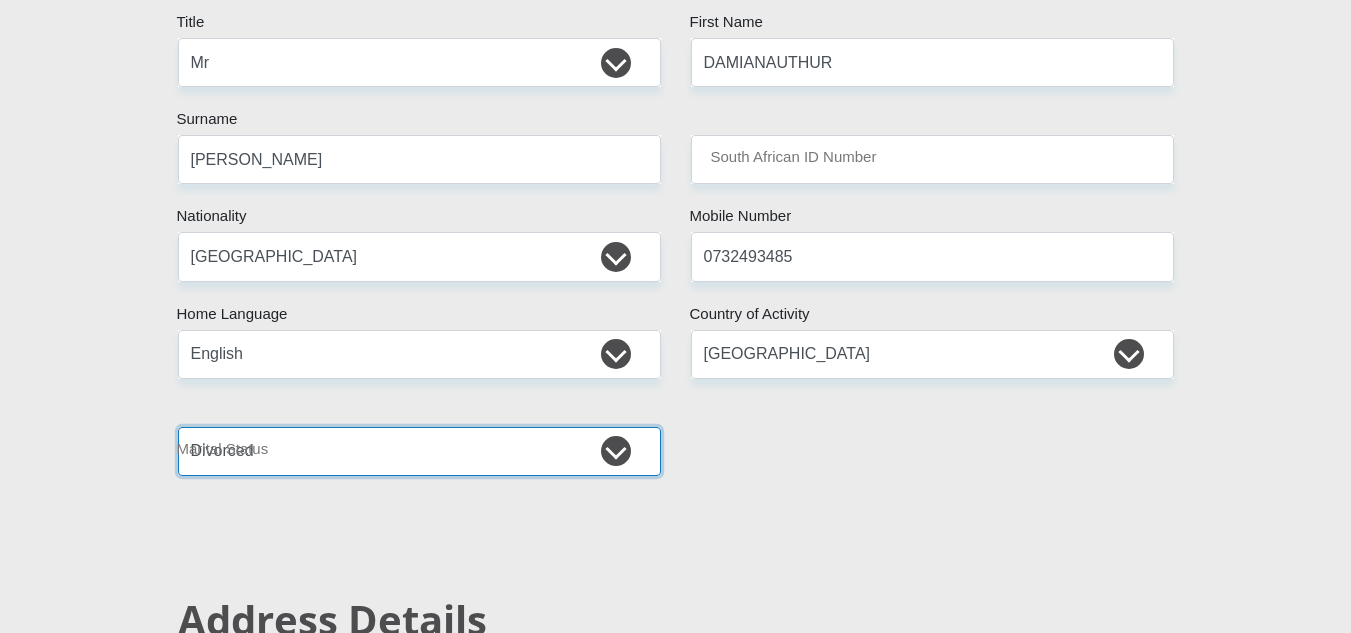 click on "Married ANC
Single
Divorced
Widowed
Married COP or Customary Law" at bounding box center (419, 451) 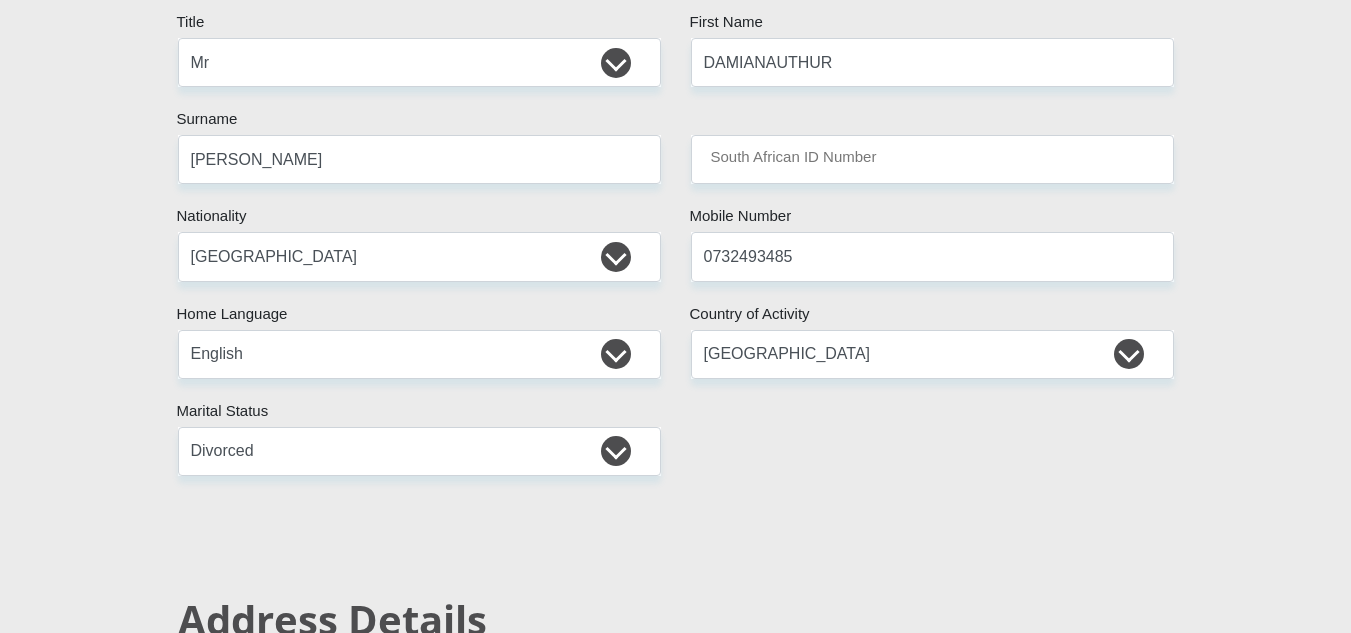 click on "Mr
Ms
Mrs
Dr
Other
Title
DAMIANAUTHUR
First Name
SNYDERS
Surname
South African ID Number
Please input valid ID number
South Africa
Afghanistan
Aland Islands
Albania
Algeria
America Samoa
American Virgin Islands
Andorra
Angola
Anguilla
Antarctica
Antigua and Barbuda
Argentina  Armenia" at bounding box center [676, 2890] 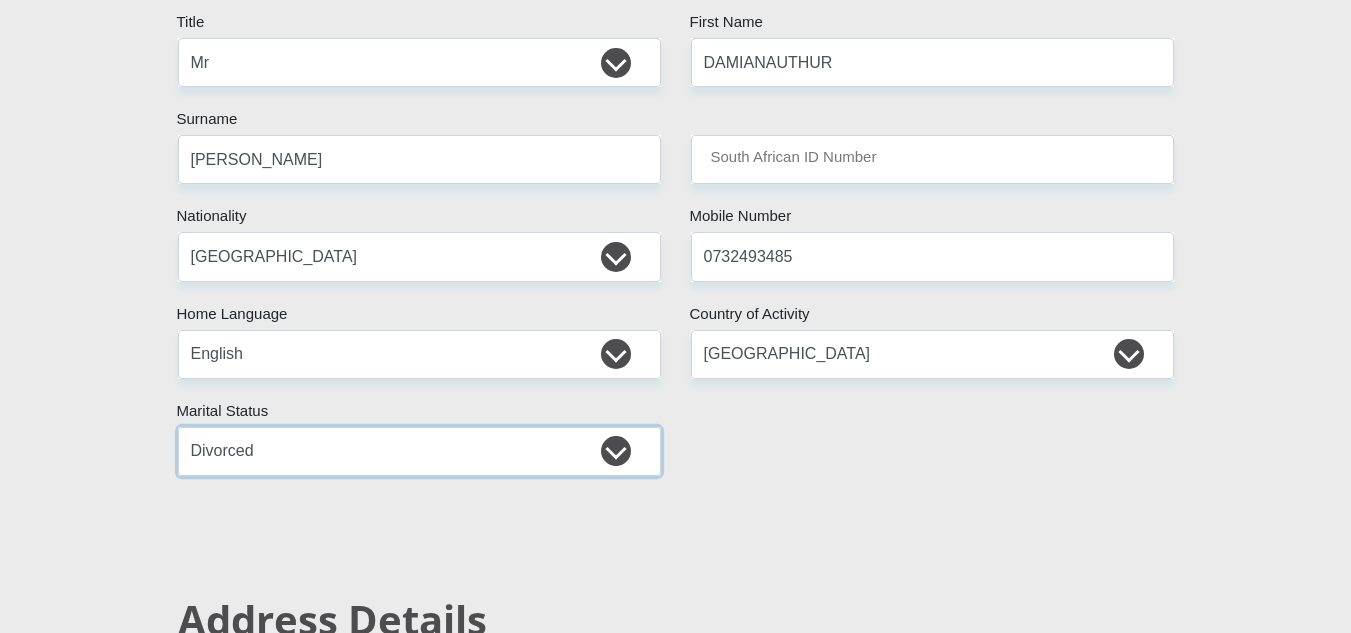 click on "Married ANC
Single
Divorced
Widowed
Married COP or Customary Law" at bounding box center (419, 451) 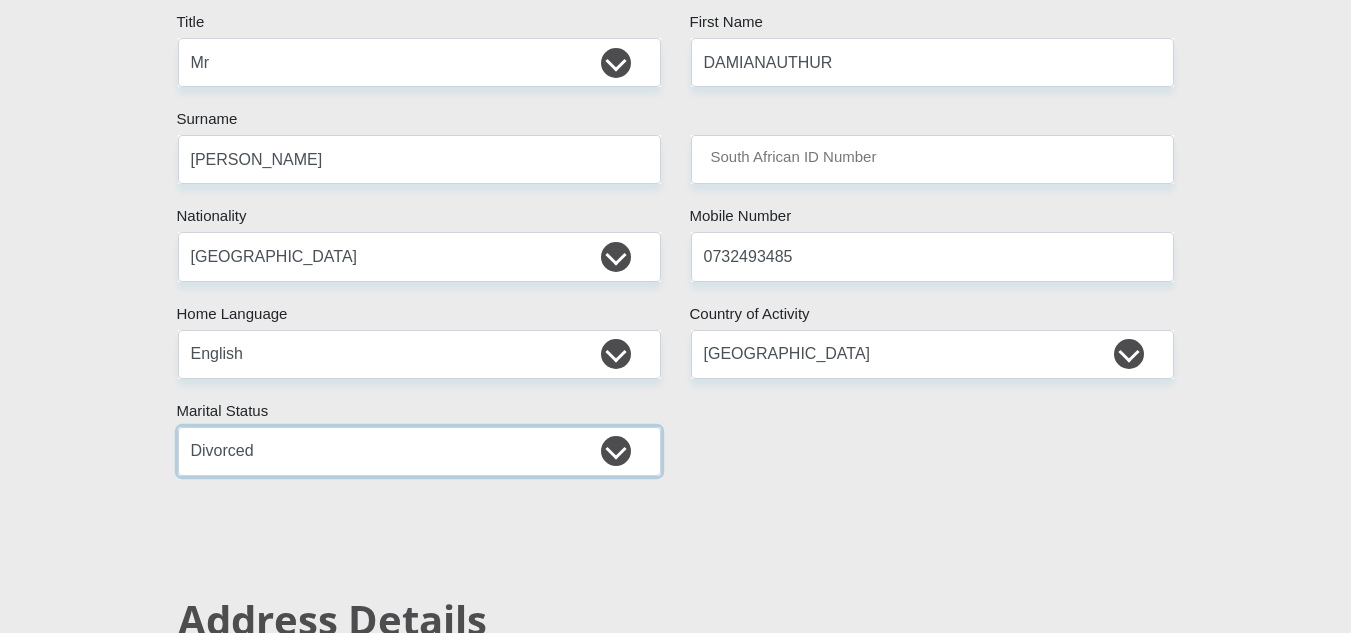 click on "Married ANC
Single
Divorced
Widowed
Married COP or Customary Law" at bounding box center (419, 451) 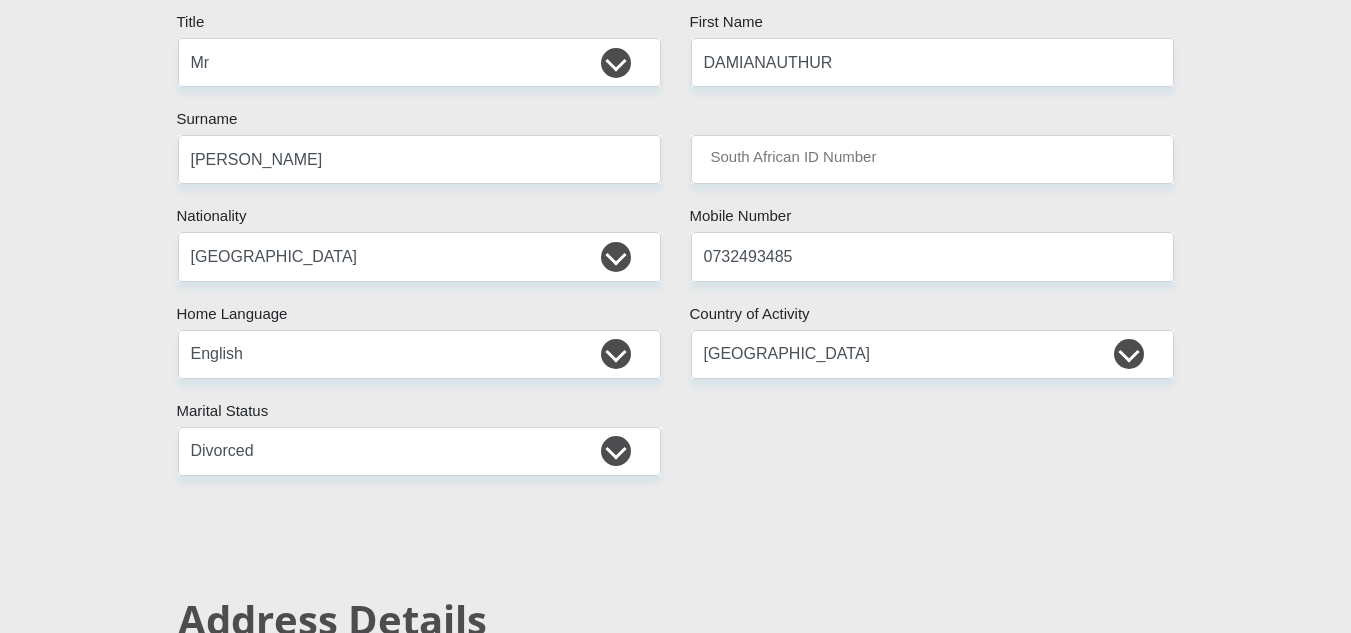 click on "Mr
Ms
Mrs
Dr
Other
Title
DAMIANAUTHUR
First Name
SNYDERS
Surname
South African ID Number
Please input valid ID number
South Africa
Afghanistan
Aland Islands
Albania
Algeria
America Samoa
American Virgin Islands
Andorra
Angola
Anguilla
Antarctica
Antigua and Barbuda
Argentina  Armenia" at bounding box center (676, 2890) 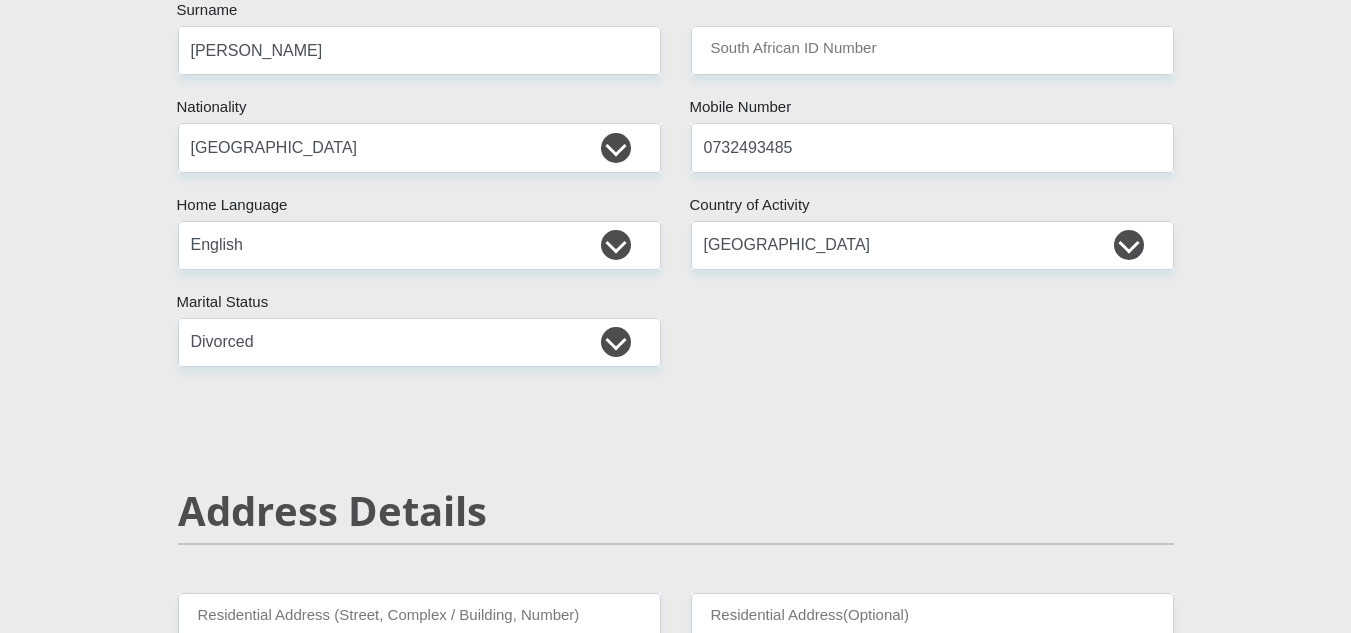 scroll, scrollTop: 700, scrollLeft: 0, axis: vertical 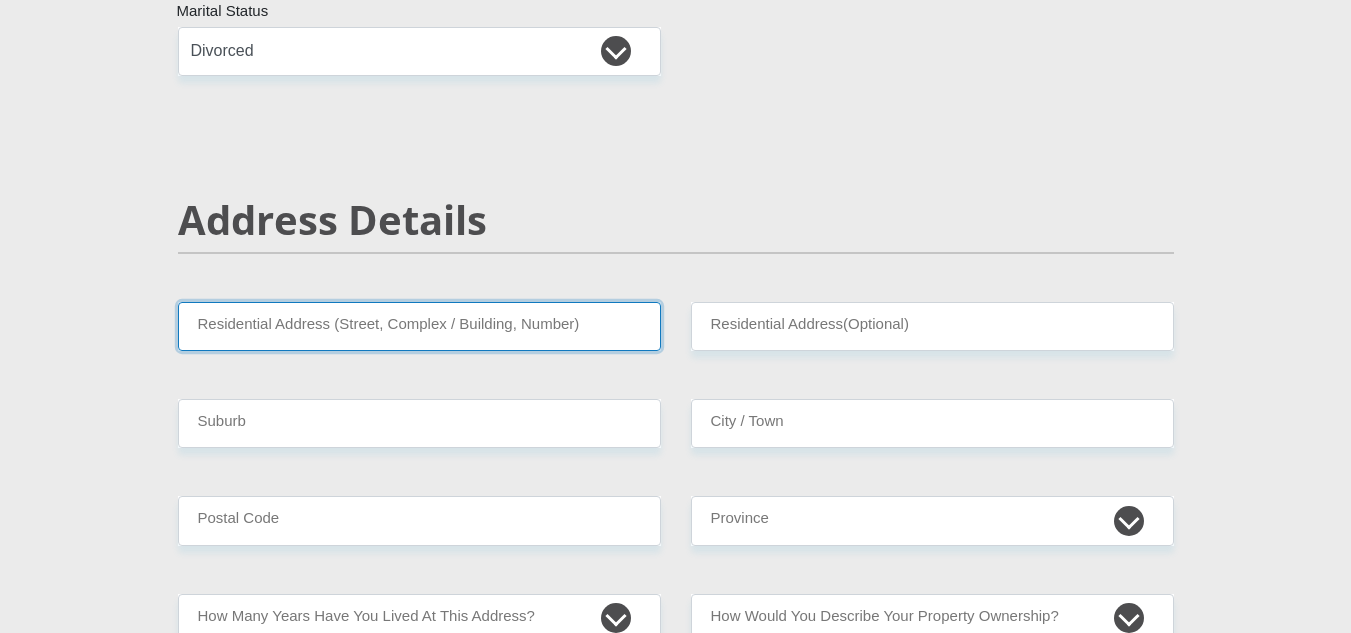 click on "Residential Address (Street, Complex / Building, Number)" at bounding box center (419, 326) 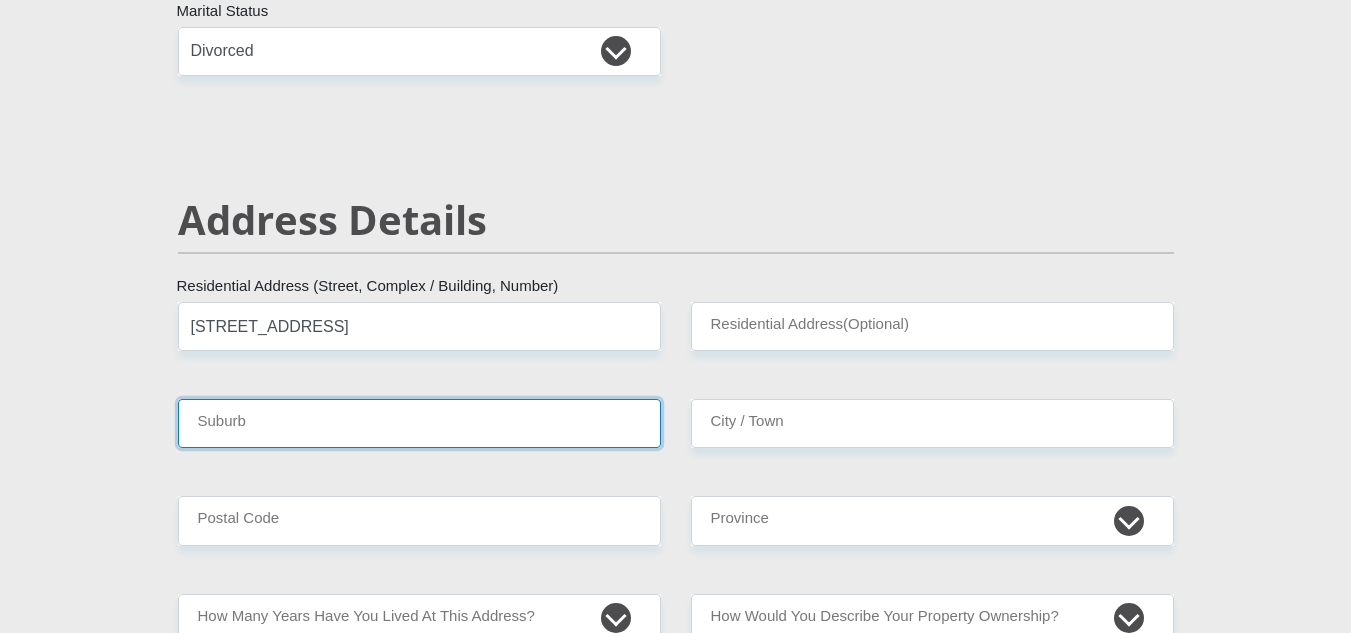 type on "observatory" 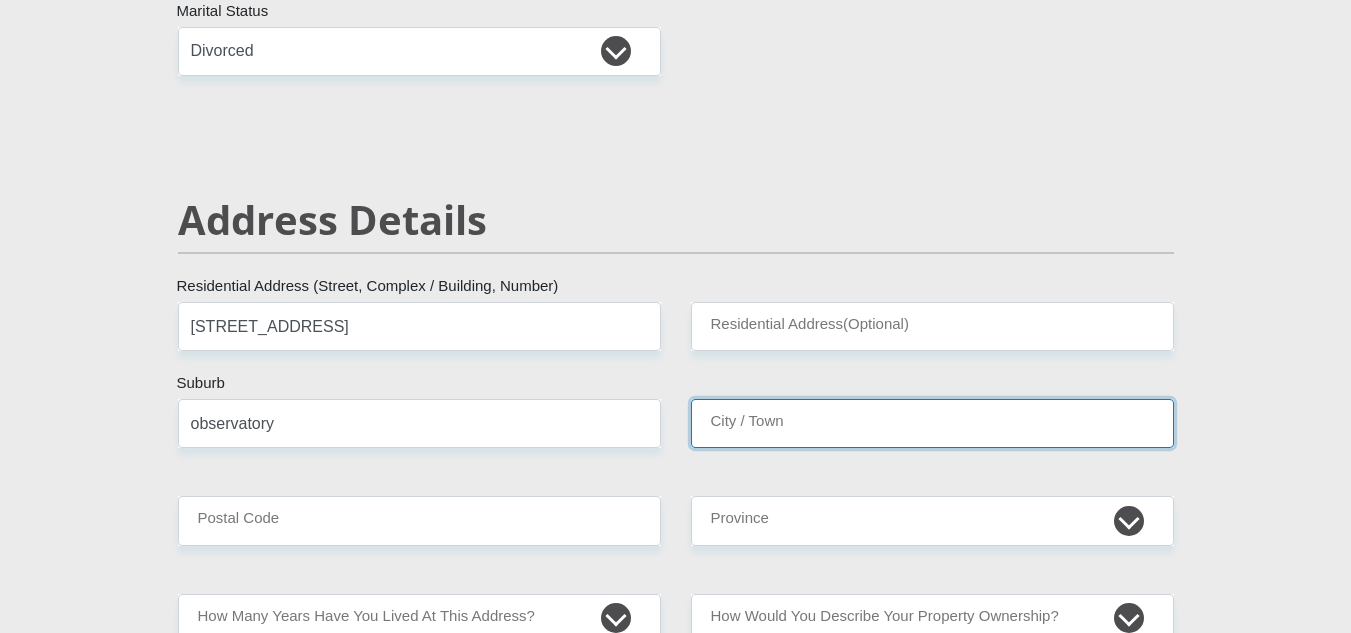 type on "observatory" 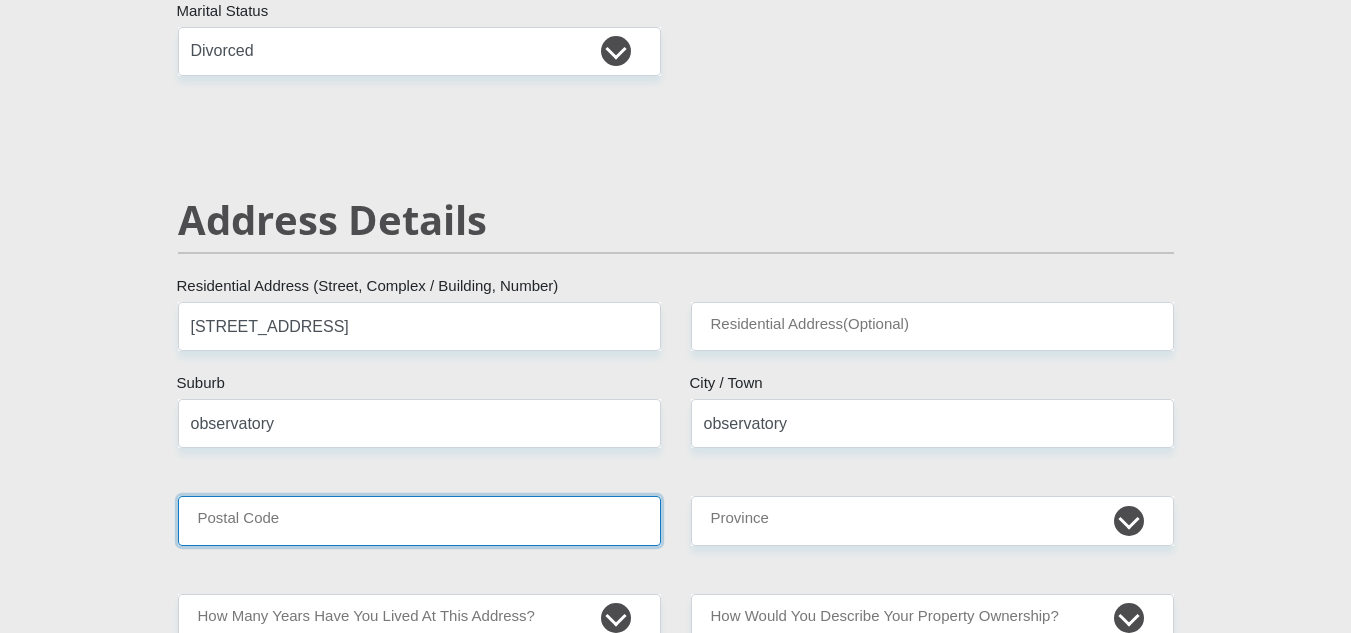 type on "7925" 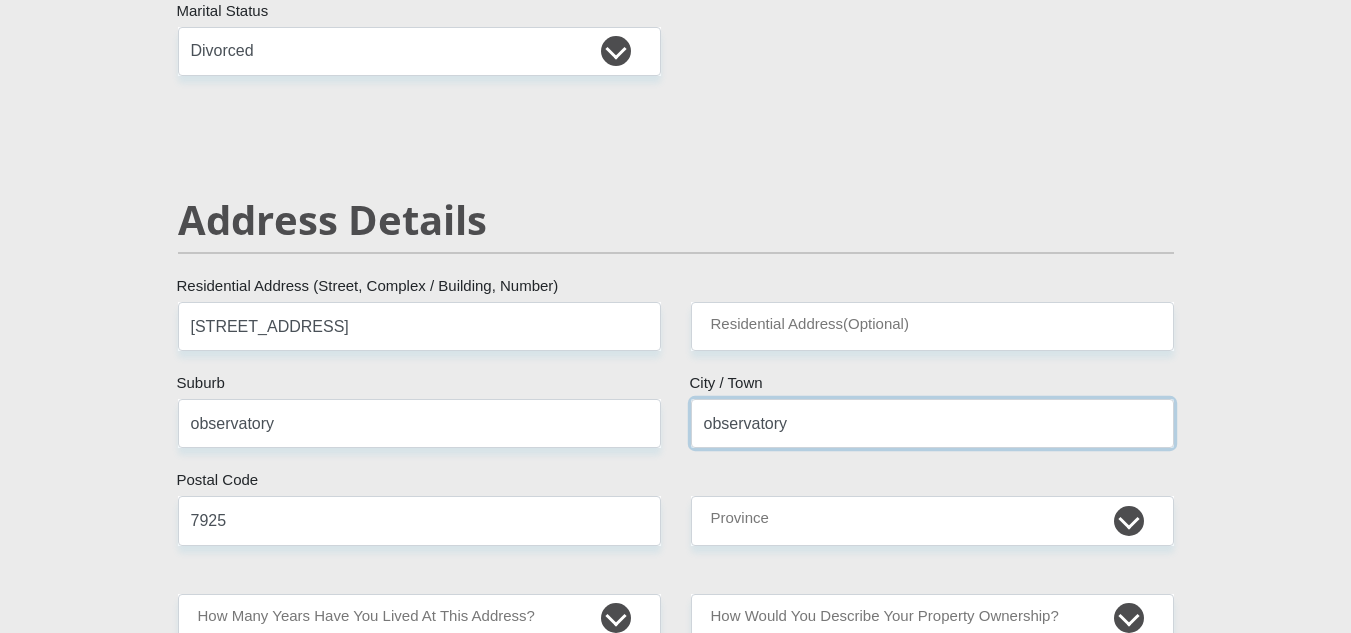 drag, startPoint x: 817, startPoint y: 440, endPoint x: 609, endPoint y: 432, distance: 208.1538 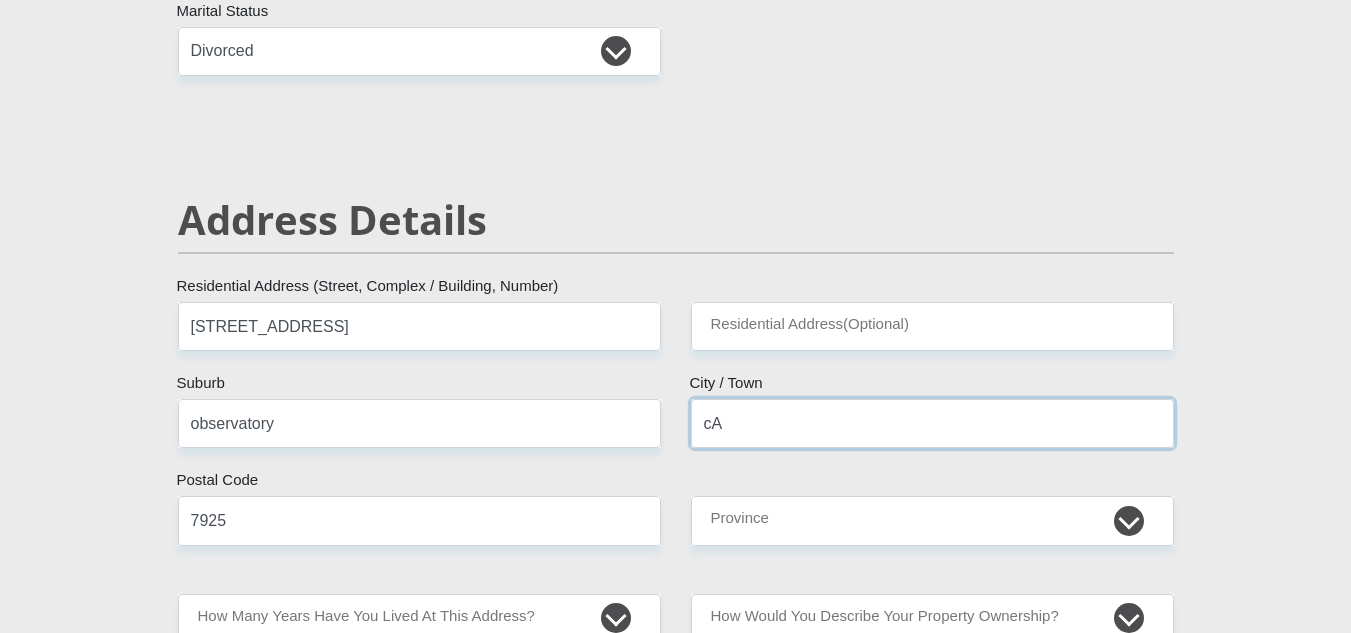 type on "c" 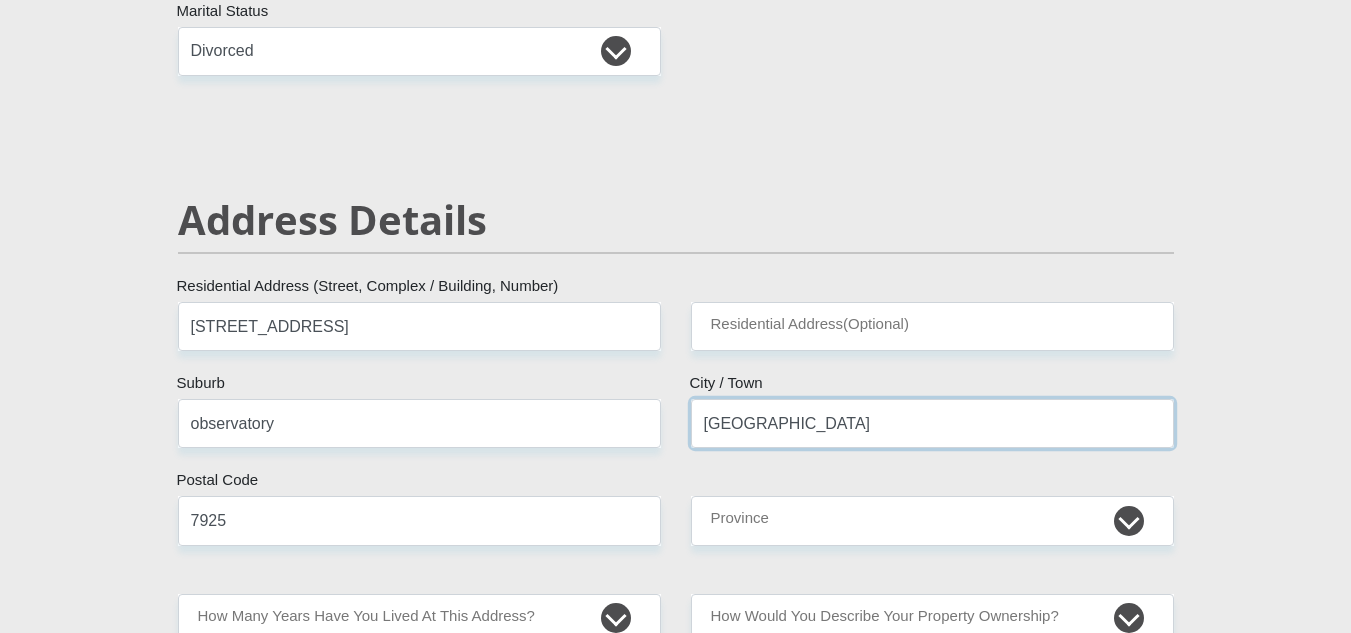 type on "Cape town" 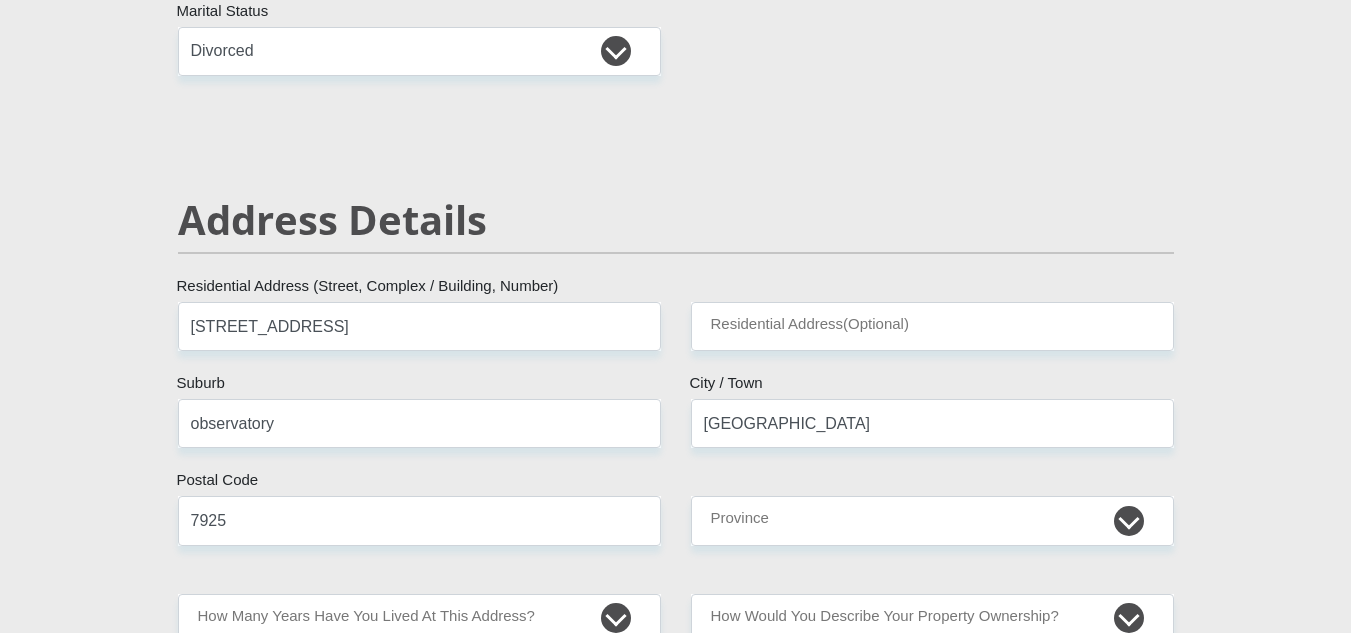 click on "Personal Details
Mr
Ms
Mrs
Dr
Other
Title
DAMIANAUTHUR
First Name
SNYDERS
Surname
South African ID Number
Please input valid ID number
South Africa
Afghanistan
Aland Islands
Albania
Algeria
America Samoa
American Virgin Islands
Andorra
Angola
Anguilla  Antarctica  Argentina" at bounding box center (676, 2504) 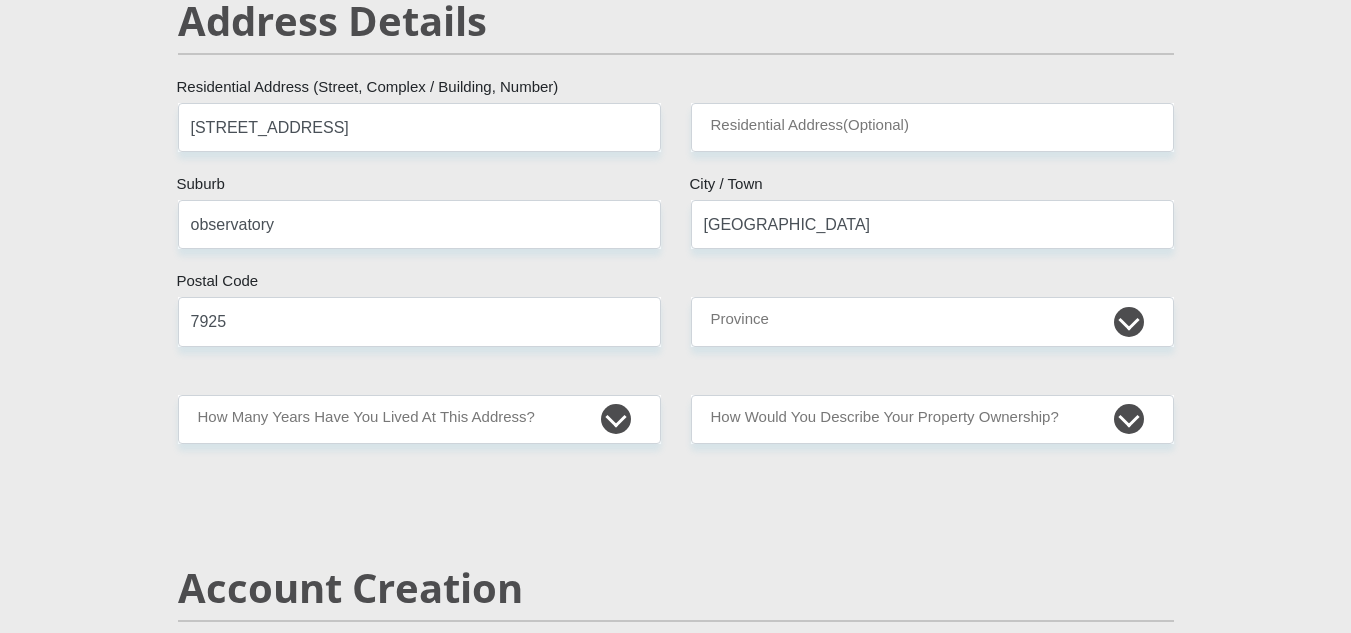 scroll, scrollTop: 900, scrollLeft: 0, axis: vertical 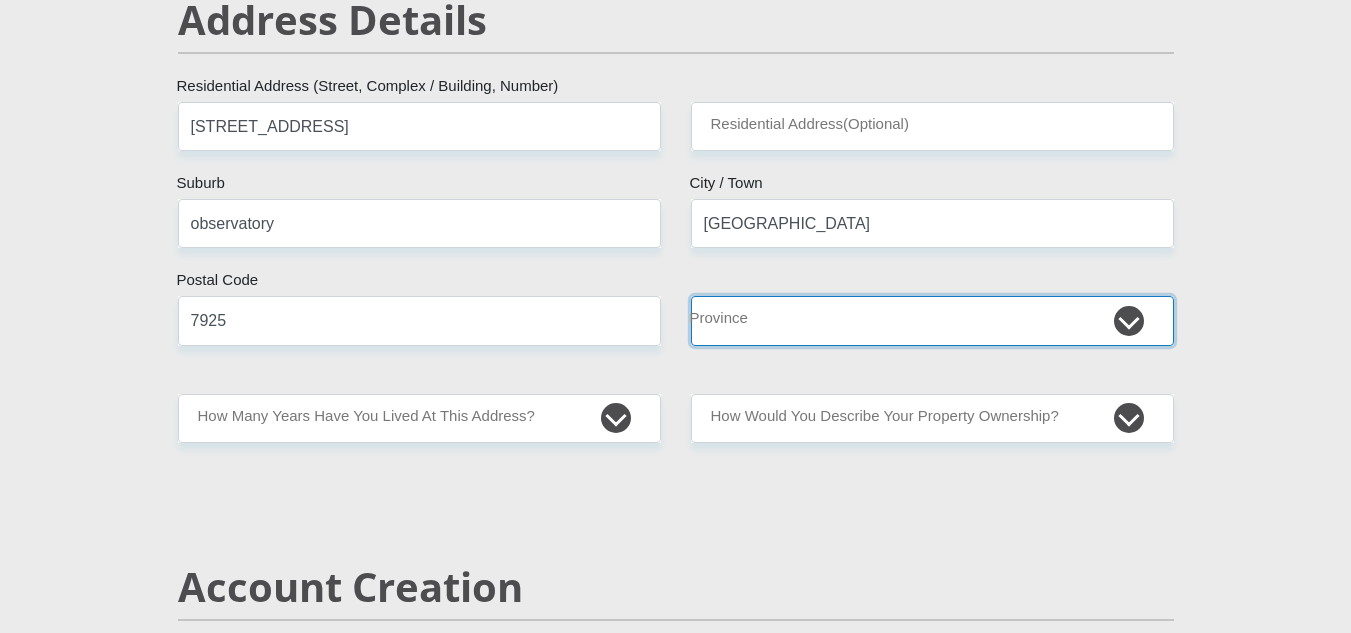 click on "Eastern Cape
Free State
Gauteng
KwaZulu-Natal
Limpopo
Mpumalanga
Northern Cape
North West
Western Cape" at bounding box center [932, 320] 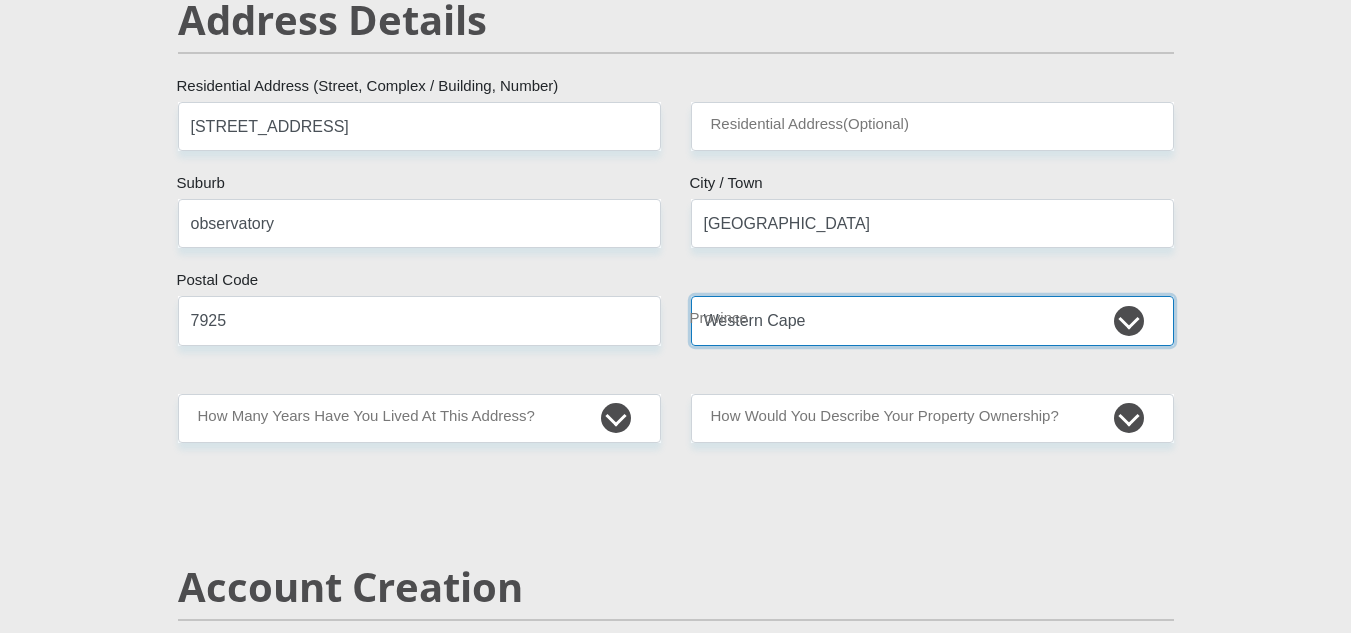click on "Eastern Cape
Free State
Gauteng
KwaZulu-Natal
Limpopo
Mpumalanga
Northern Cape
North West
Western Cape" at bounding box center (932, 320) 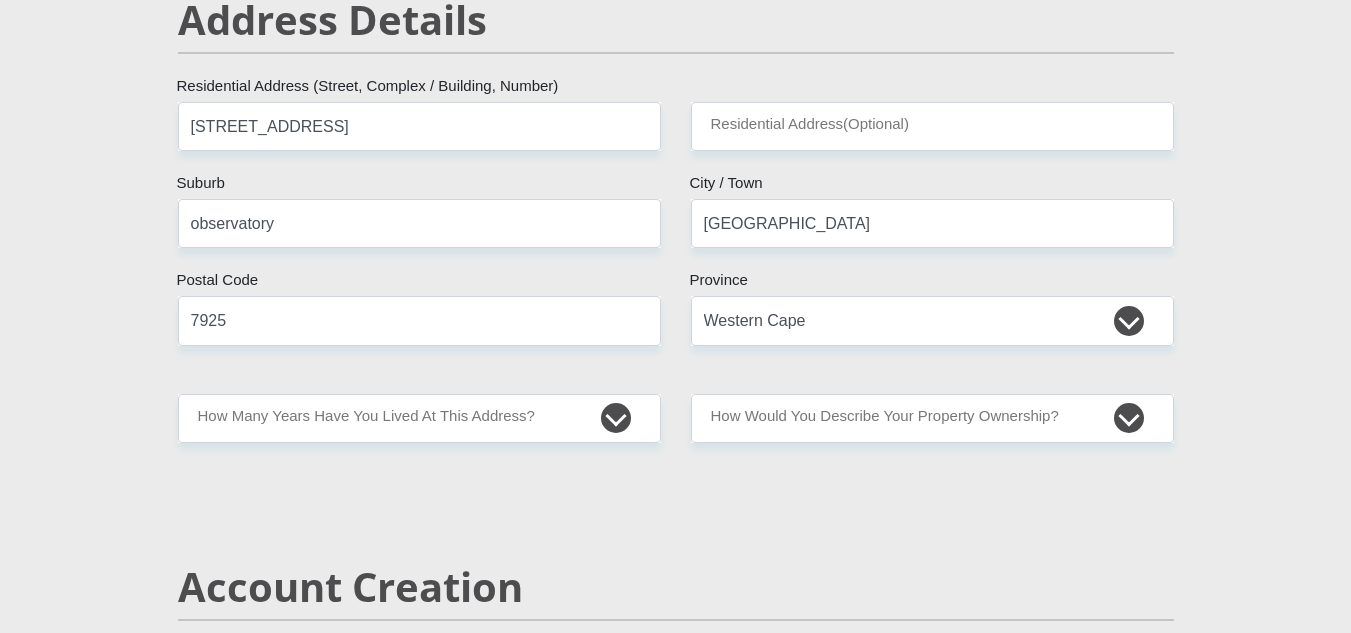 click on "Mr
Ms
Mrs
Dr
Other
Title
DAMIANAUTHUR
First Name
SNYDERS
Surname
South African ID Number
Please input valid ID number
South Africa
Afghanistan
Aland Islands
Albania
Algeria
America Samoa
American Virgin Islands
Andorra
Angola
Anguilla
Antarctica
Antigua and Barbuda
Argentina  Armenia" at bounding box center [676, 2290] 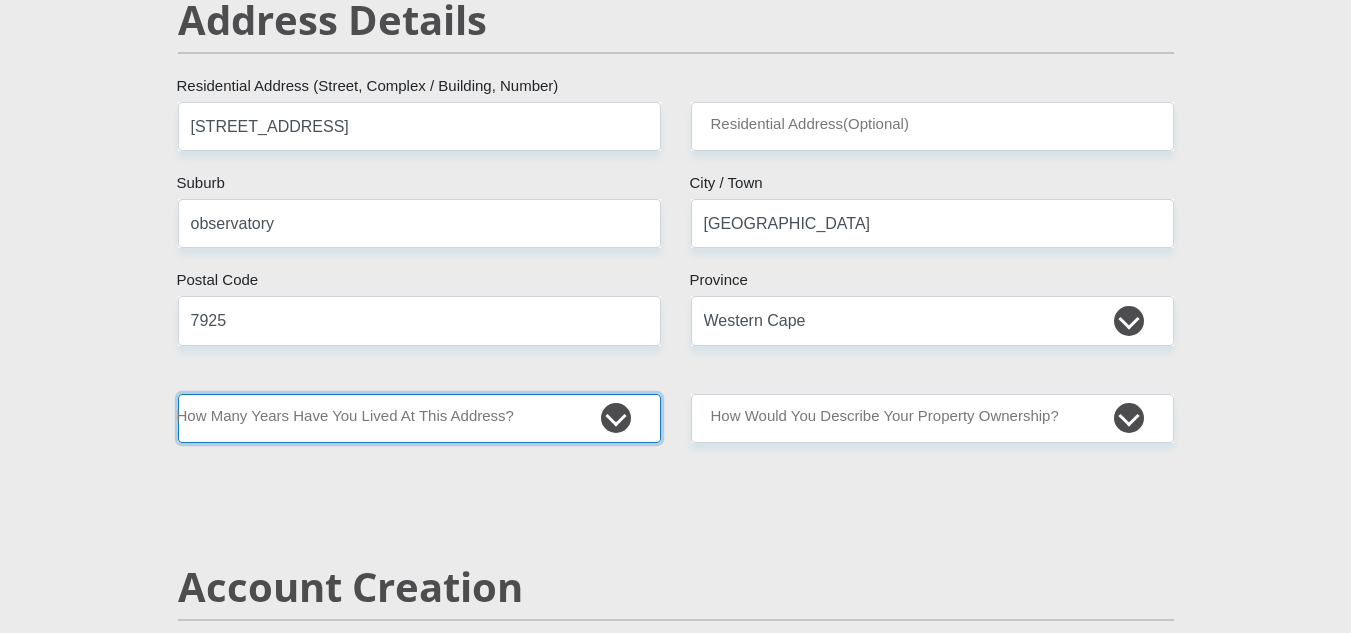 click on "less than 1 year
1-3 years
3-5 years
5+ years" at bounding box center (419, 418) 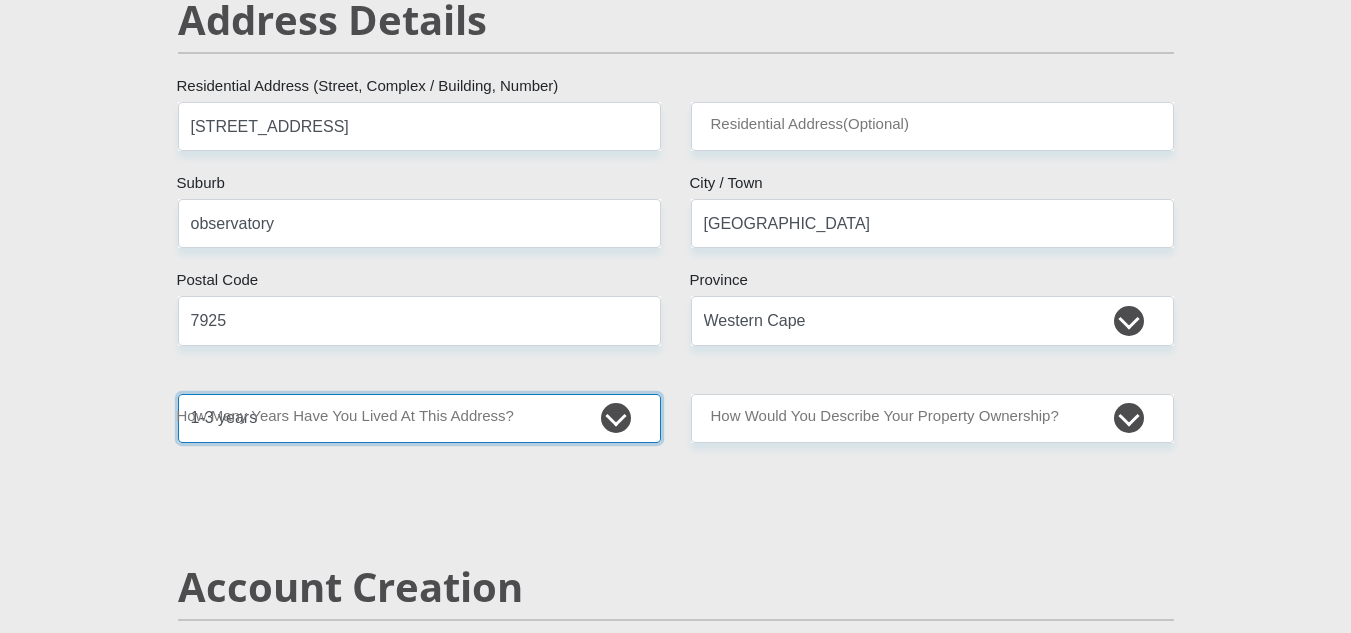 click on "less than 1 year
1-3 years
3-5 years
5+ years" at bounding box center (419, 418) 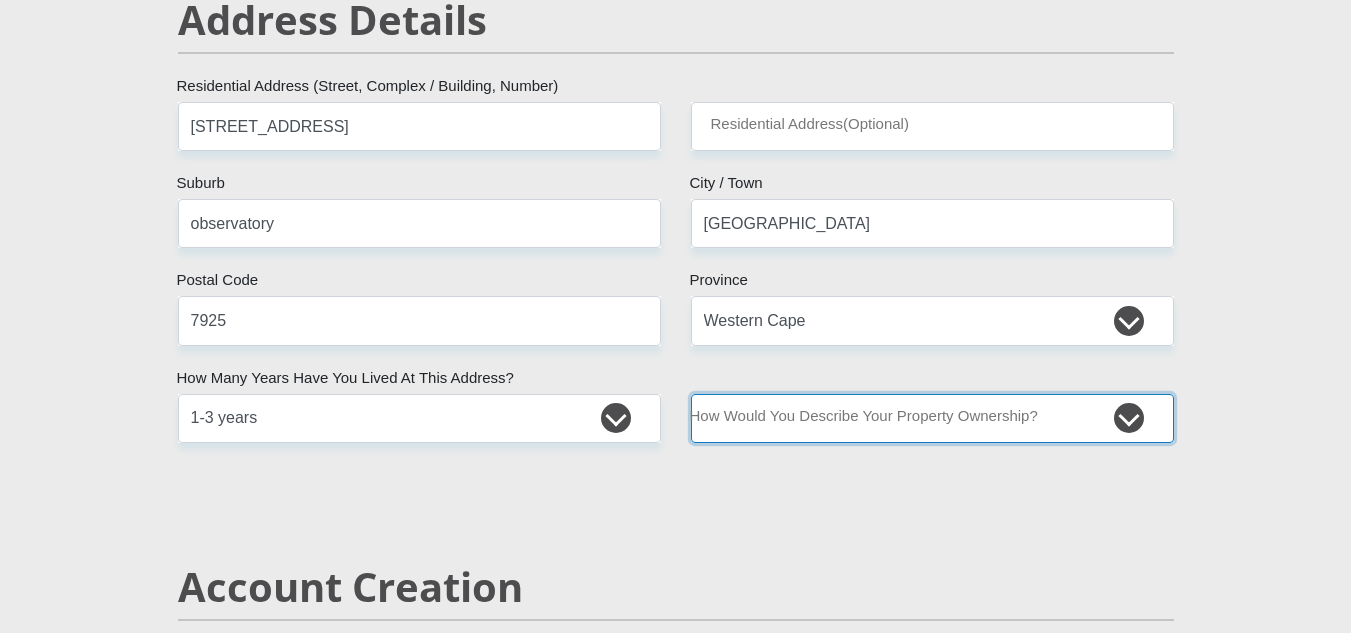 click on "Owned
Rented
Family Owned
Company Dwelling" at bounding box center (932, 418) 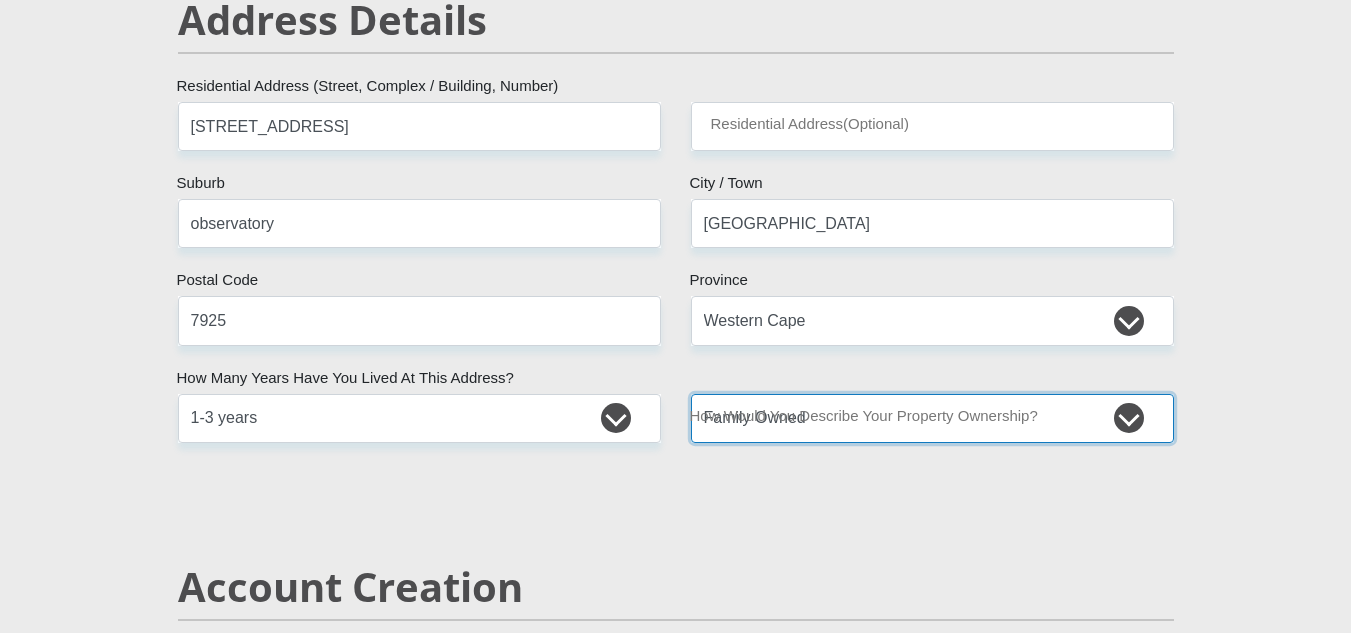 click on "Owned
Rented
Family Owned
Company Dwelling" at bounding box center [932, 418] 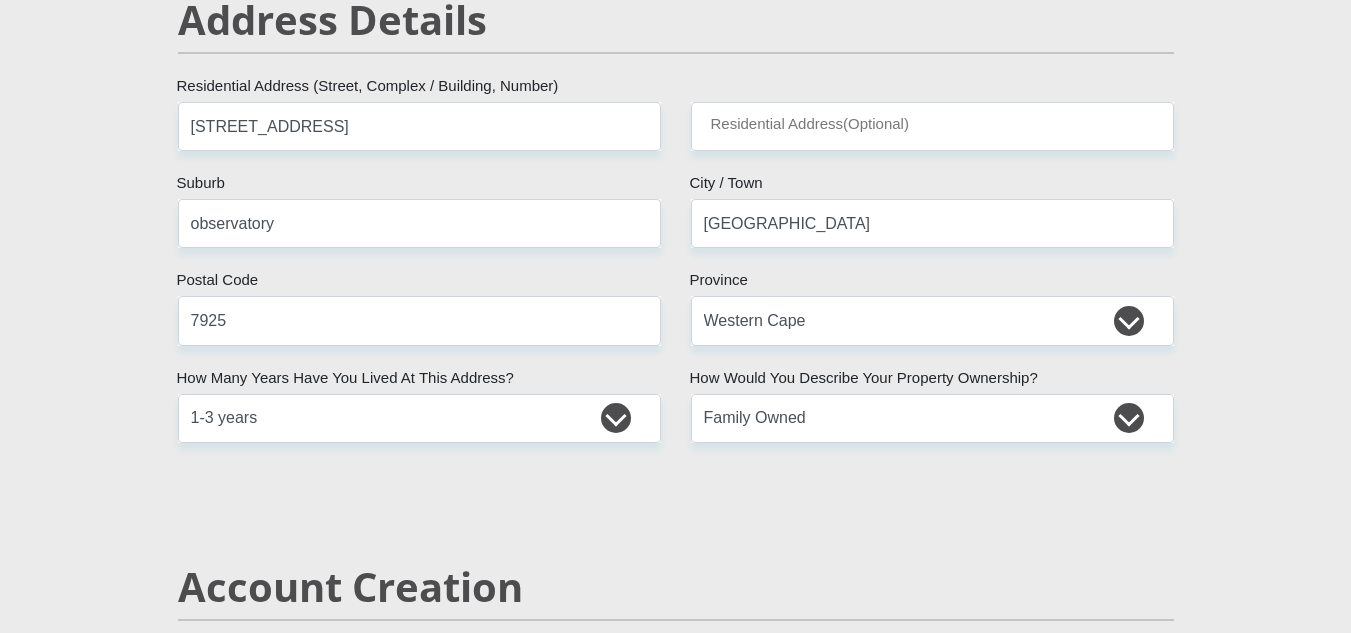 click on "Mr
Ms
Mrs
Dr
Other
Title
DAMIANAUTHUR
First Name
SNYDERS
Surname
South African ID Number
Please input valid ID number
South Africa
Afghanistan
Aland Islands
Albania
Algeria
America Samoa
American Virgin Islands
Andorra
Angola
Anguilla
Antarctica
Antigua and Barbuda
Argentina  Armenia" at bounding box center (676, 2290) 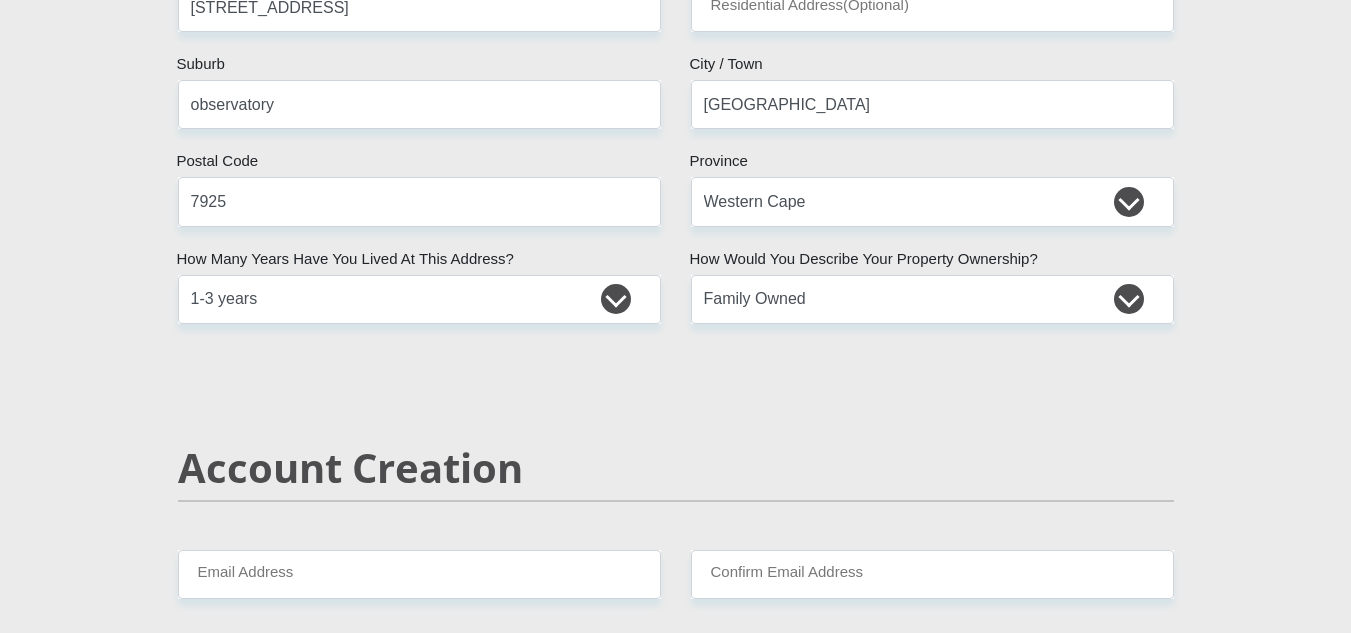 scroll, scrollTop: 1200, scrollLeft: 0, axis: vertical 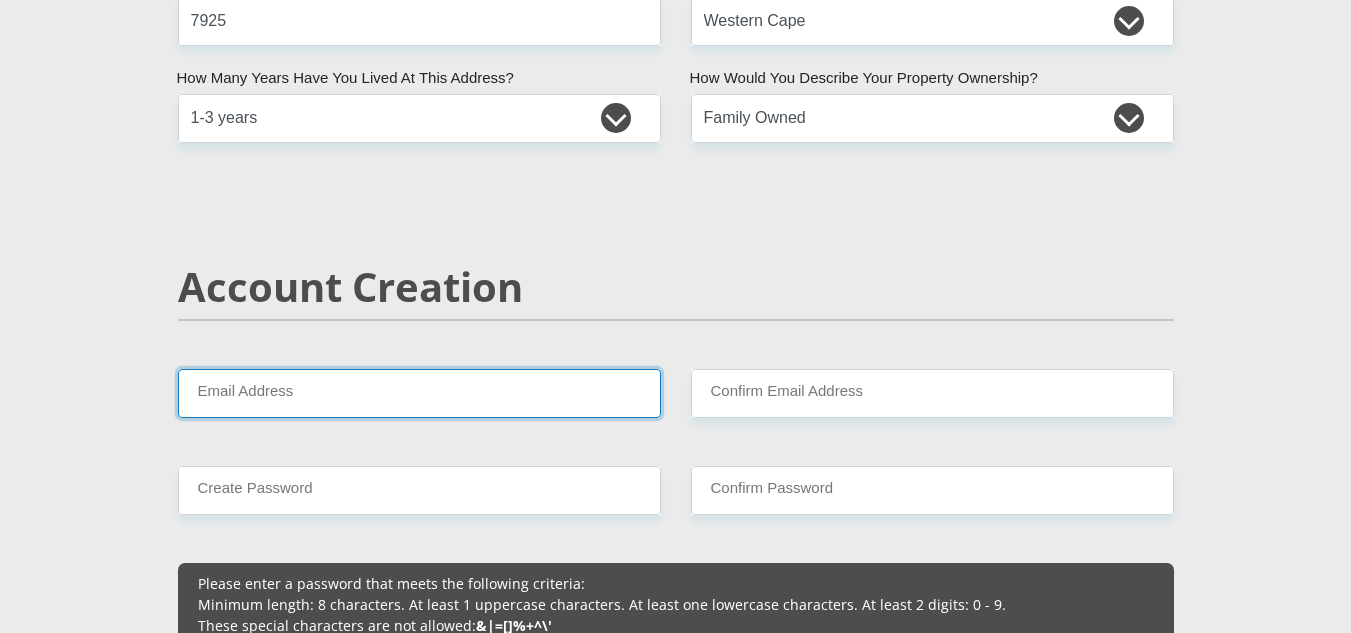 click on "Email Address" at bounding box center (419, 393) 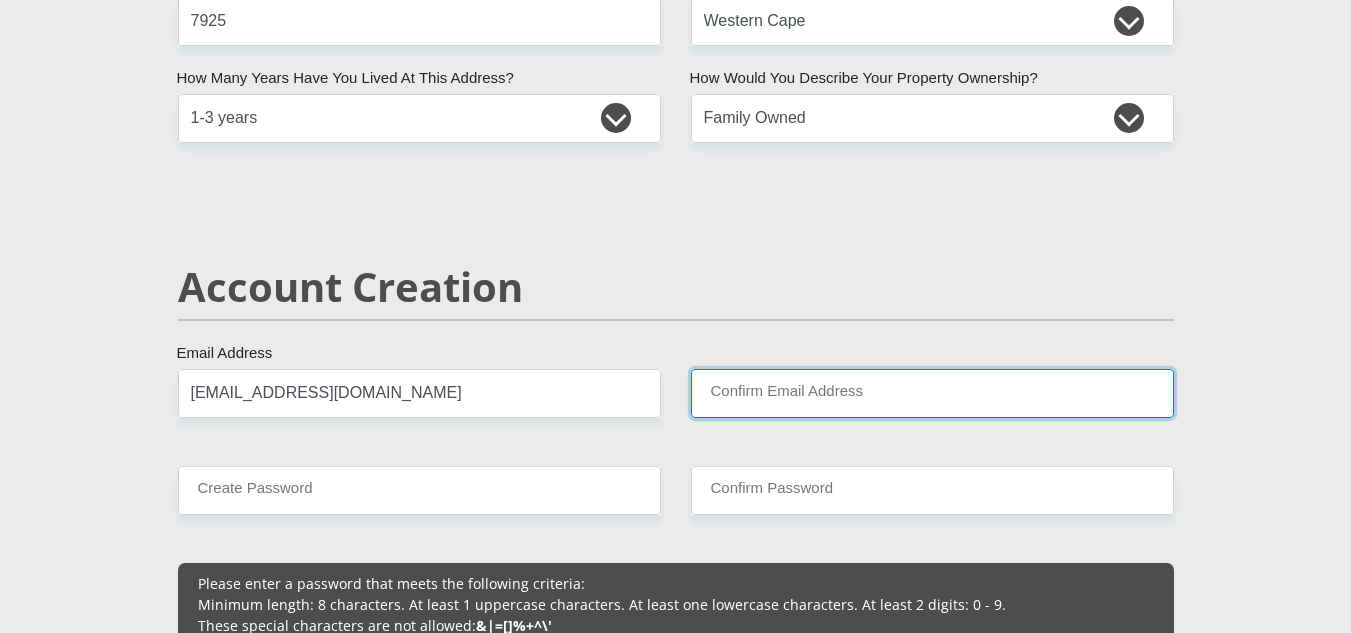 type on "damiantrade84@gmail.com" 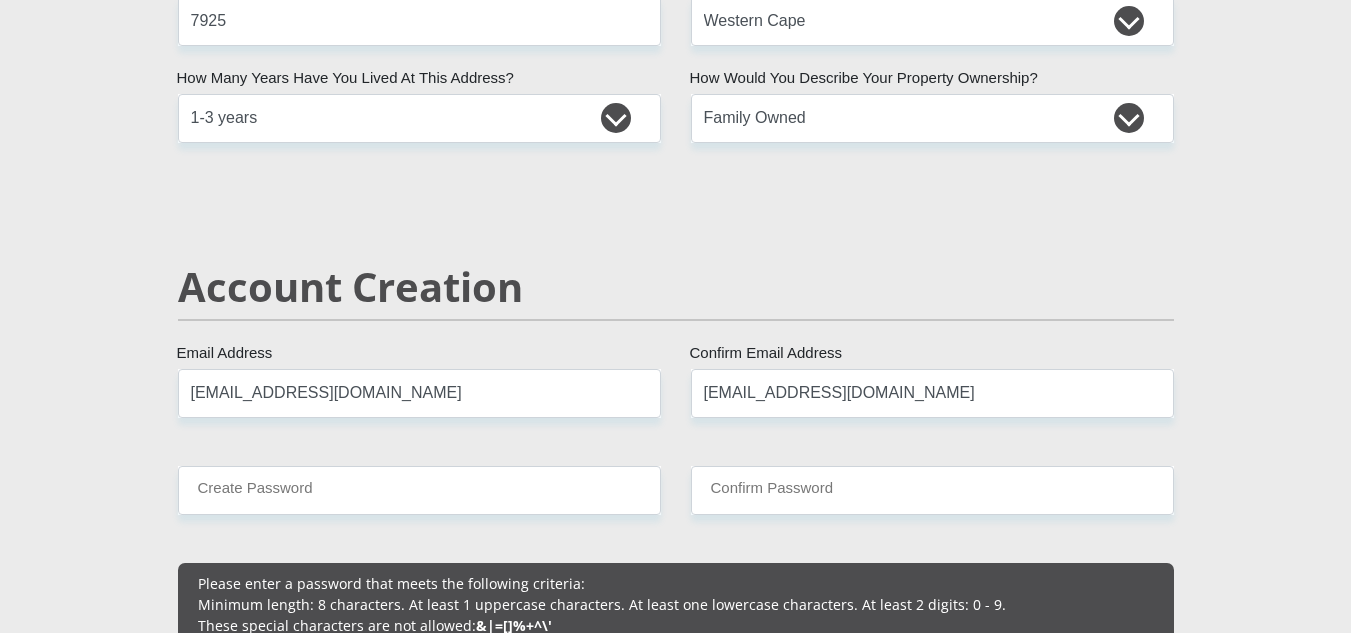 type 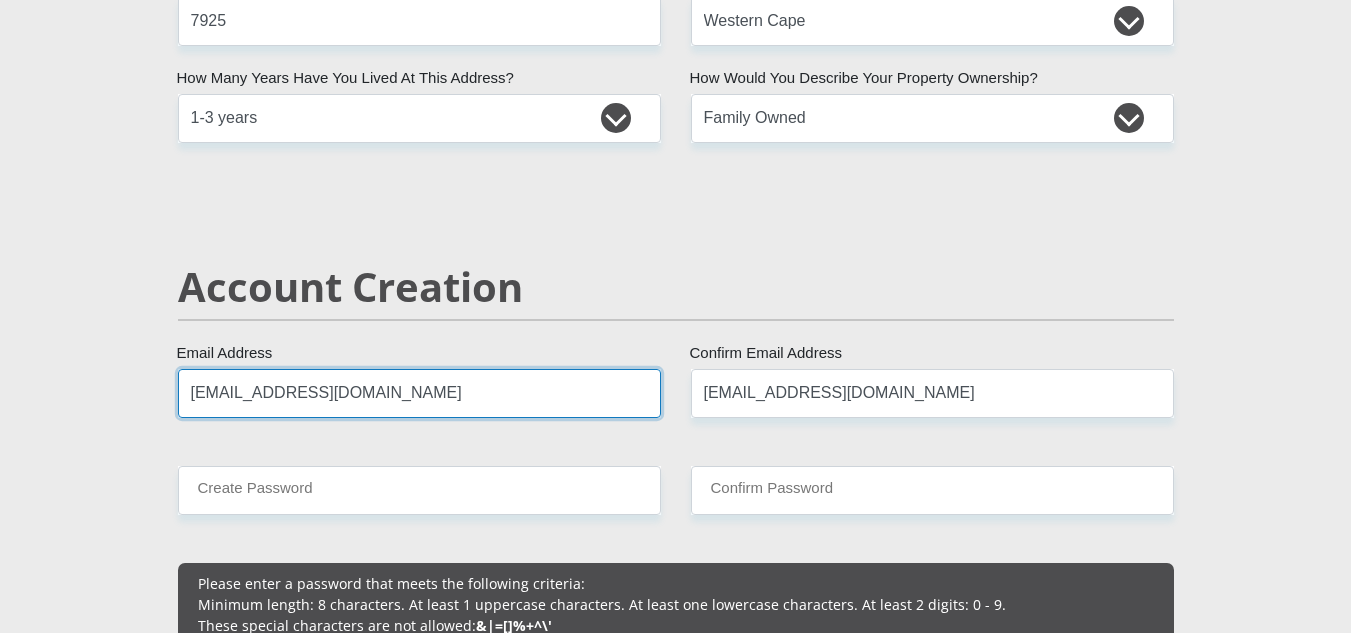 type 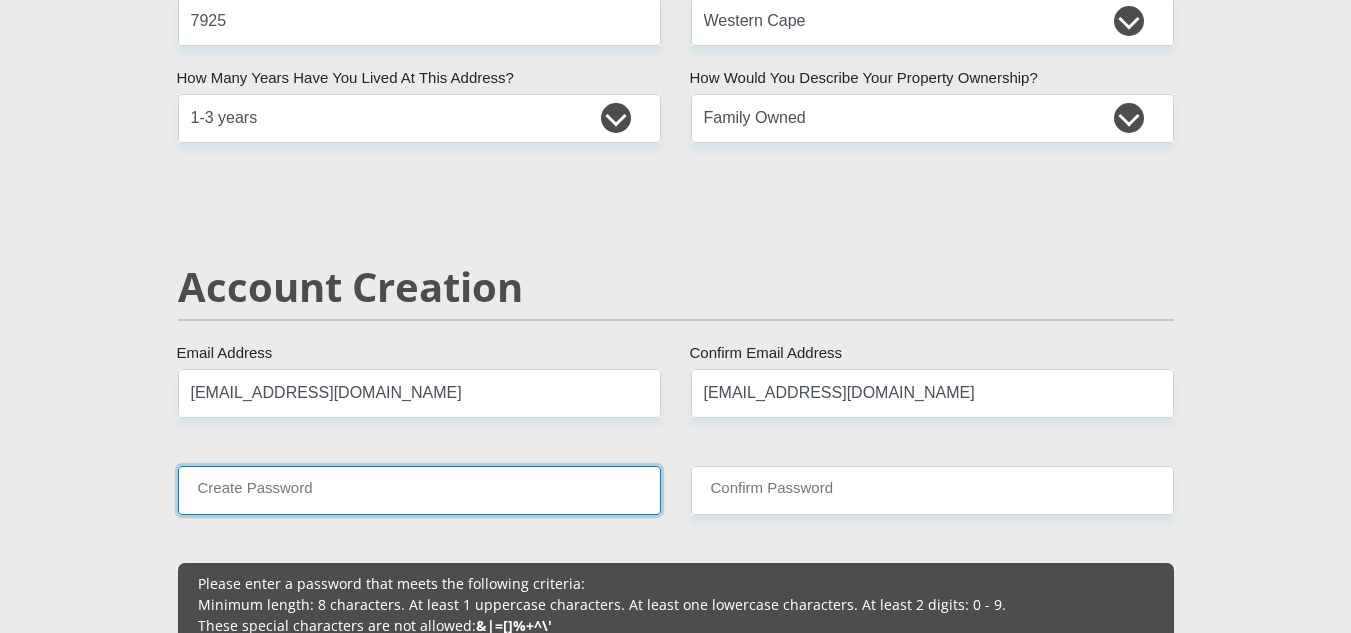 click on "Create Password" at bounding box center (419, 490) 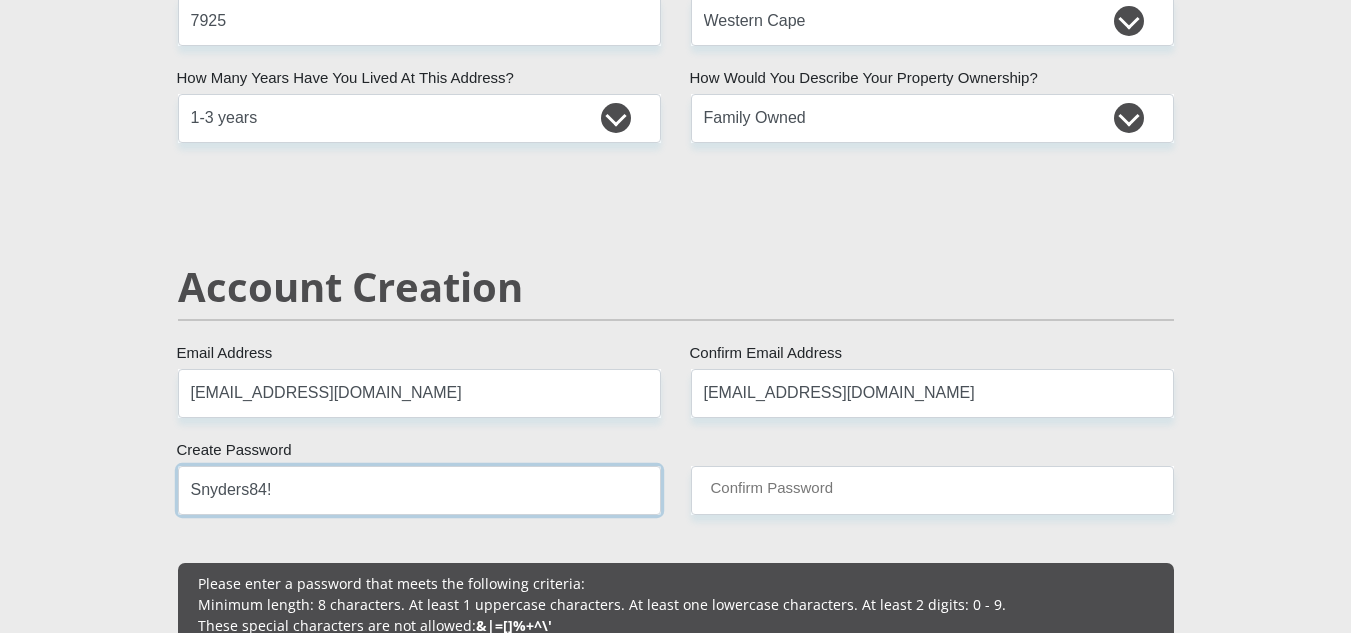 type on "Snyders84!" 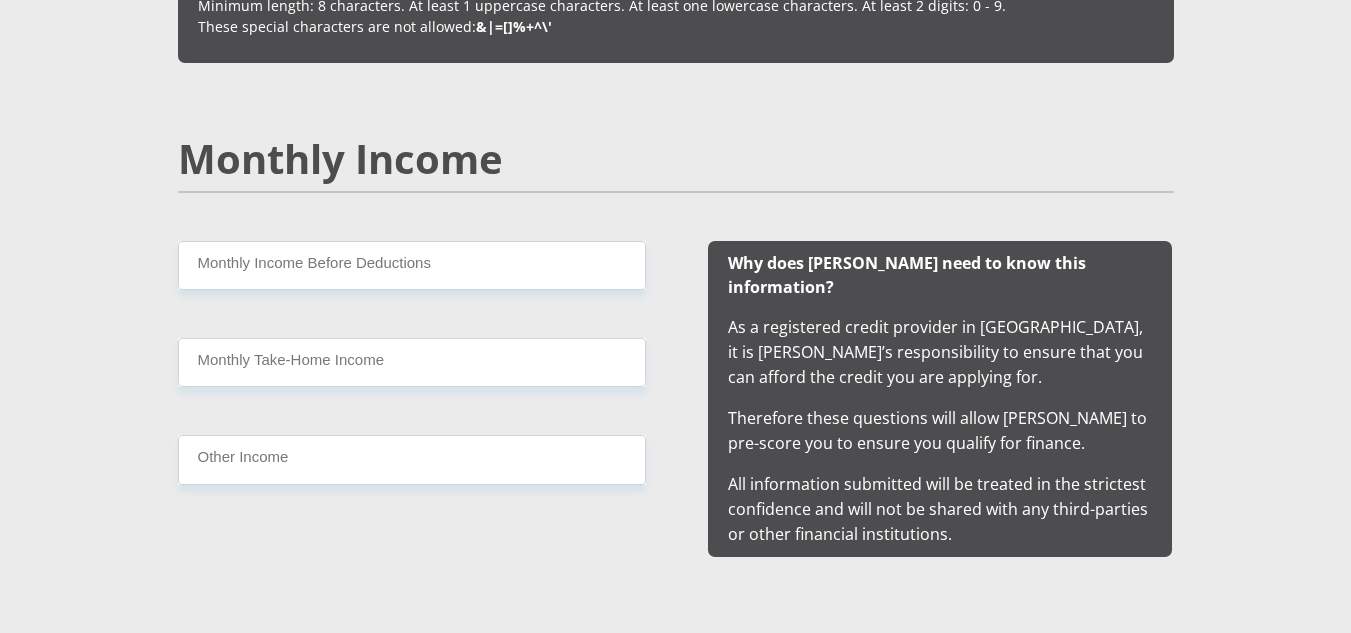 scroll, scrollTop: 1800, scrollLeft: 0, axis: vertical 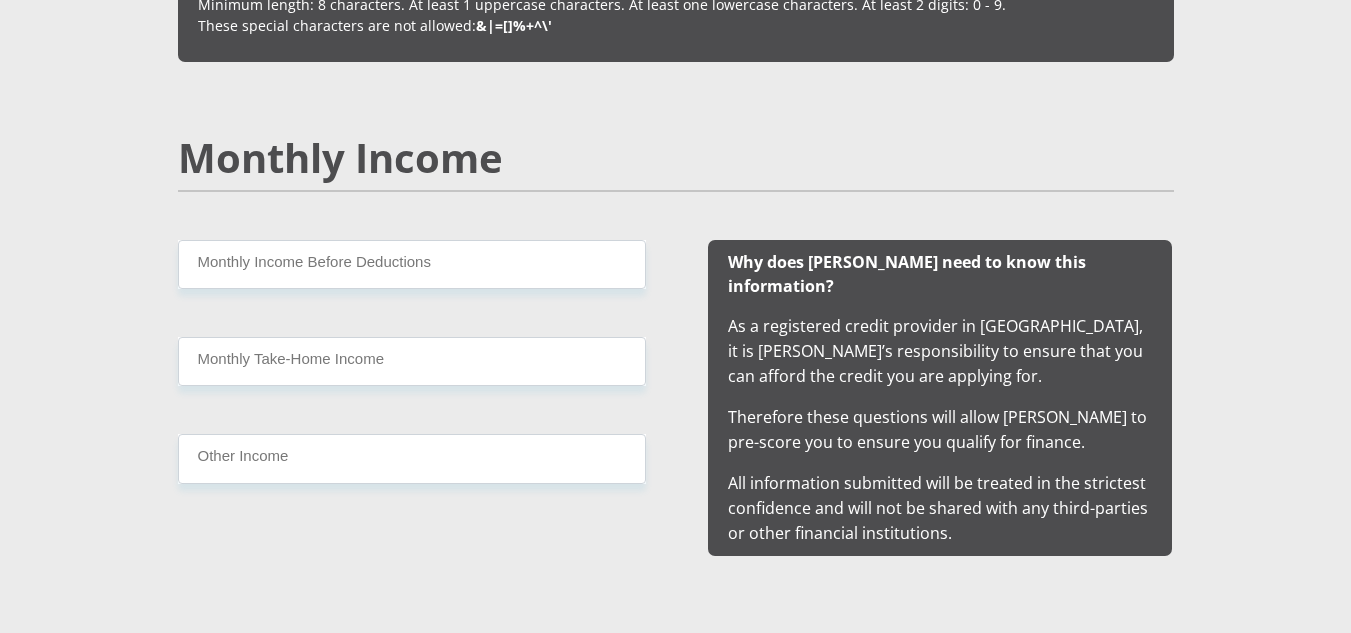 type on "Snyders84!" 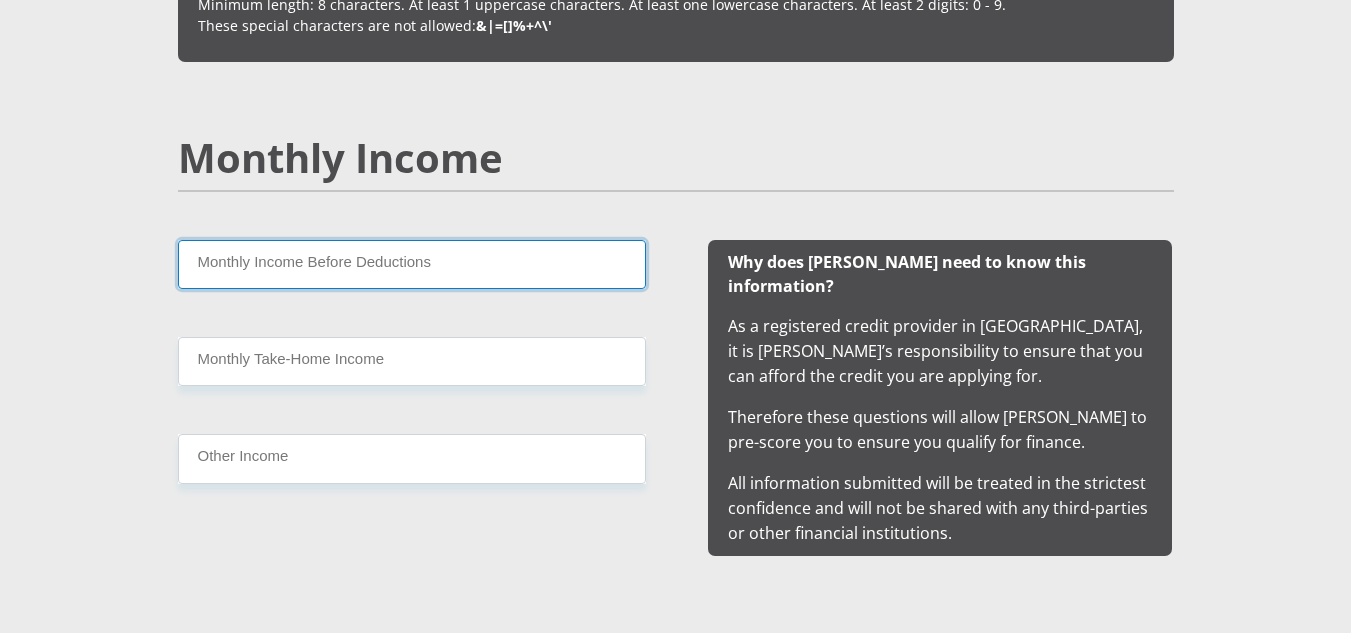 click on "Monthly Income Before Deductions" at bounding box center [412, 264] 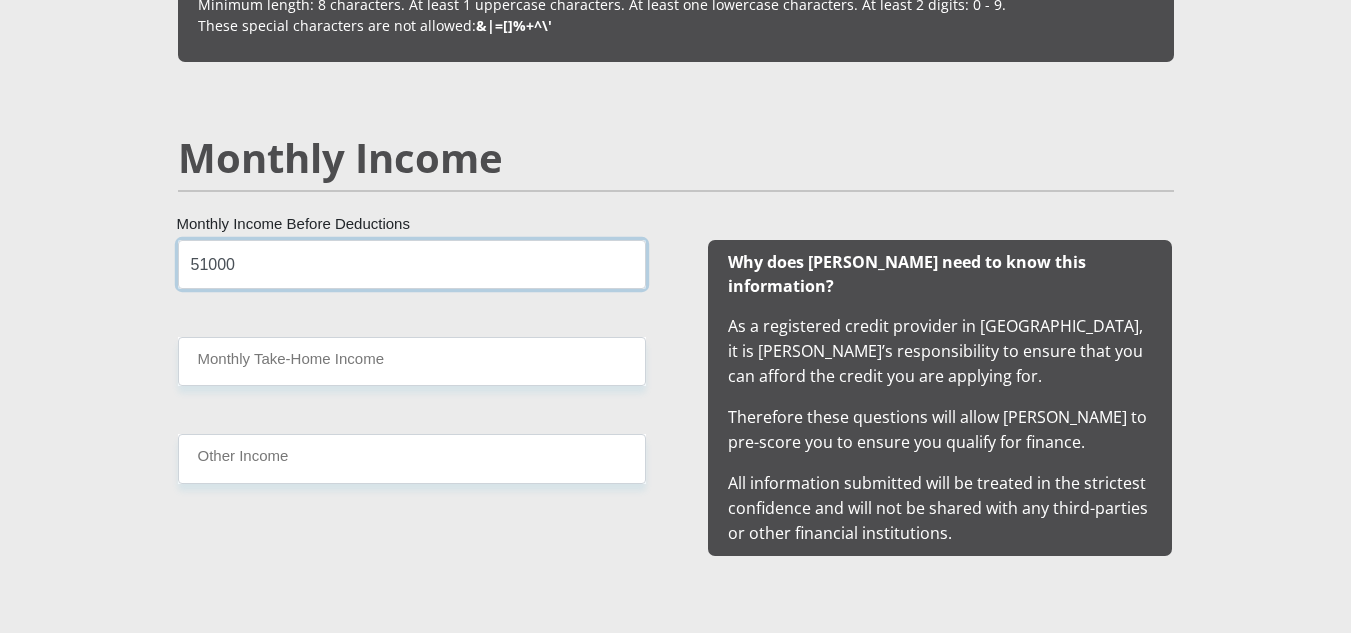 type on "51000" 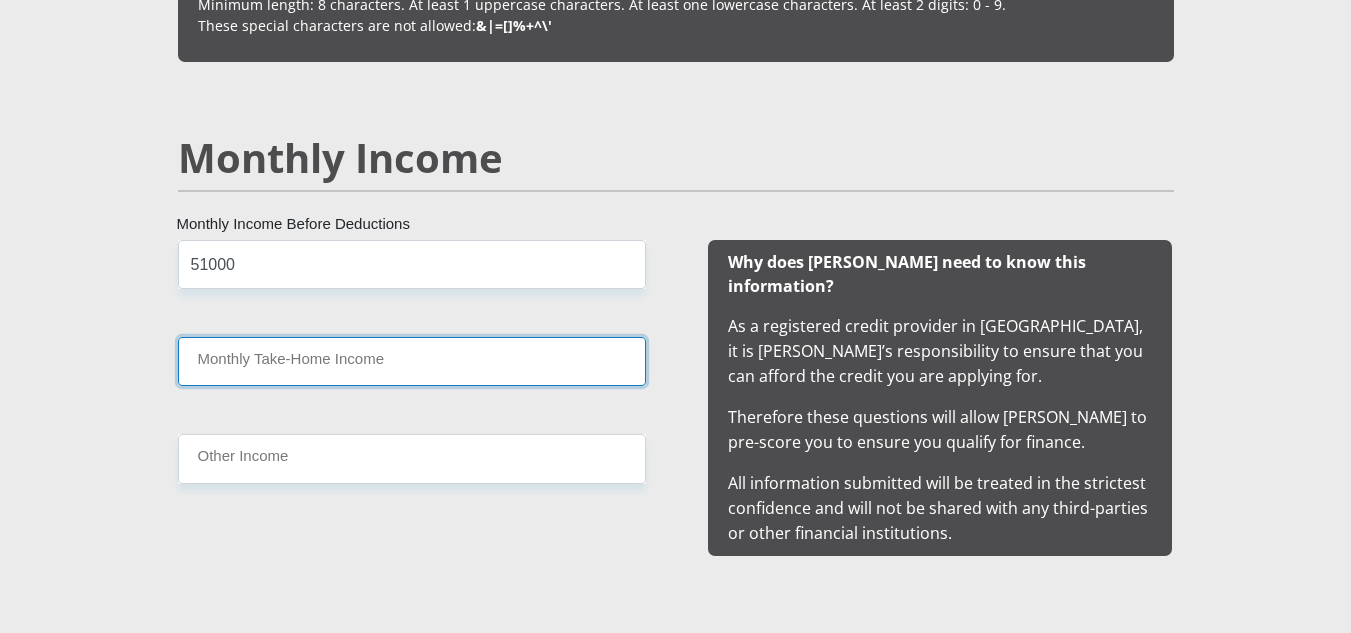 click on "Monthly Take-Home Income" at bounding box center (412, 361) 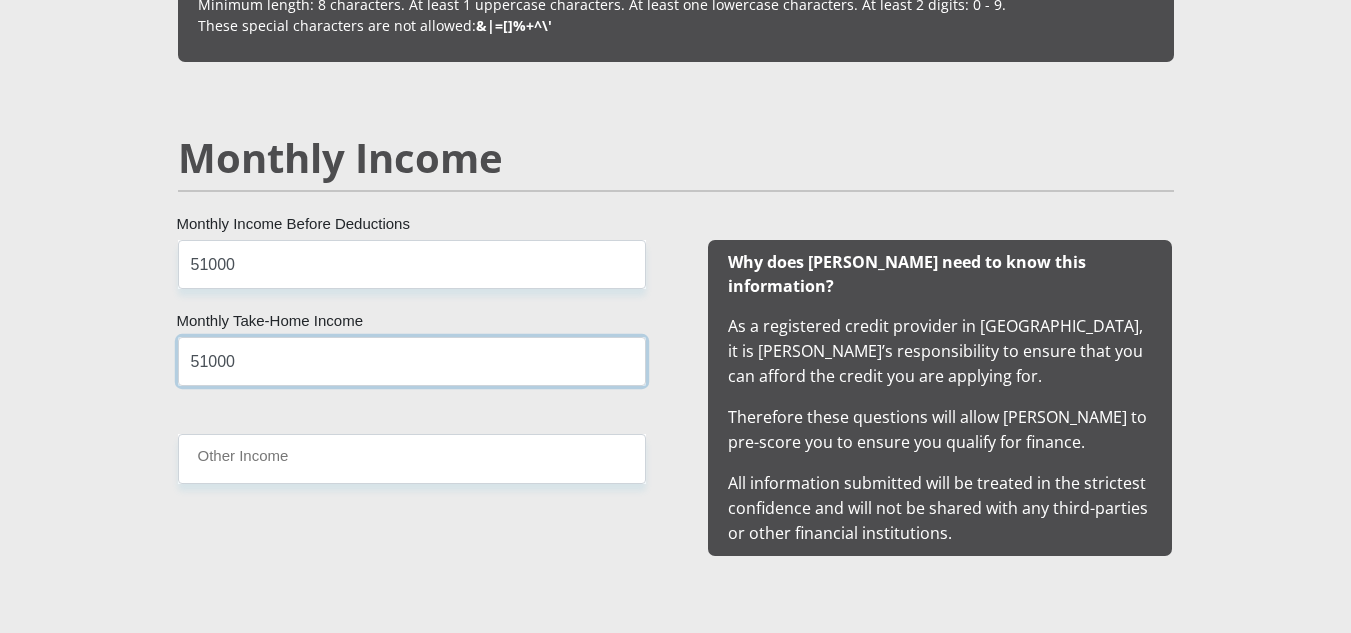 type on "51000" 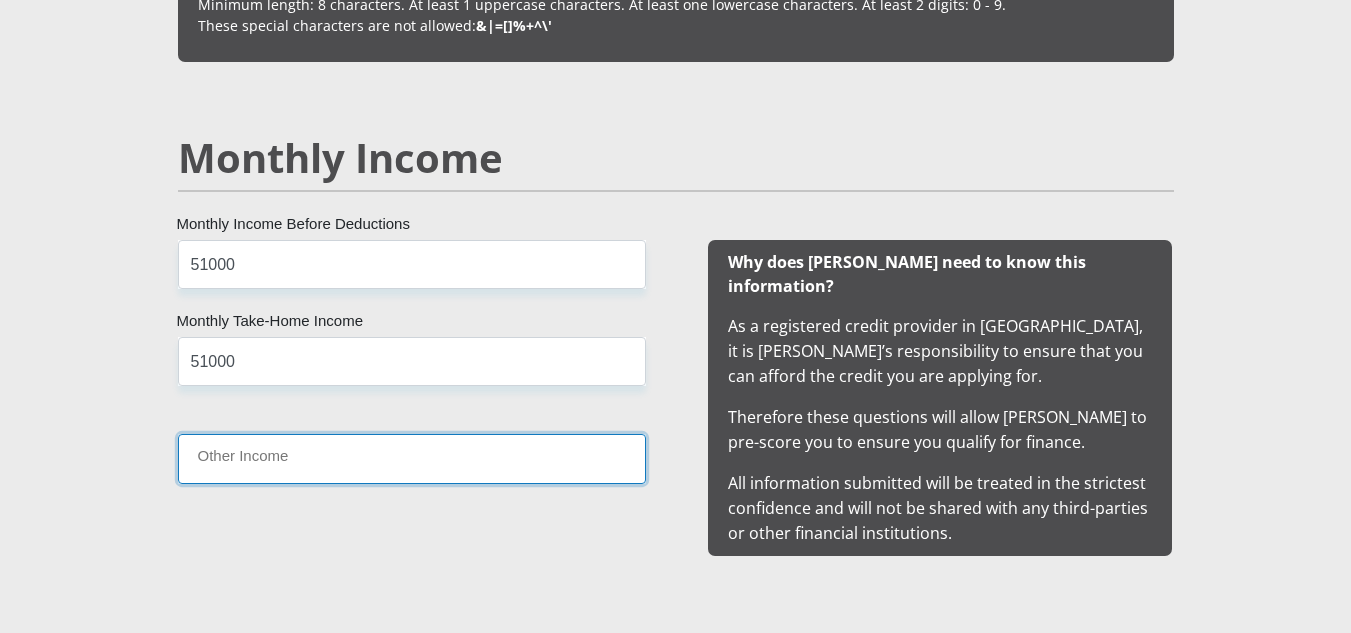 click on "Other Income" at bounding box center [412, 458] 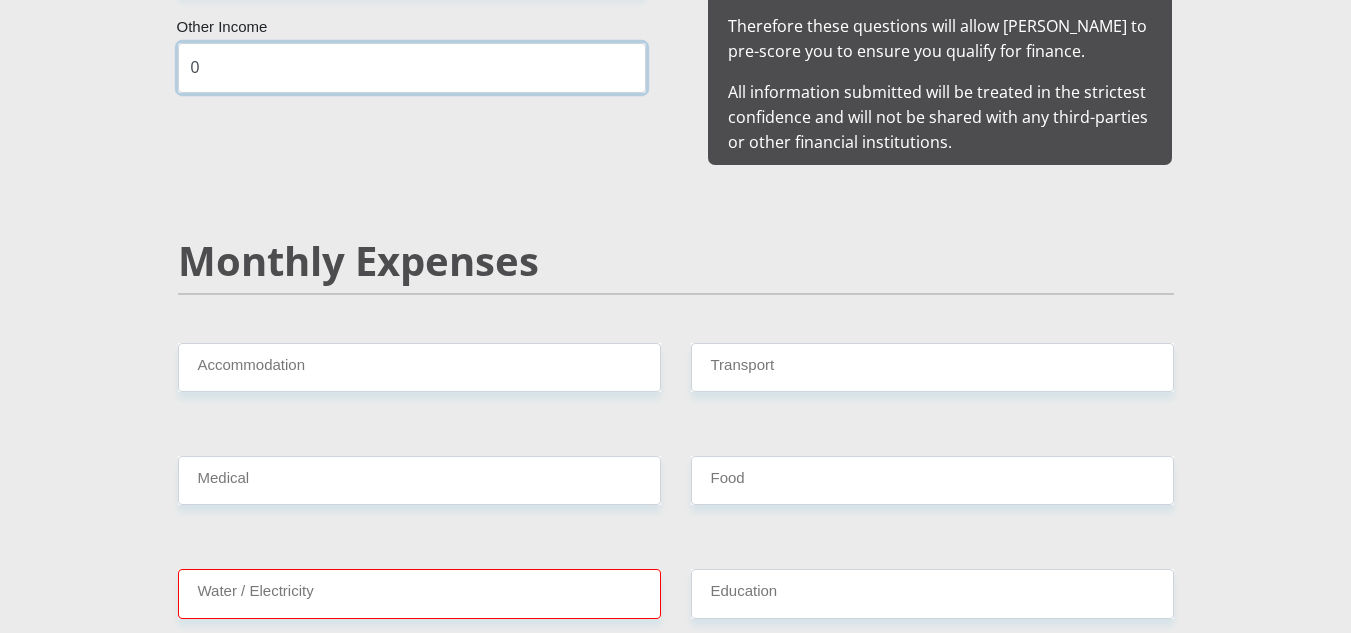 scroll, scrollTop: 2200, scrollLeft: 0, axis: vertical 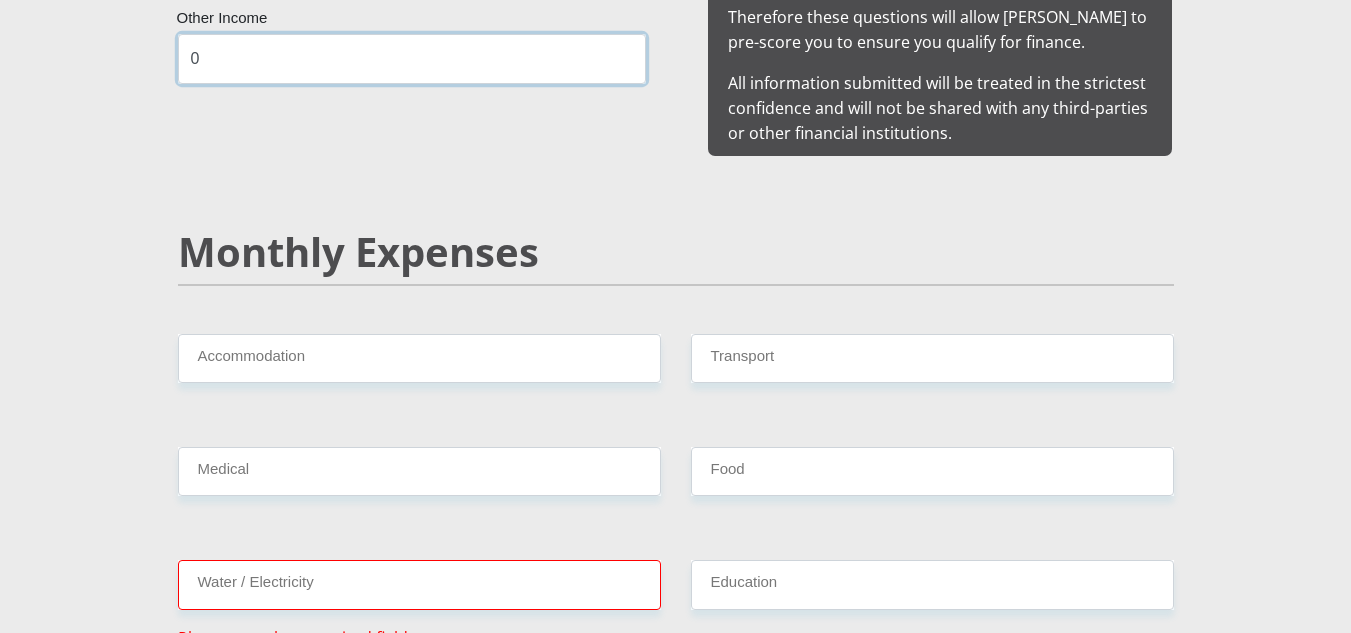 type on "0" 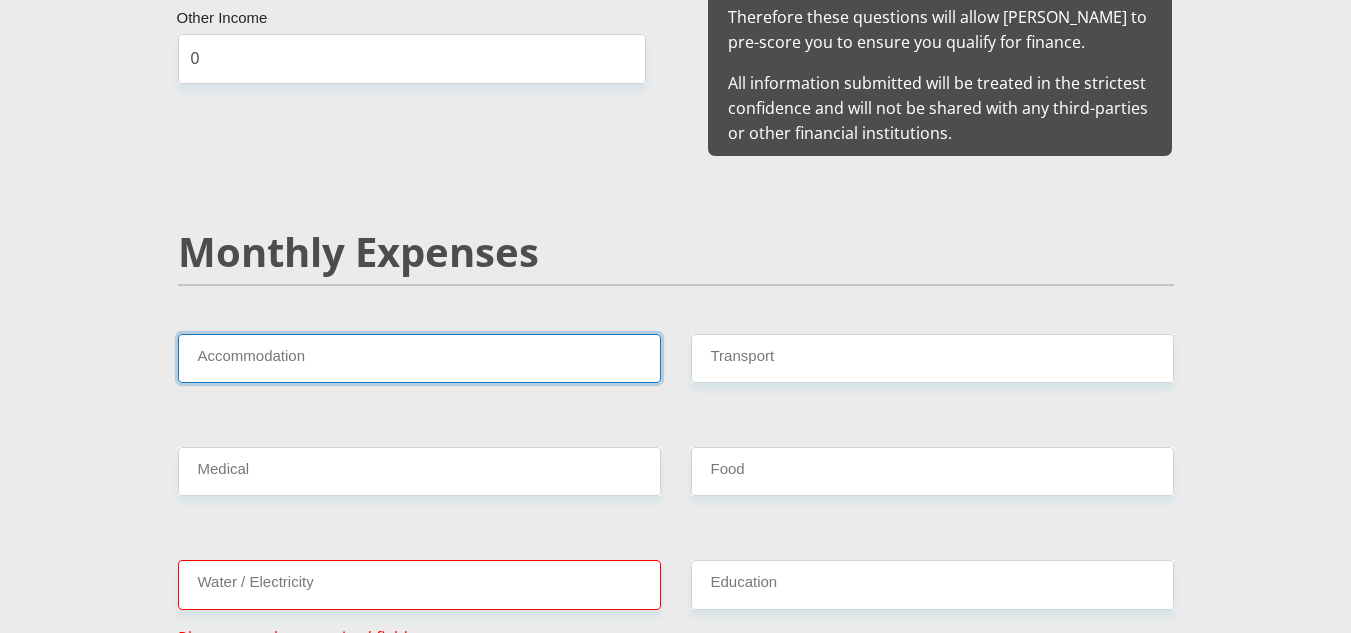click on "Accommodation" at bounding box center (419, 358) 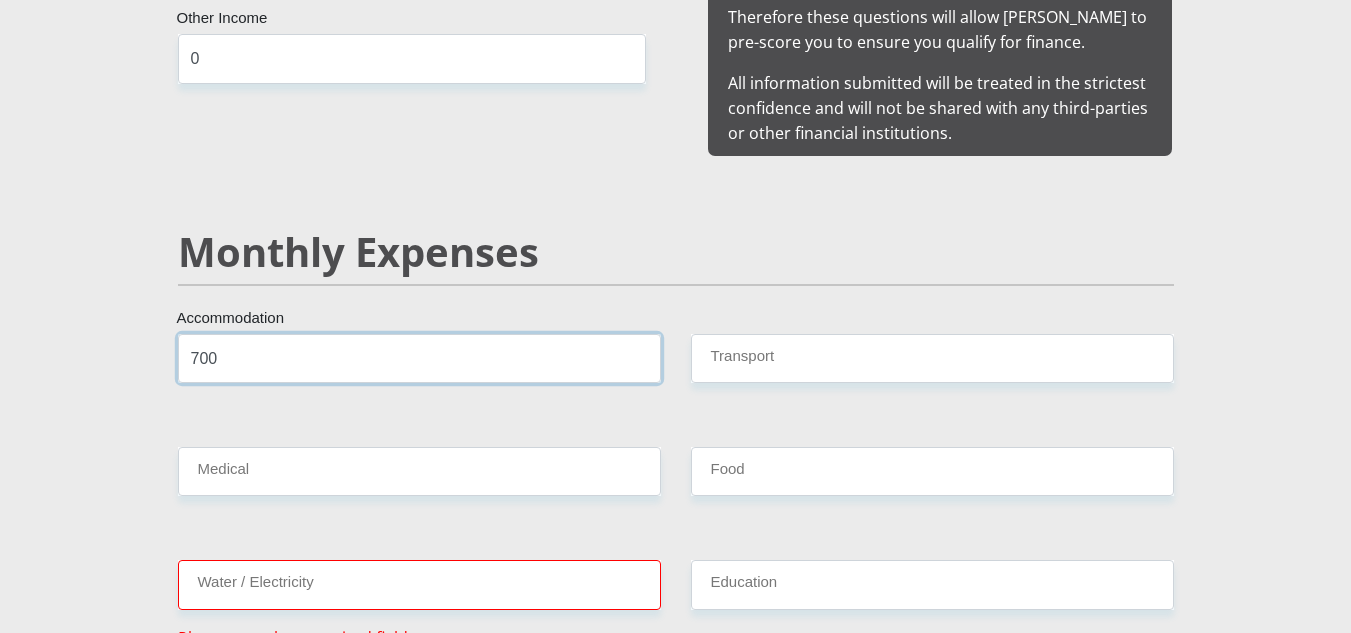 type on "700" 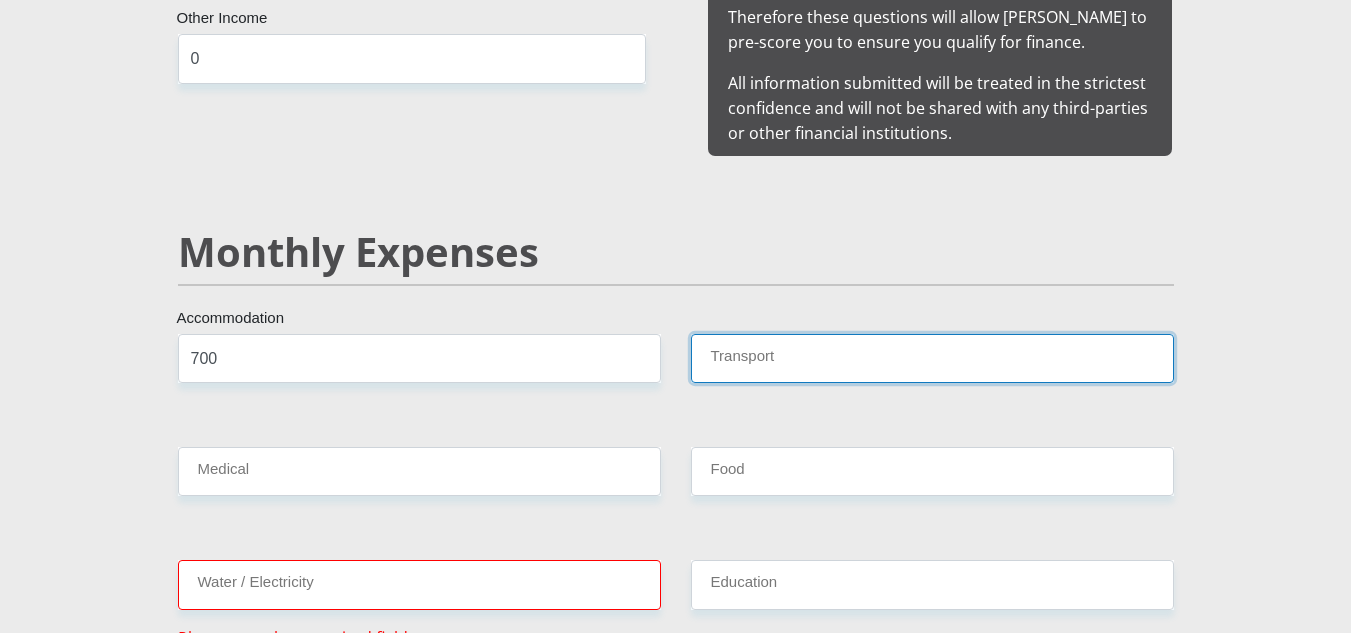type on "0" 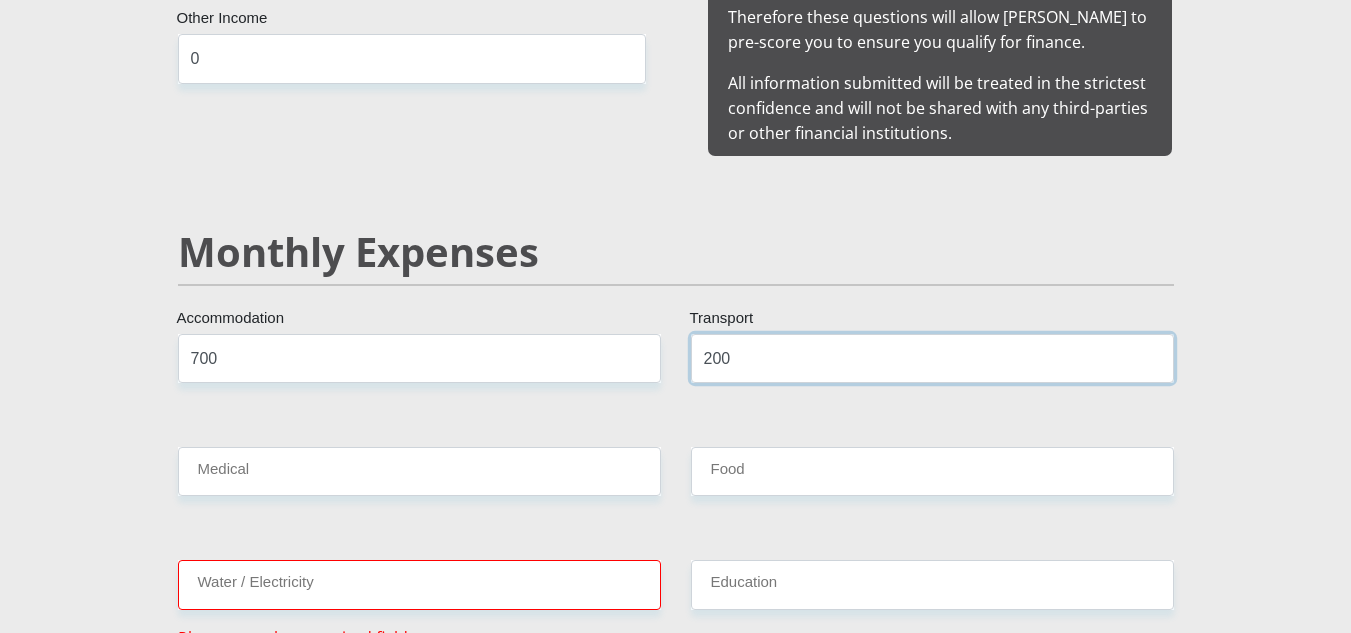 type on "200" 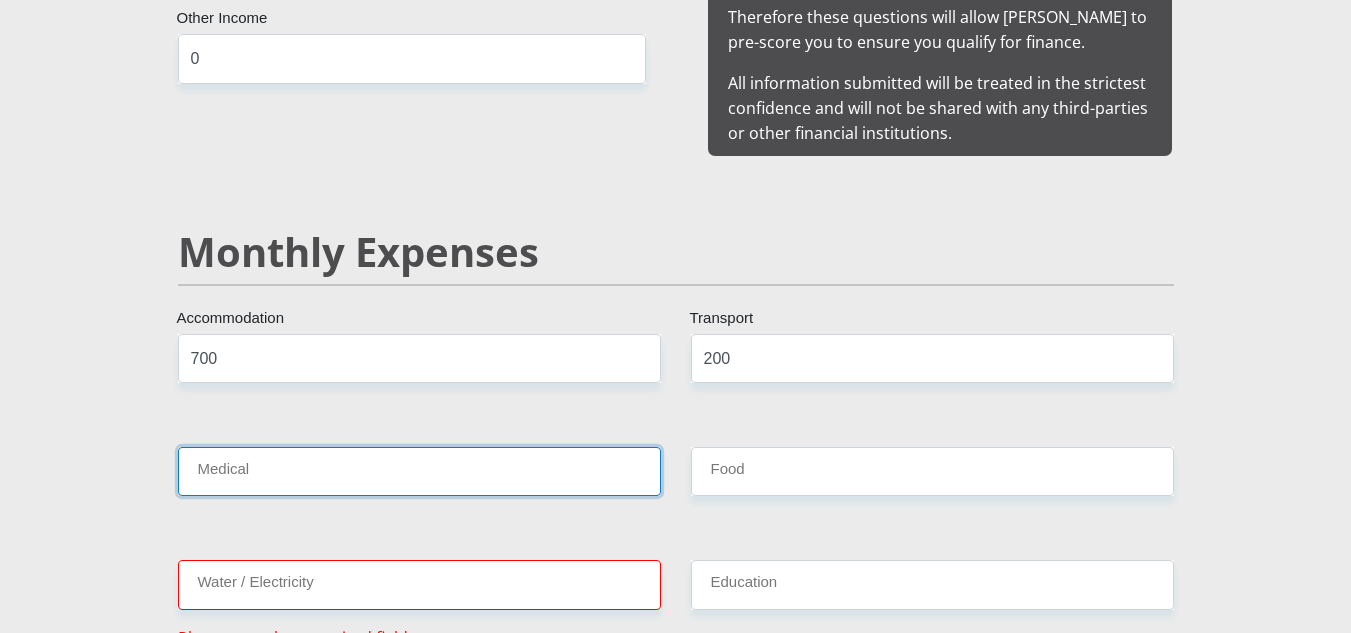 click on "Medical" at bounding box center [419, 471] 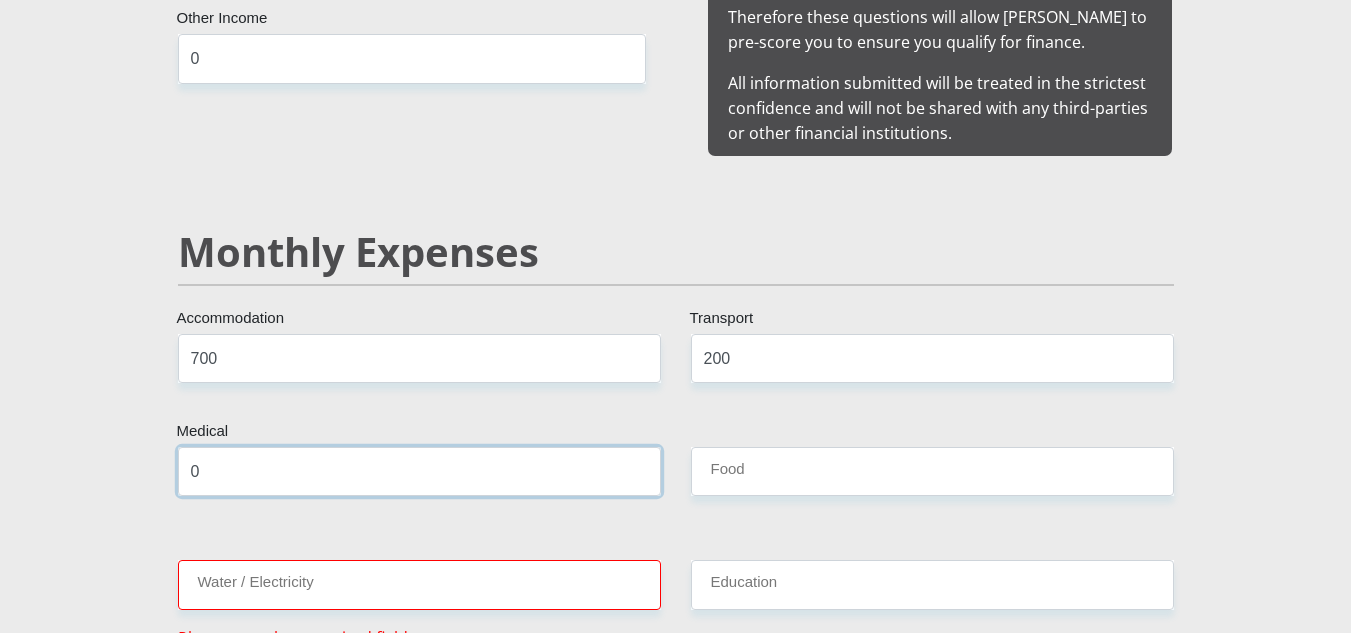 type on "0" 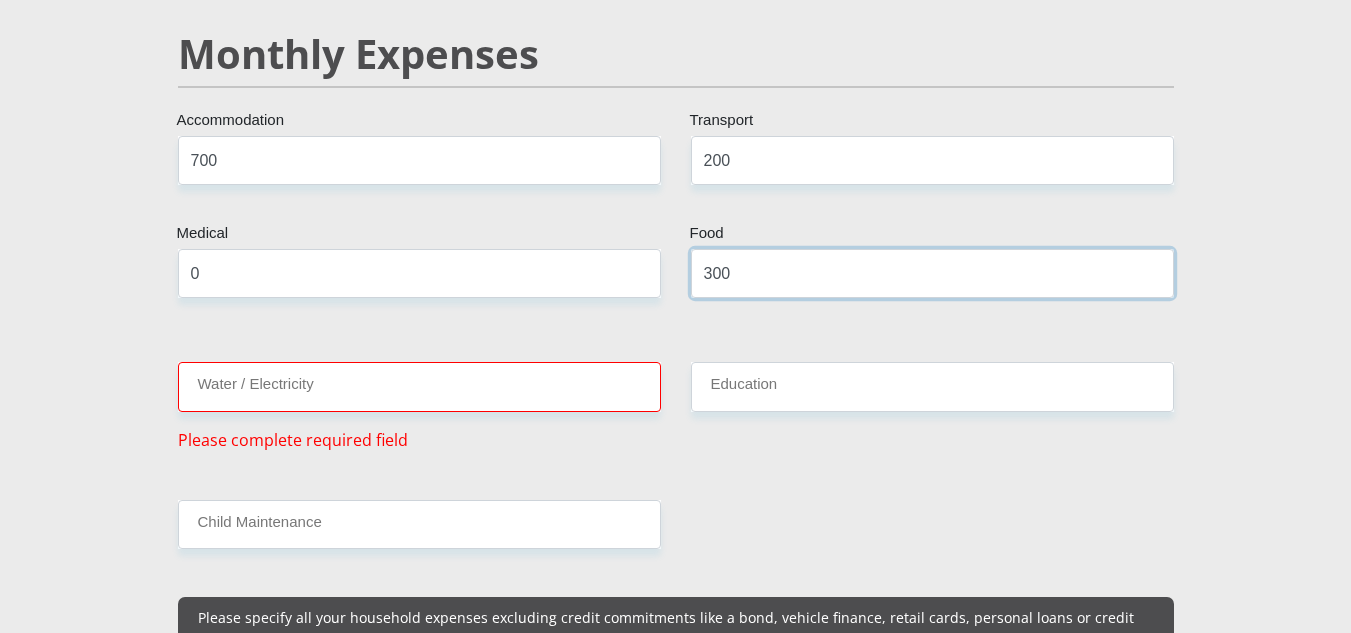 scroll, scrollTop: 2400, scrollLeft: 0, axis: vertical 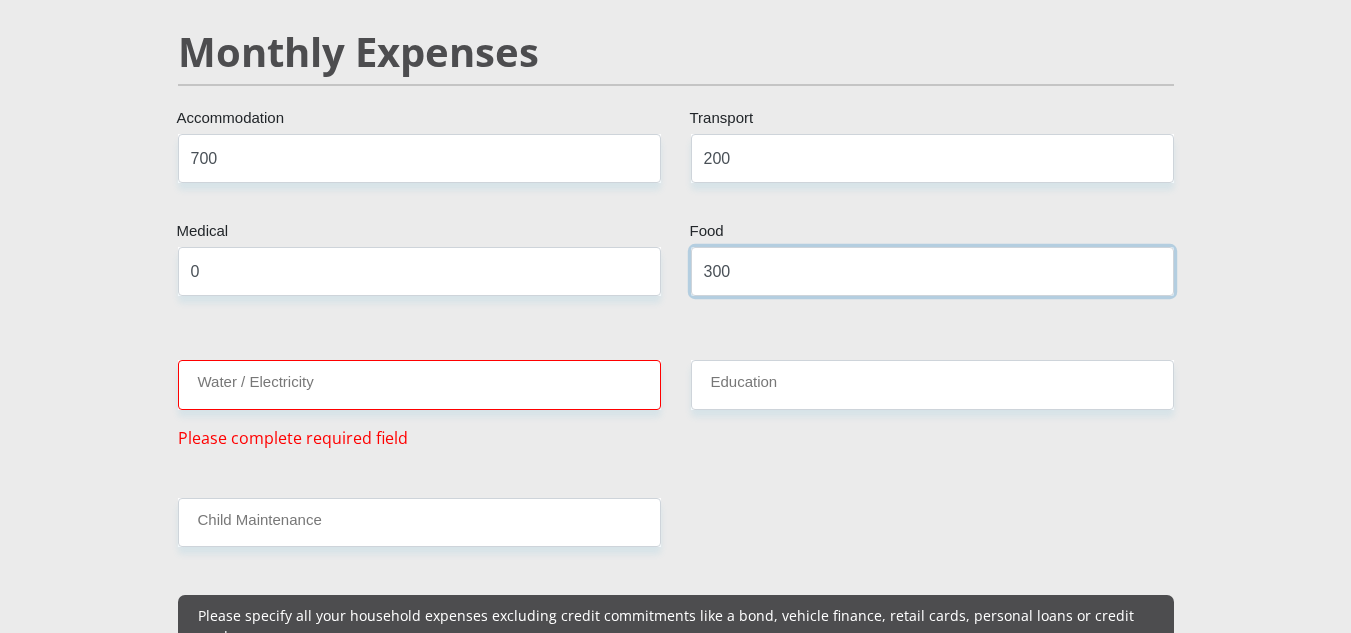type on "300" 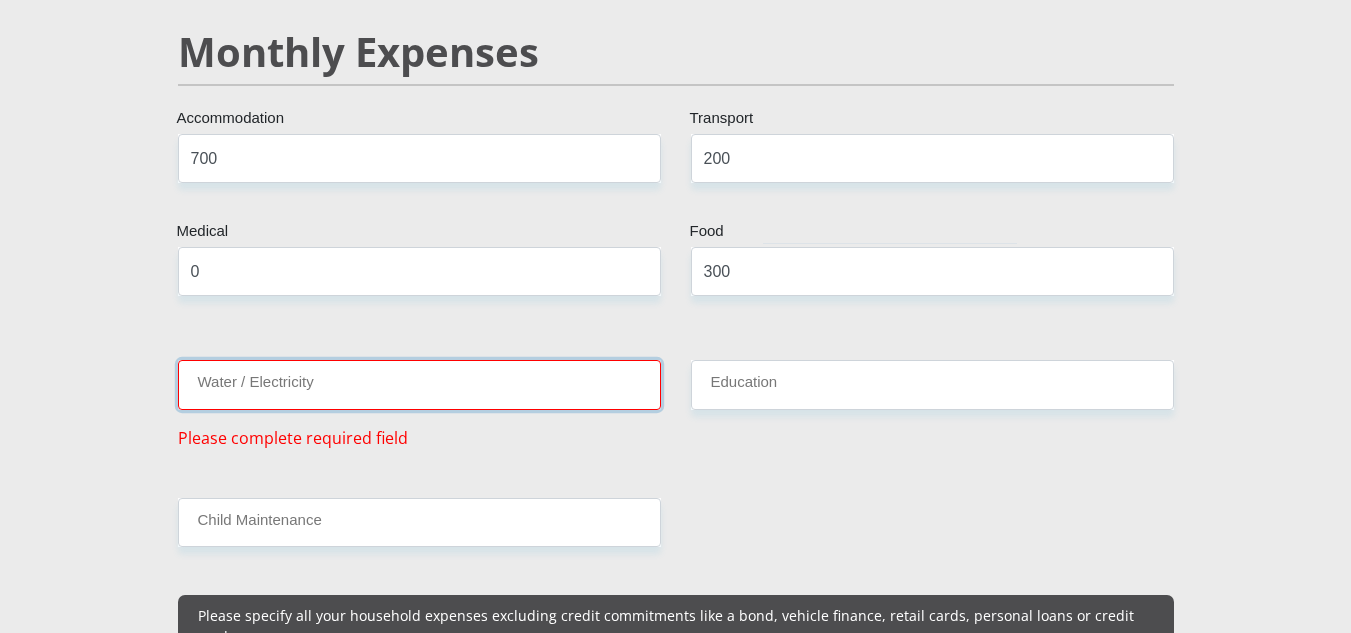 click on "Water / Electricity" at bounding box center [419, 384] 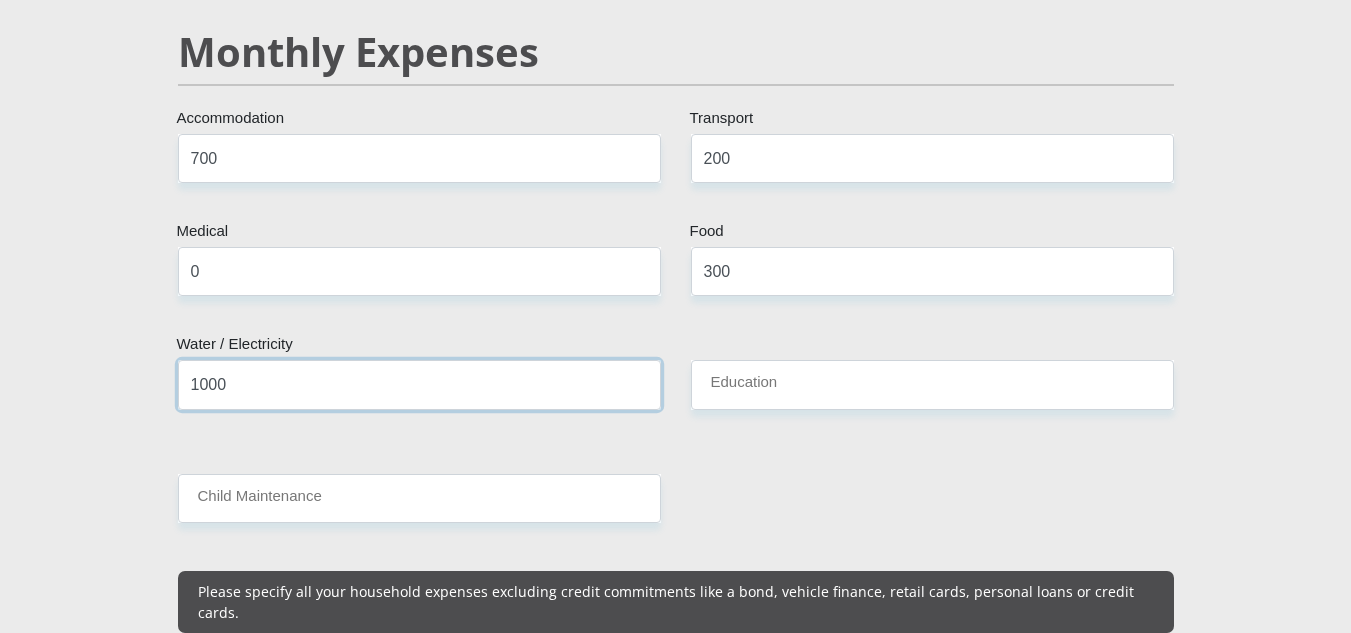 type on "1000" 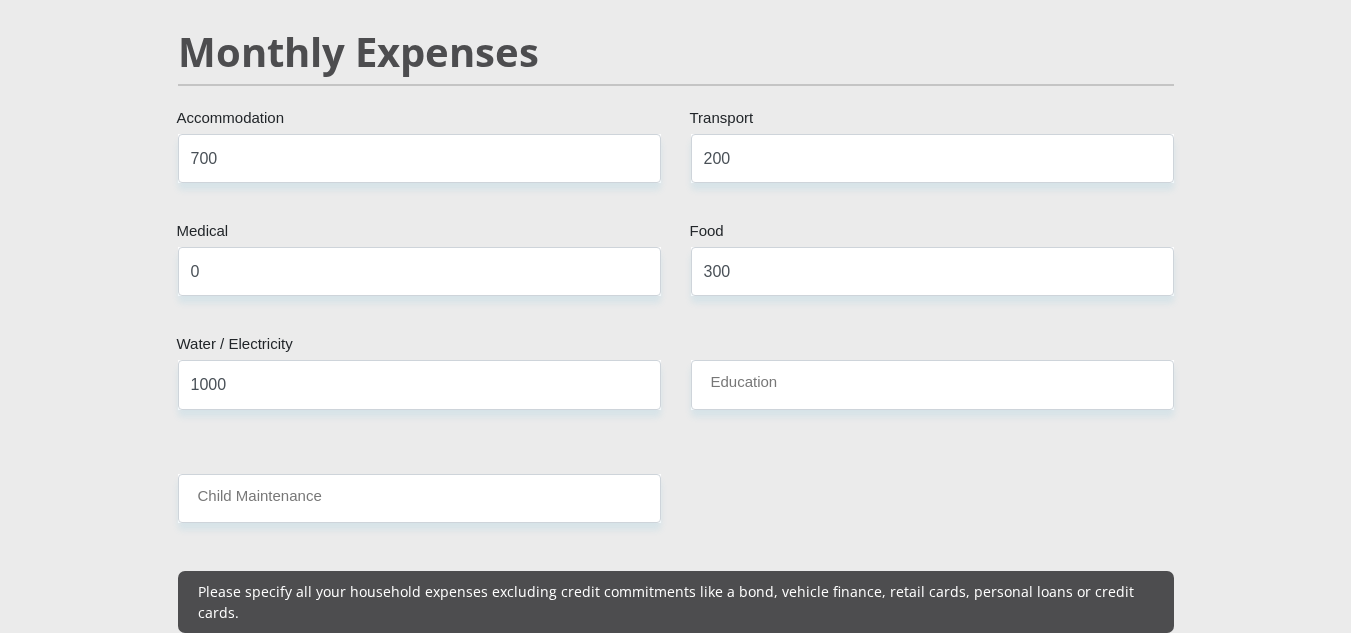 click on "Mr
Ms
Mrs
Dr
Other
Title
DAMIANAUTHUR
First Name
SNYDERS
Surname
South African ID Number
Please input valid ID number
South Africa
Afghanistan
Aland Islands
Albania
Algeria
America Samoa
American Virgin Islands
Andorra
Angola
Anguilla
Antarctica
Antigua and Barbuda
Argentina  Armenia" at bounding box center [676, 790] 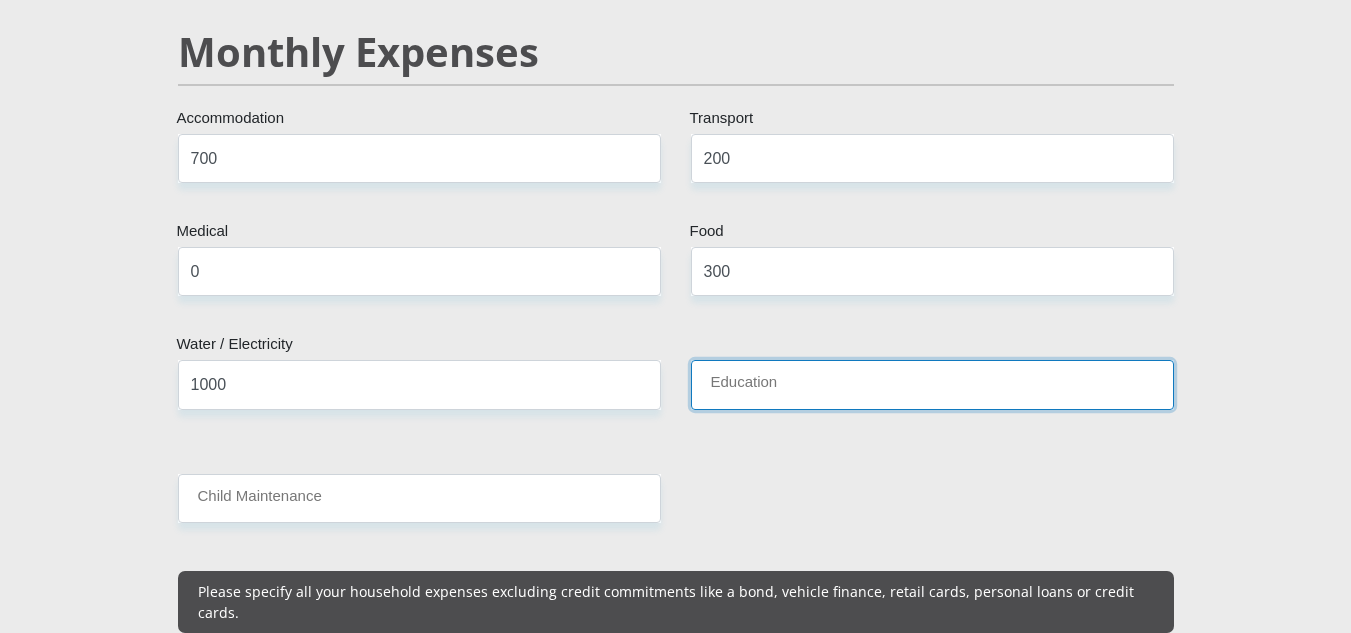 click on "Education" at bounding box center (932, 384) 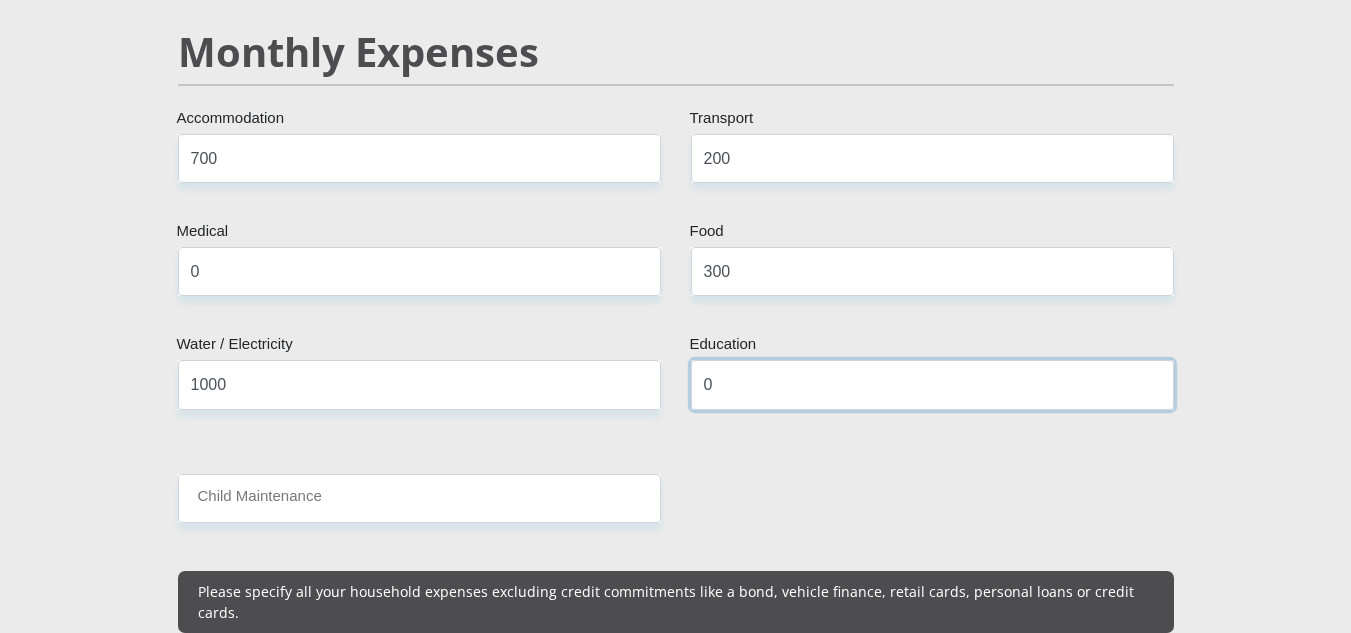 type on "0" 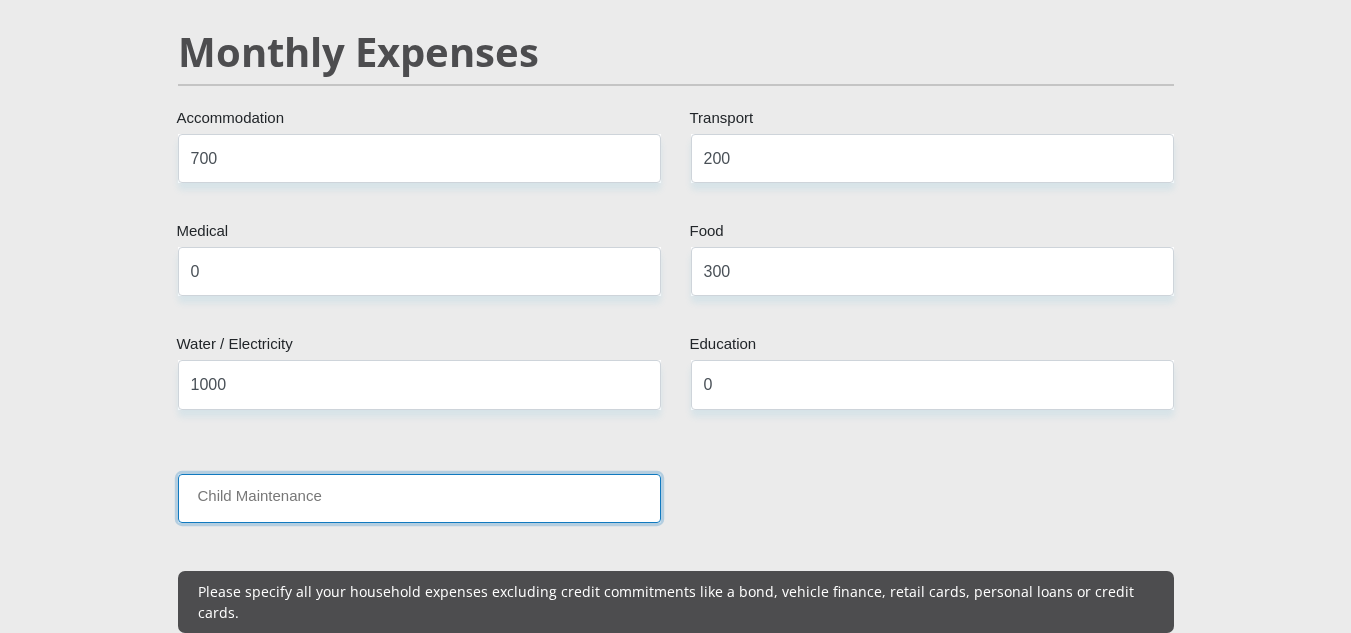 click on "Child Maintenance" at bounding box center (419, 498) 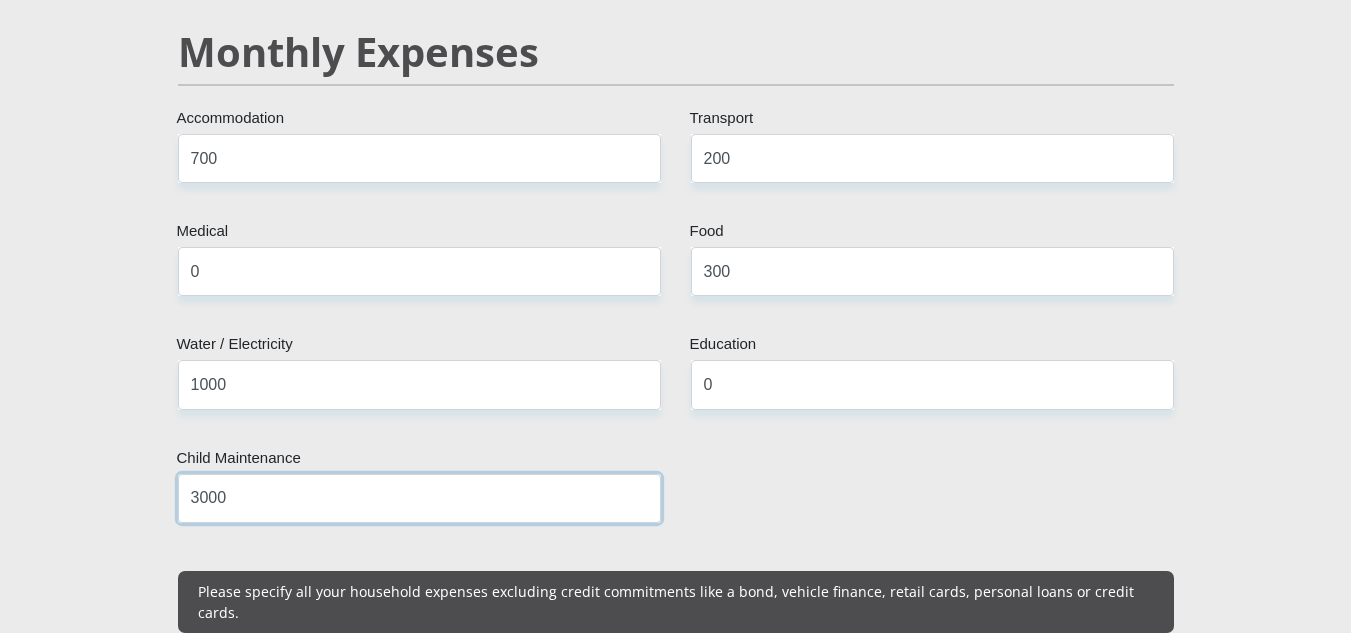 type on "3000" 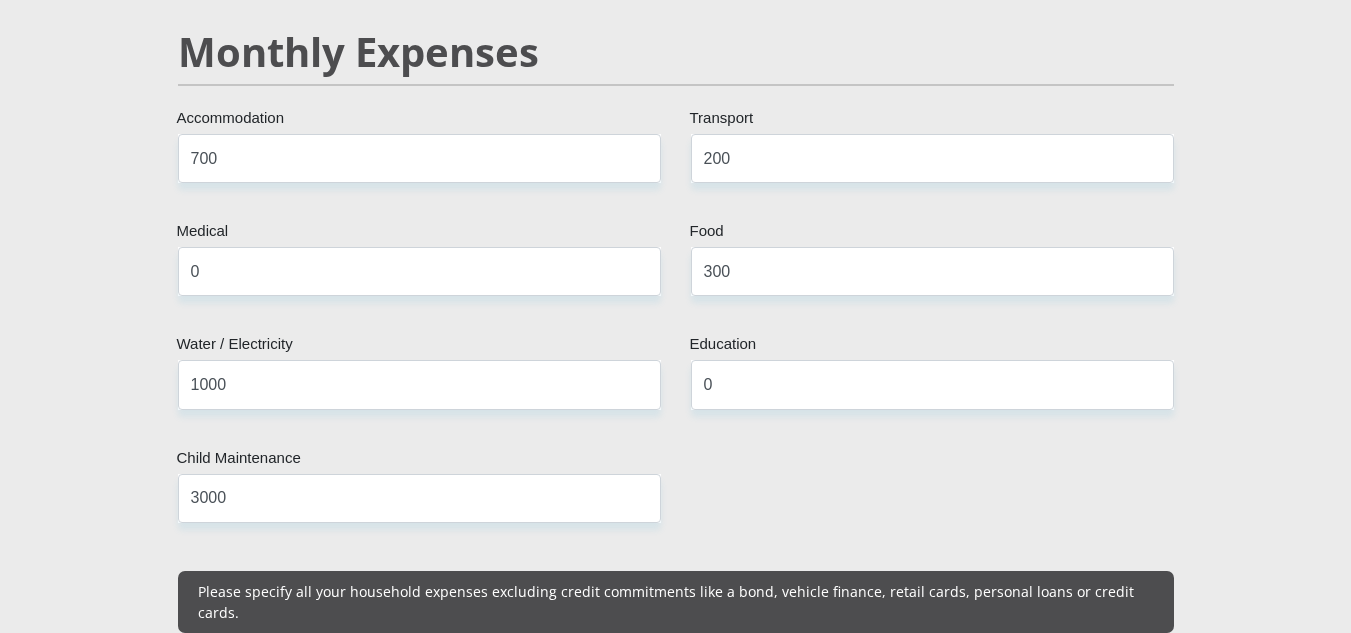 click on "Mr
Ms
Mrs
Dr
Other
Title
DAMIANAUTHUR
First Name
SNYDERS
Surname
South African ID Number
Please input valid ID number
South Africa
Afghanistan
Aland Islands
Albania
Algeria
America Samoa
American Virgin Islands
Andorra
Angola
Anguilla
Antarctica
Antigua and Barbuda
Argentina  Armenia" at bounding box center [676, 790] 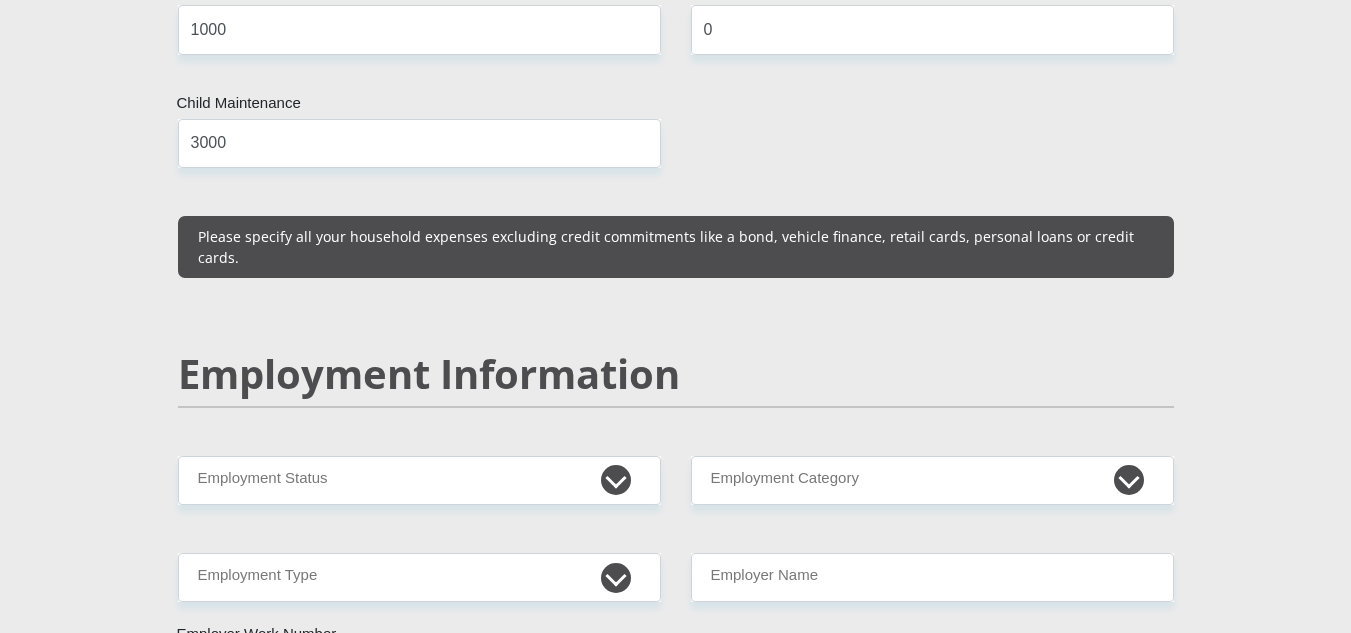 scroll, scrollTop: 2800, scrollLeft: 0, axis: vertical 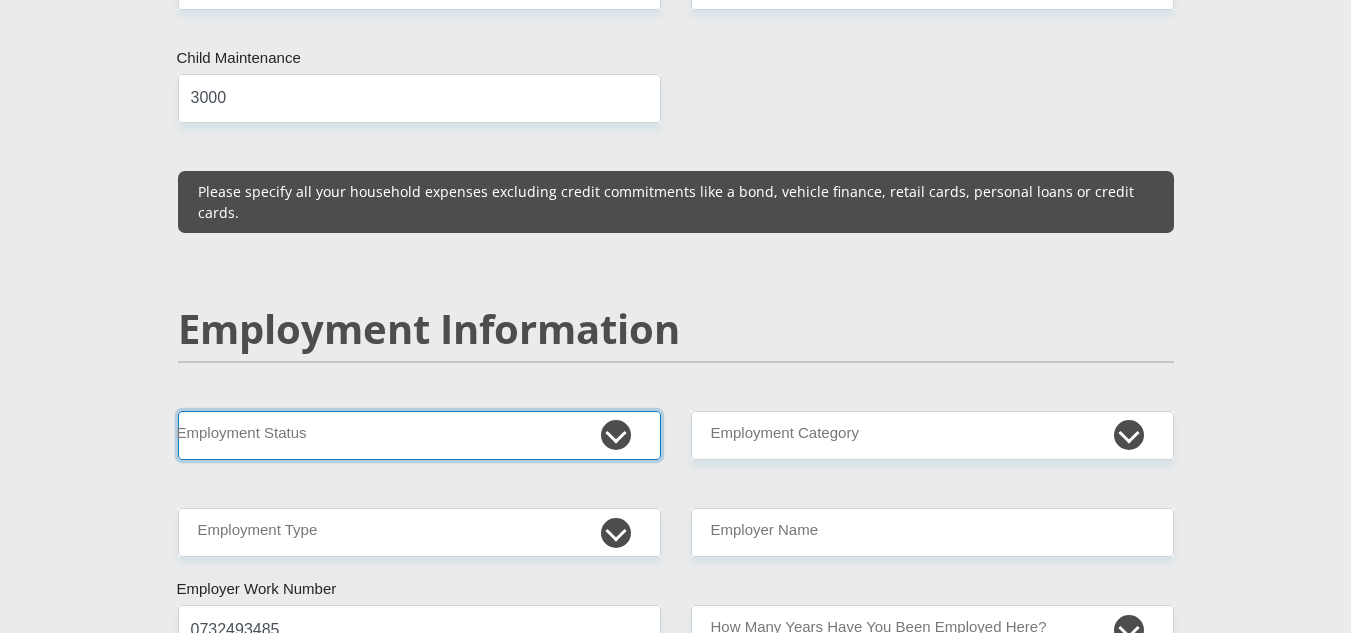 click on "Permanent/Full-time
Part-time/Casual
Contract Worker
Self-Employed
Housewife
Retired
Student
Medically Boarded
Disability
Unemployed" at bounding box center [419, 435] 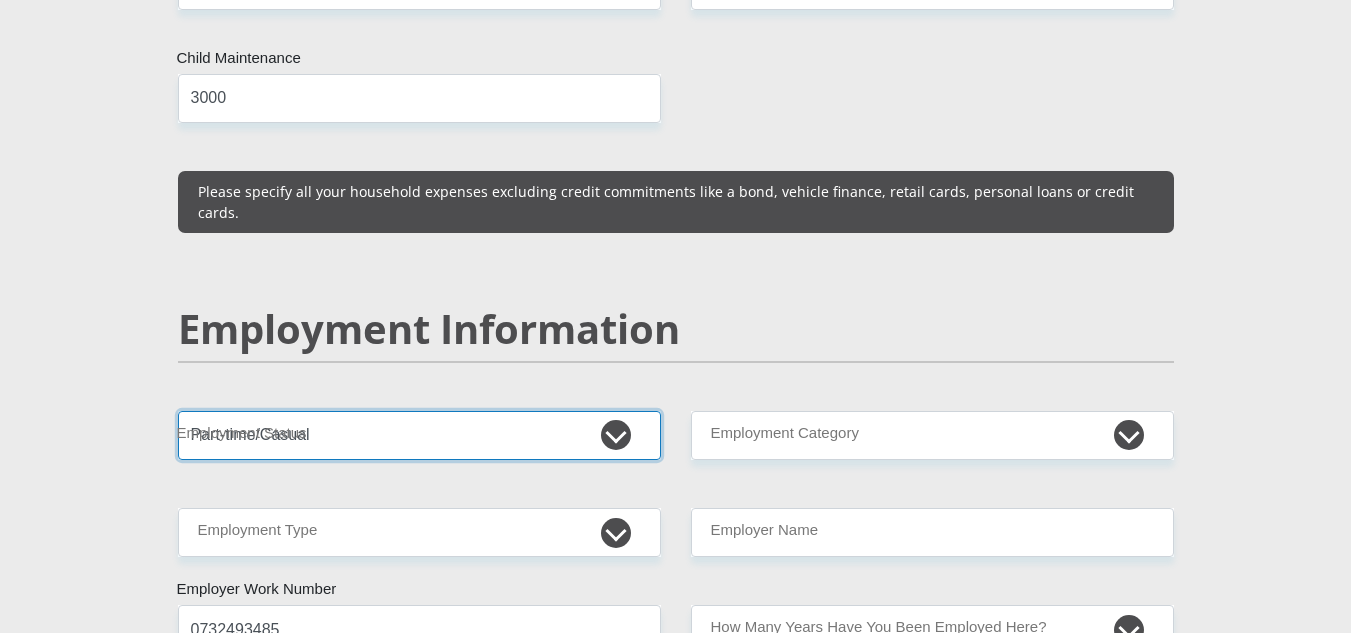 click on "Permanent/Full-time
Part-time/Casual
Contract Worker
Self-Employed
Housewife
Retired
Student
Medically Boarded
Disability
Unemployed" at bounding box center [419, 435] 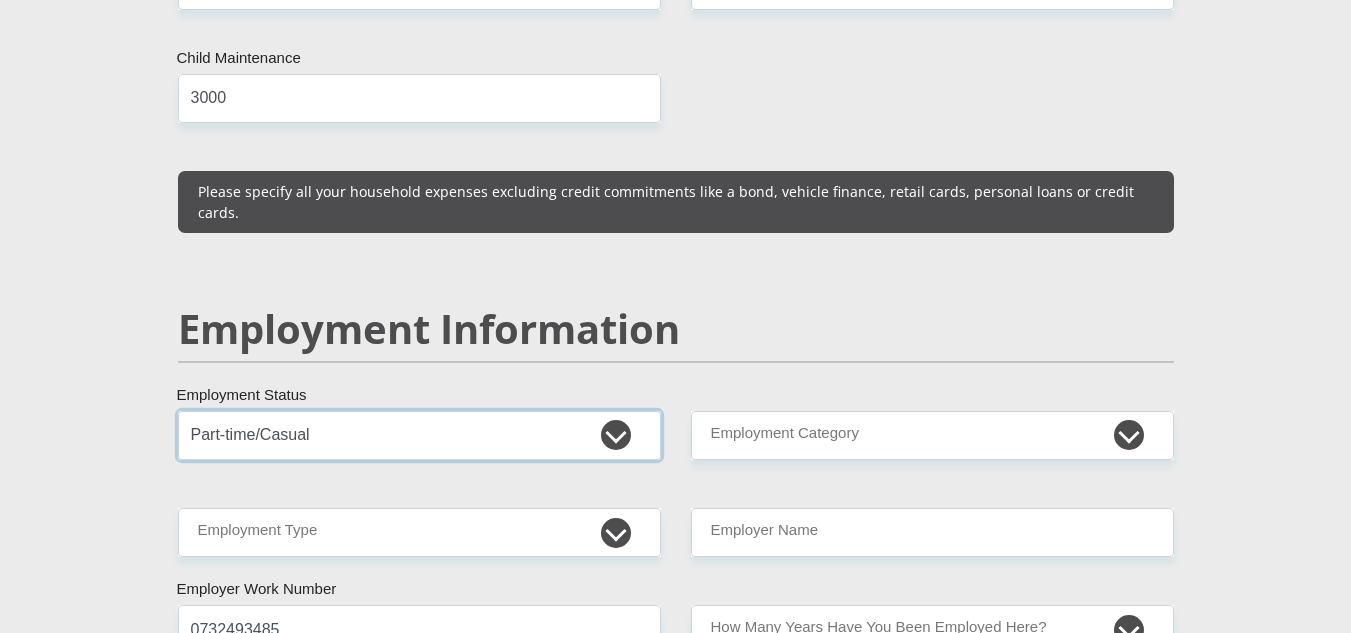 click on "Permanent/Full-time
Part-time/Casual
Contract Worker
Self-Employed
Housewife
Retired
Student
Medically Boarded
Disability
Unemployed" at bounding box center [419, 435] 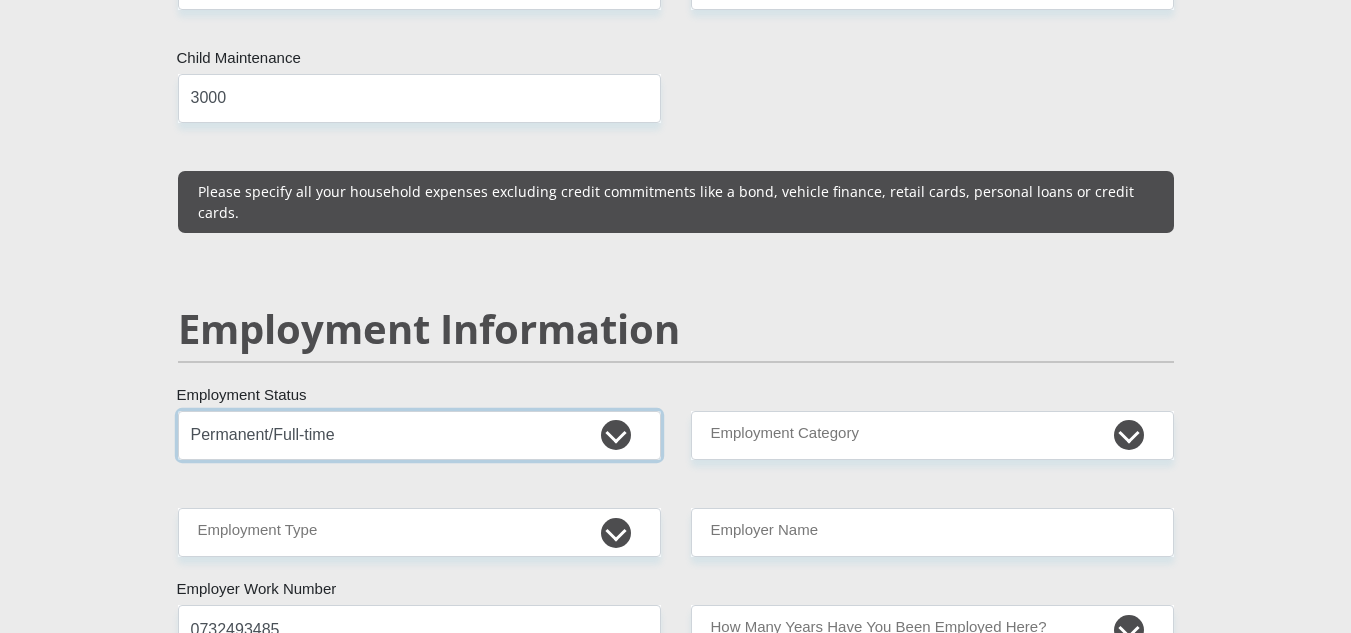 click on "Permanent/Full-time
Part-time/Casual
Contract Worker
Self-Employed
Housewife
Retired
Student
Medically Boarded
Disability
Unemployed" at bounding box center [419, 435] 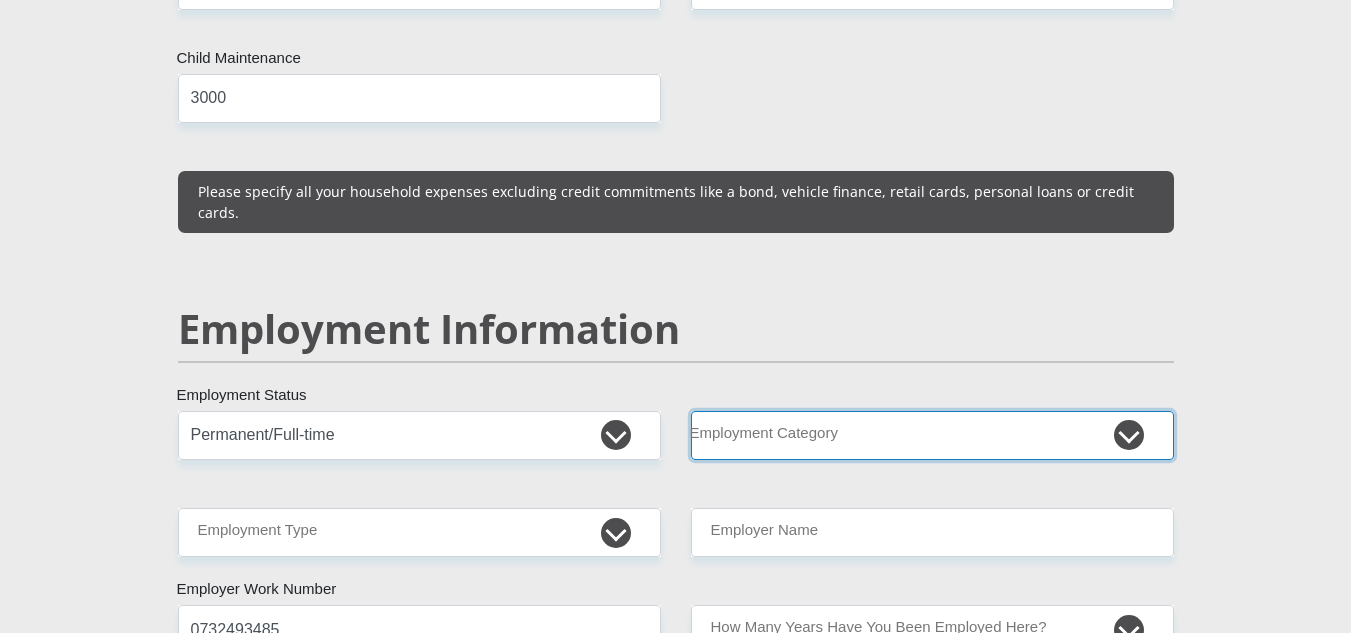 click on "AGRICULTURE
ALCOHOL & TOBACCO
CONSTRUCTION MATERIALS
METALLURGY
EQUIPMENT FOR RENEWABLE ENERGY
SPECIALIZED CONTRACTORS
CAR
GAMING (INCL. INTERNET
OTHER WHOLESALE
UNLICENSED PHARMACEUTICALS
CURRENCY EXCHANGE HOUSES
OTHER FINANCIAL INSTITUTIONS & INSURANCE
REAL ESTATE AGENTS
OIL & GAS
OTHER MATERIALS (E.G. IRON ORE)
PRECIOUS STONES & PRECIOUS METALS
POLITICAL ORGANIZATIONS
RELIGIOUS ORGANIZATIONS(NOT SECTS)
ACTI. HAVING BUSINESS DEAL WITH PUBLIC ADMINISTRATION
LAUNDROMATS" at bounding box center (932, 435) 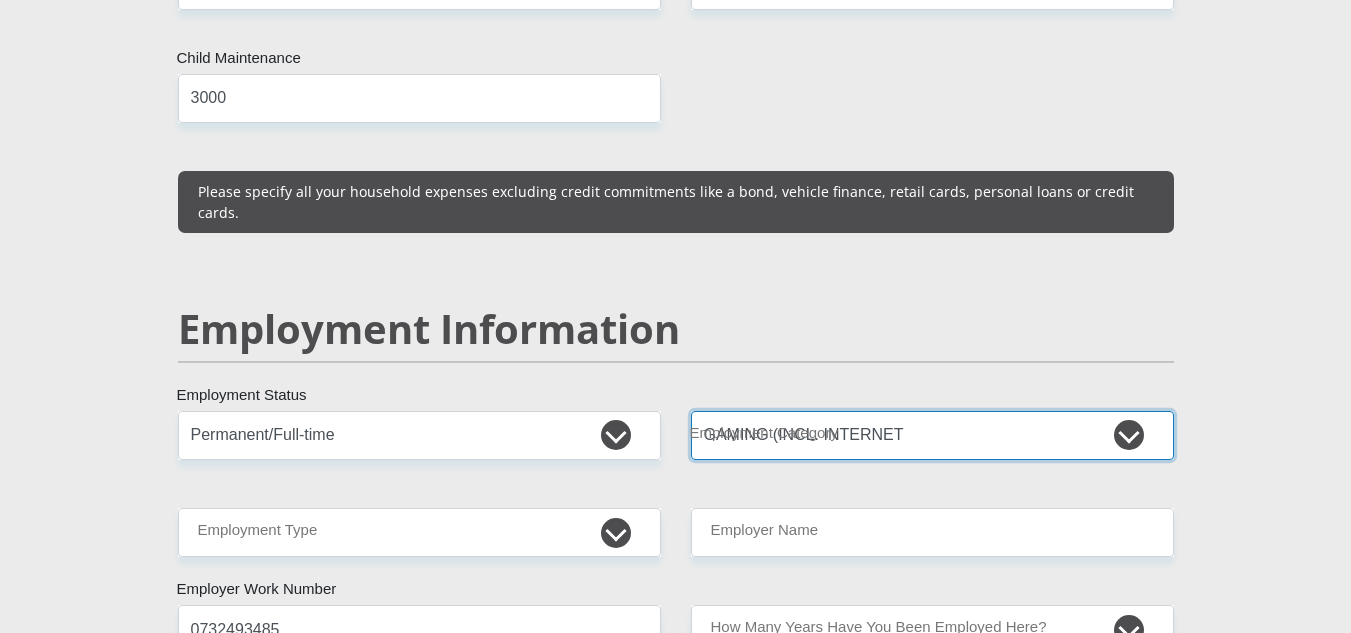 click on "AGRICULTURE
ALCOHOL & TOBACCO
CONSTRUCTION MATERIALS
METALLURGY
EQUIPMENT FOR RENEWABLE ENERGY
SPECIALIZED CONTRACTORS
CAR
GAMING (INCL. INTERNET
OTHER WHOLESALE
UNLICENSED PHARMACEUTICALS
CURRENCY EXCHANGE HOUSES
OTHER FINANCIAL INSTITUTIONS & INSURANCE
REAL ESTATE AGENTS
OIL & GAS
OTHER MATERIALS (E.G. IRON ORE)
PRECIOUS STONES & PRECIOUS METALS
POLITICAL ORGANIZATIONS
RELIGIOUS ORGANIZATIONS(NOT SECTS)
ACTI. HAVING BUSINESS DEAL WITH PUBLIC ADMINISTRATION
LAUNDROMATS" at bounding box center (932, 435) 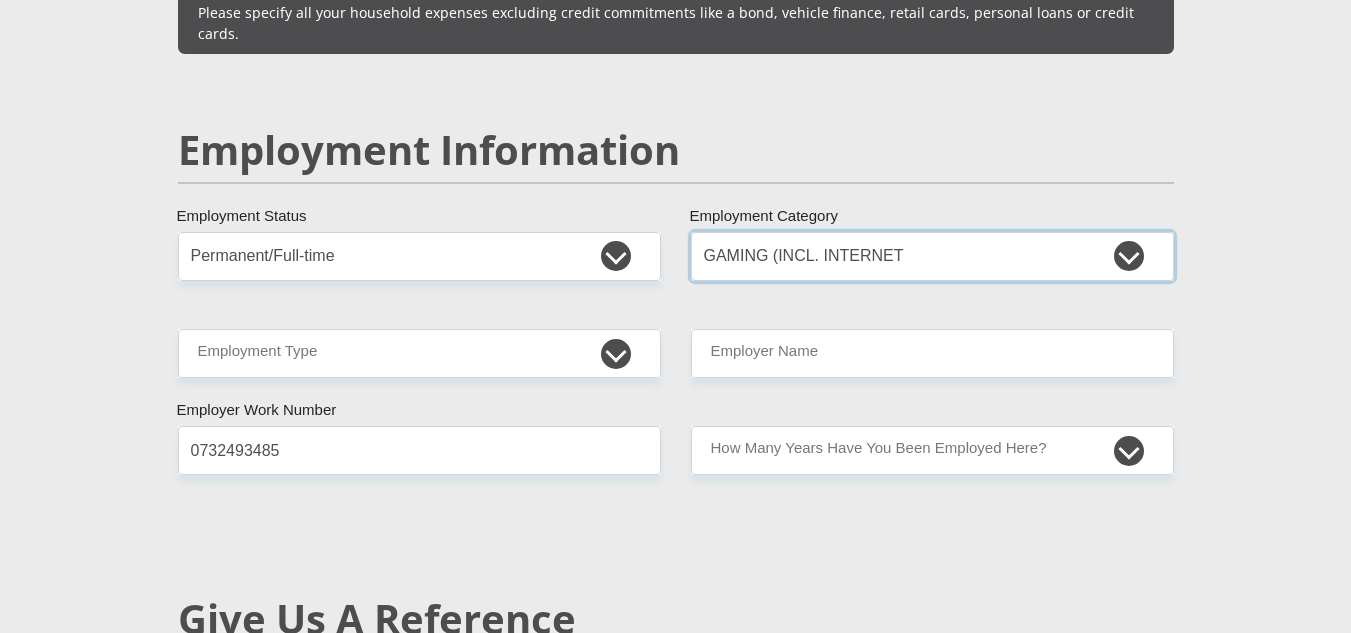 scroll, scrollTop: 3000, scrollLeft: 0, axis: vertical 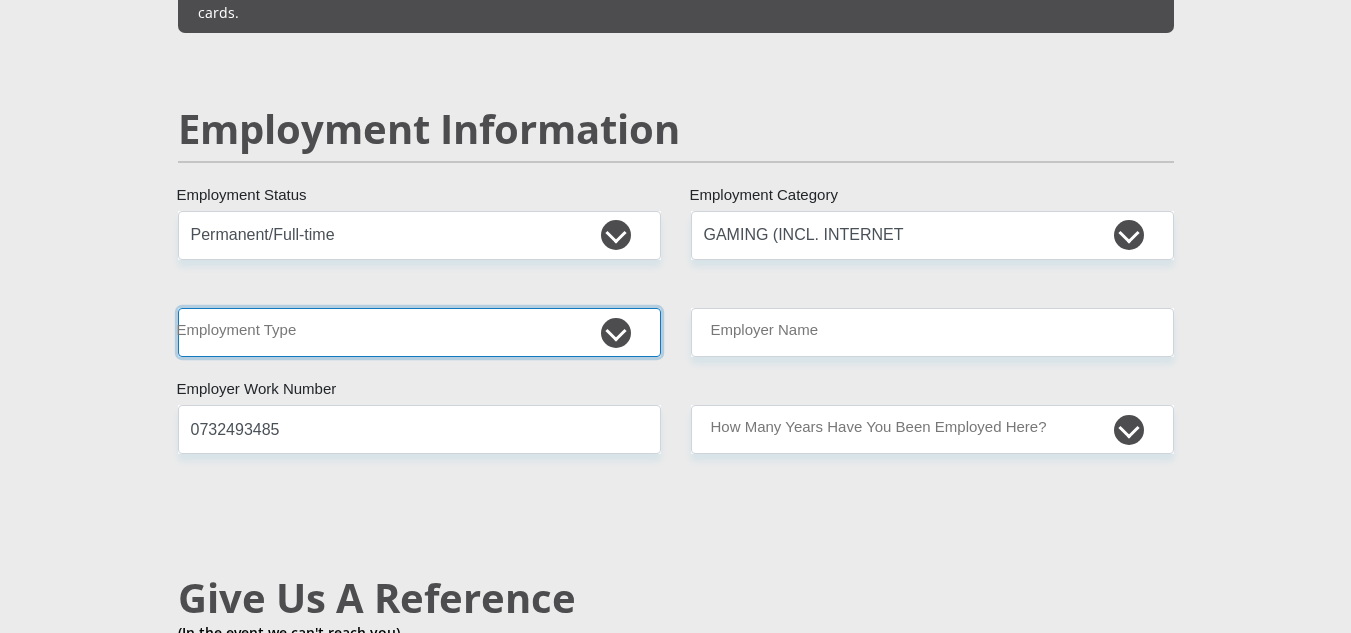 click on "College/Lecturer
Craft Seller
Creative
Driver
Executive
Farmer
Forces - Non Commissioned
Forces - Officer
Hawker
Housewife
Labourer
Licenced Professional
Manager
Miner
Non Licenced Professional
Office Staff/Clerk
Outside Worker
Pensioner
Permanent Teacher
Production/Manufacturing
Sales
Self-Employed
Semi-Professional Worker
Service Industry  Social Worker  Student" at bounding box center [419, 332] 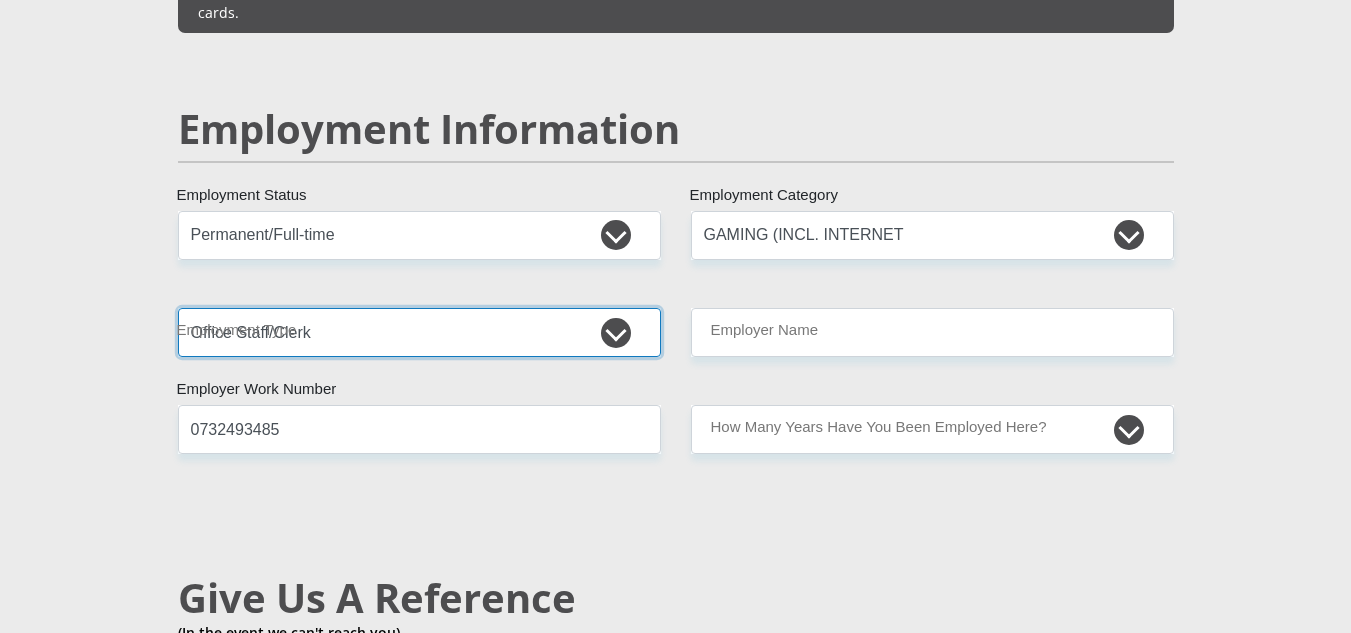 click on "College/Lecturer
Craft Seller
Creative
Driver
Executive
Farmer
Forces - Non Commissioned
Forces - Officer
Hawker
Housewife
Labourer
Licenced Professional
Manager
Miner
Non Licenced Professional
Office Staff/Clerk
Outside Worker
Pensioner
Permanent Teacher
Production/Manufacturing
Sales
Self-Employed
Semi-Professional Worker
Service Industry  Social Worker  Student" at bounding box center [419, 332] 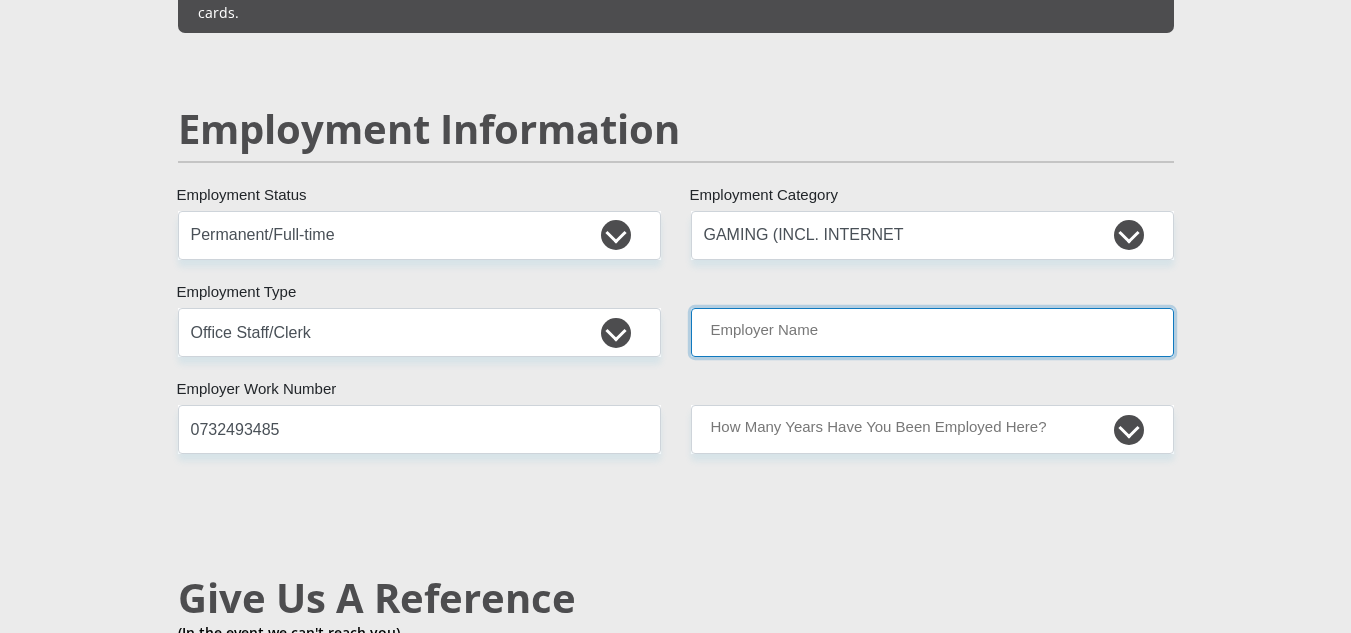 click on "Employer Name" at bounding box center [932, 332] 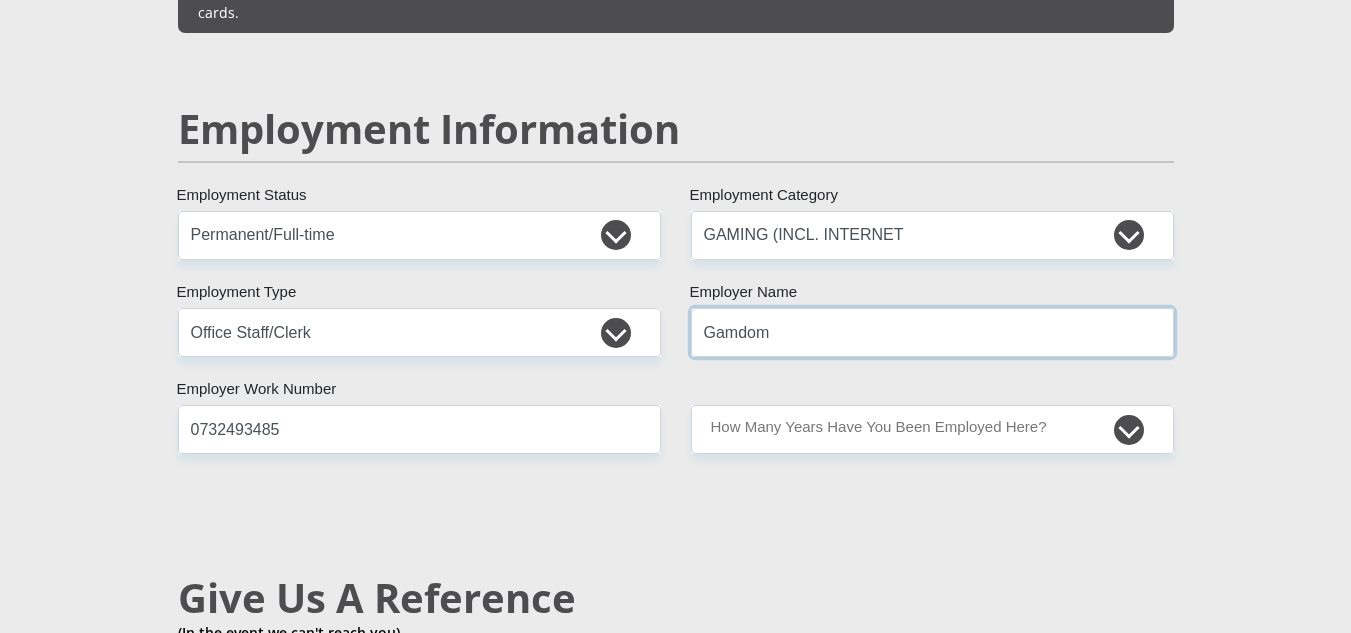 type on "Gamdom" 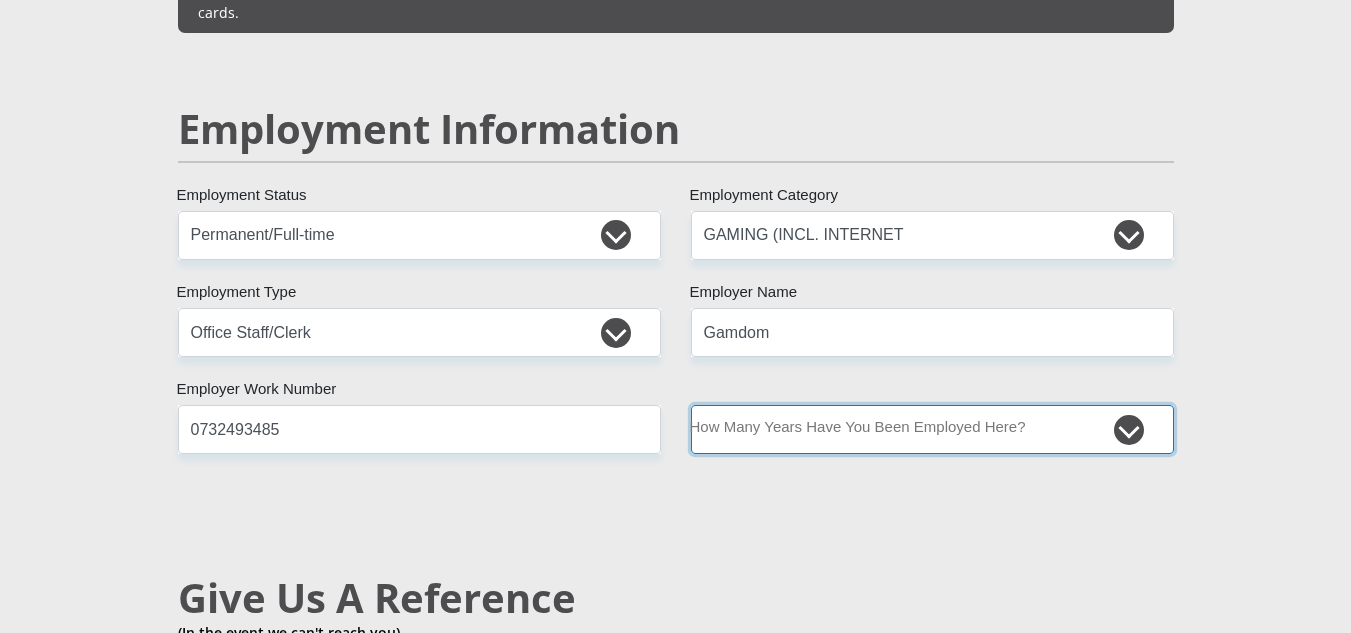 click on "less than 1 year
1-3 years
3-5 years
5+ years" at bounding box center [932, 429] 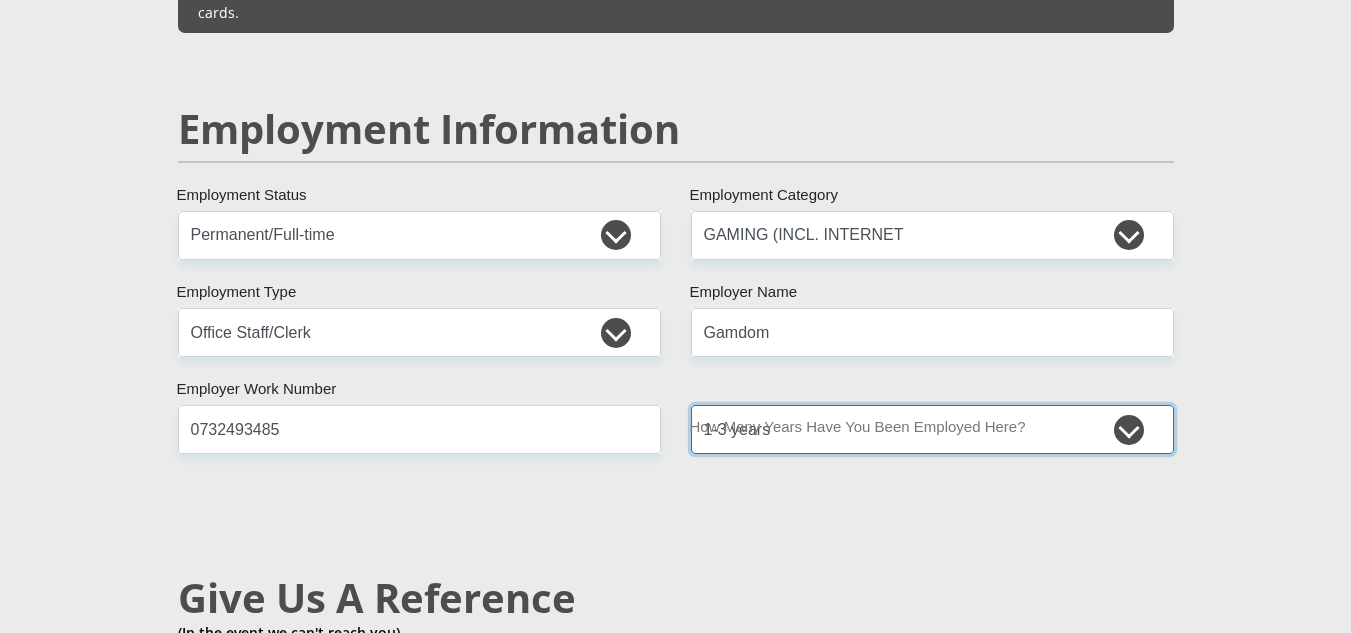 click on "less than 1 year
1-3 years
3-5 years
5+ years" at bounding box center [932, 429] 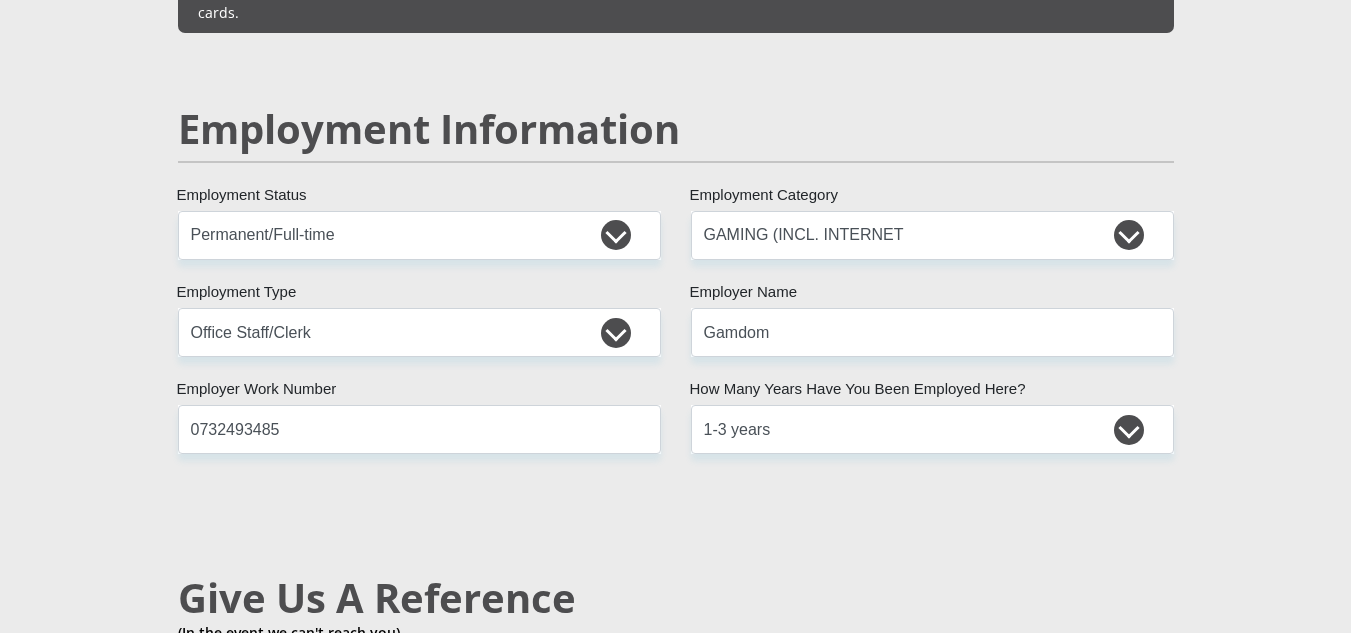 click on "Mr
Ms
Mrs
Dr
Other
Title
DAMIANAUTHUR
First Name
SNYDERS
Surname
South African ID Number
Please input valid ID number
South Africa
Afghanistan
Aland Islands
Albania
Algeria
America Samoa
American Virgin Islands
Andorra
Angola
Anguilla
Antarctica
Antigua and Barbuda
Argentina  Armenia" at bounding box center [676, 190] 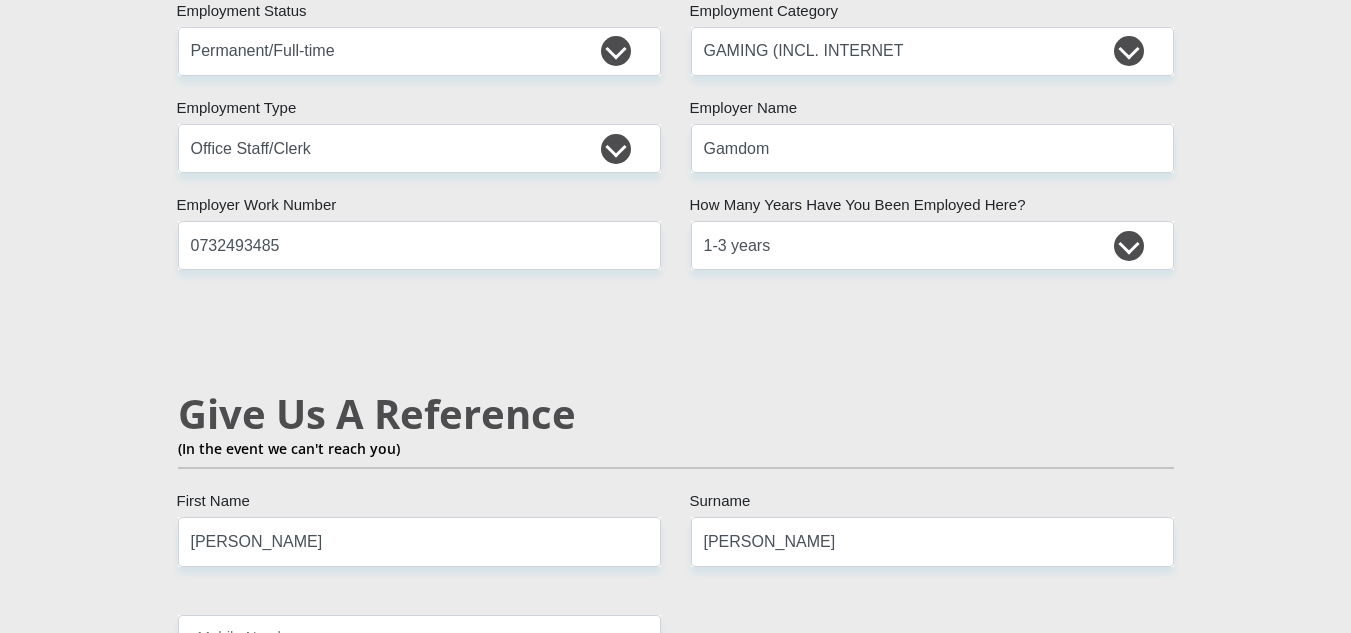 scroll, scrollTop: 3500, scrollLeft: 0, axis: vertical 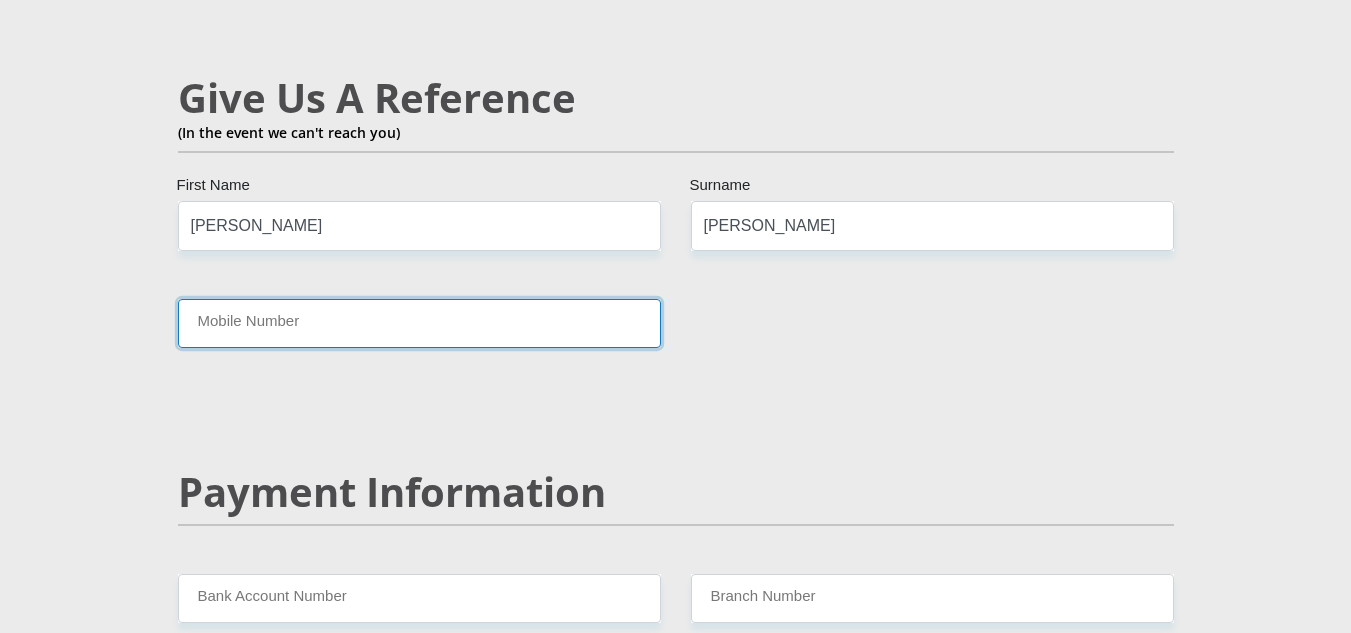 click on "Mobile Number" at bounding box center (419, 323) 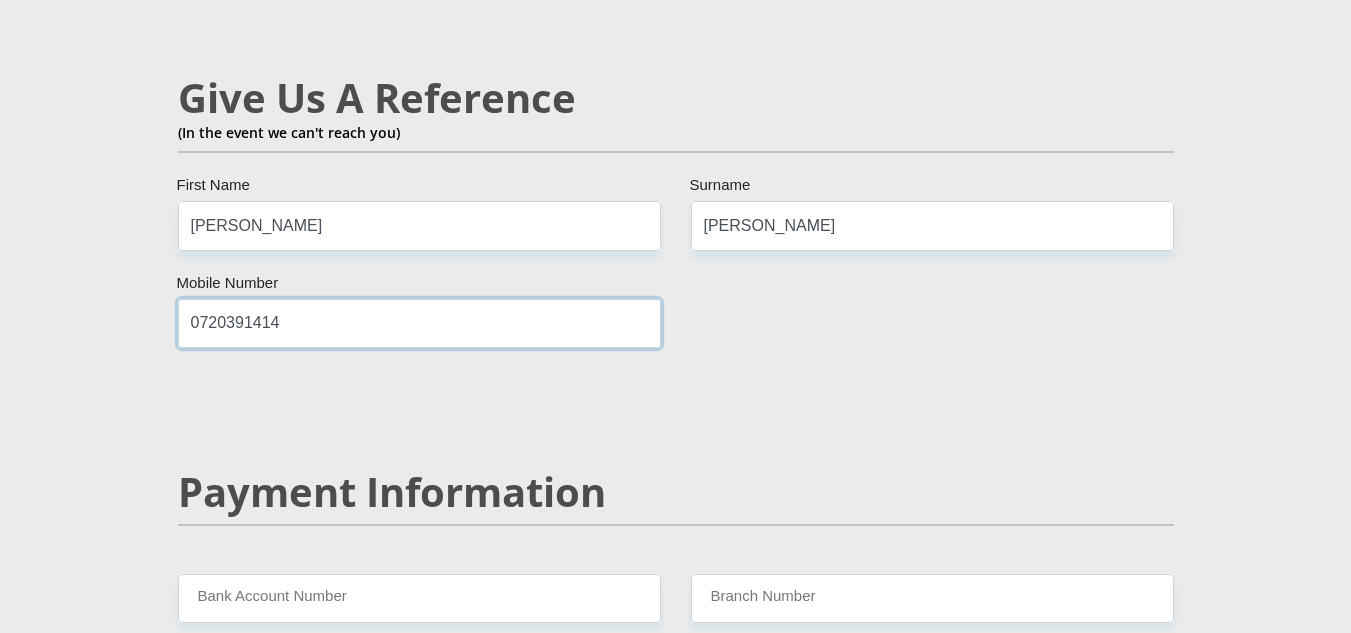 type on "0720391414" 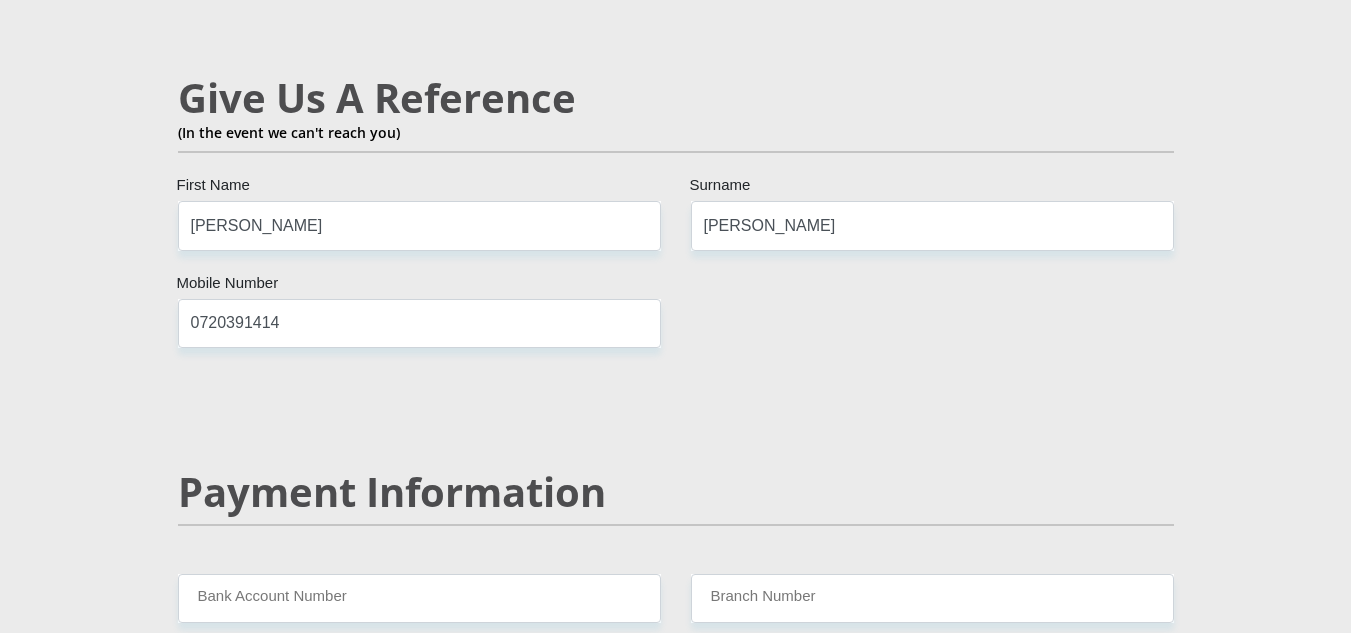 click on "Mr
Ms
Mrs
Dr
Other
Title
DAMIANAUTHUR
First Name
SNYDERS
Surname
South African ID Number
Please input valid ID number
South Africa
Afghanistan
Aland Islands
Albania
Algeria
America Samoa
American Virgin Islands
Andorra
Angola
Anguilla
Antarctica
Antigua and Barbuda
Argentina  Armenia" at bounding box center [676, -310] 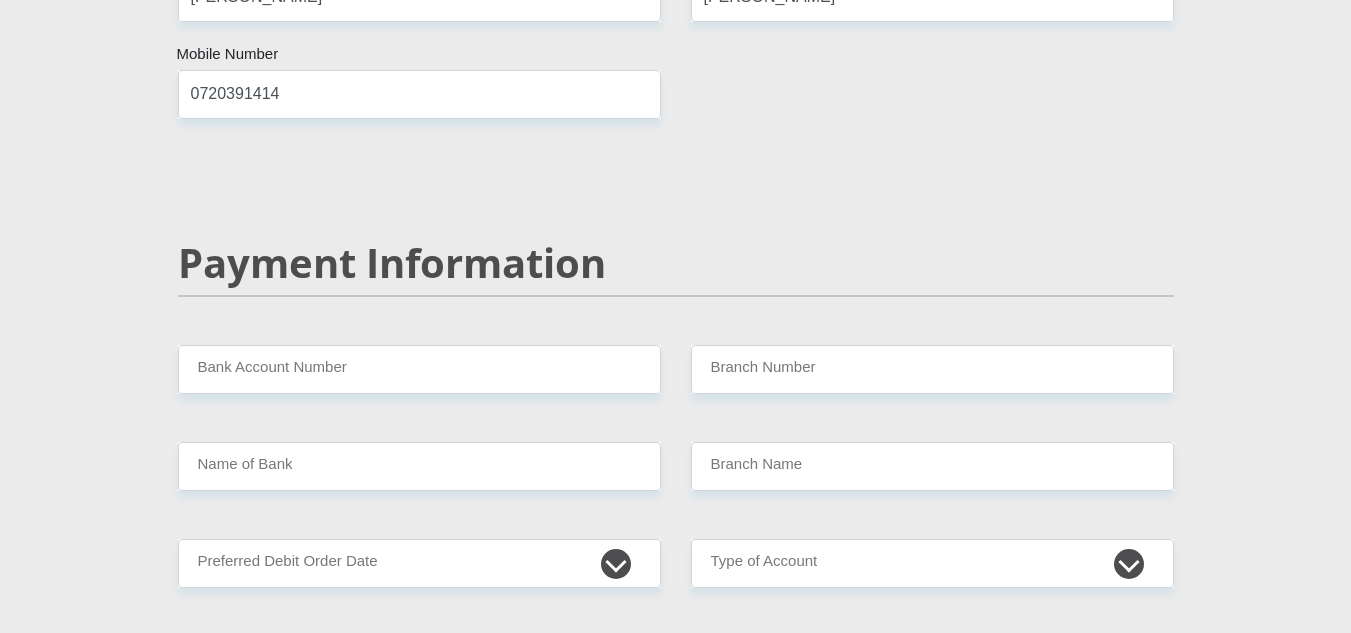 scroll, scrollTop: 3800, scrollLeft: 0, axis: vertical 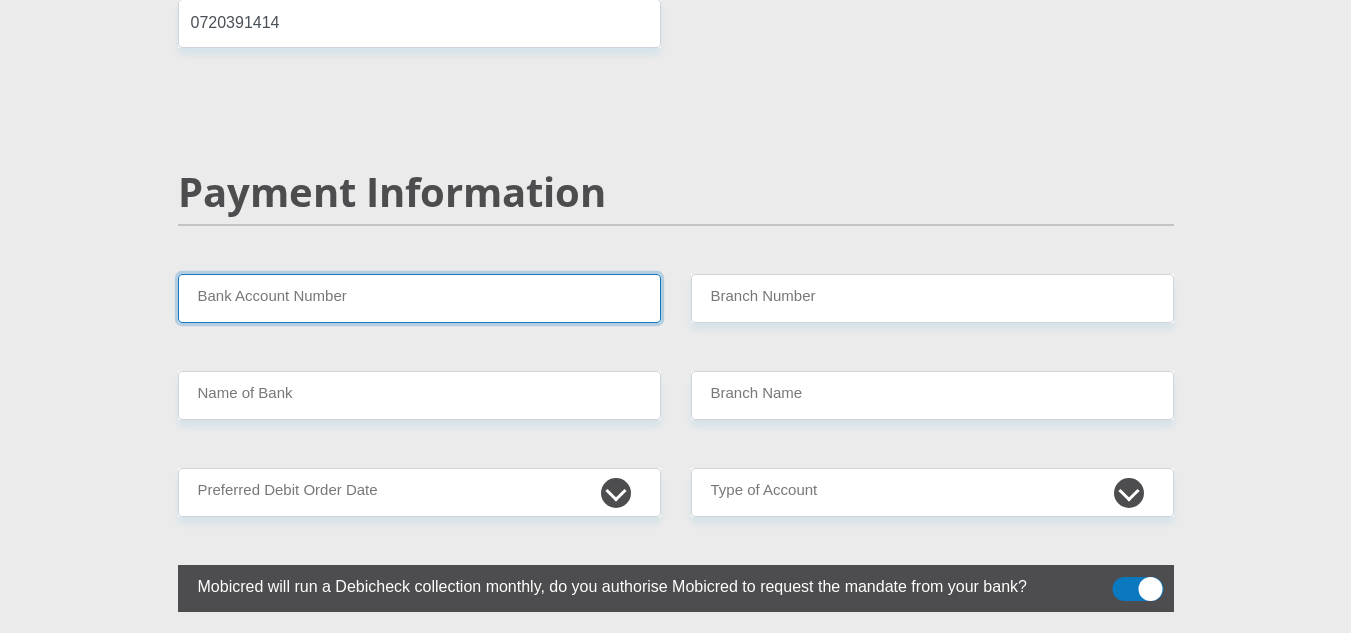 click on "Bank Account Number" at bounding box center [419, 298] 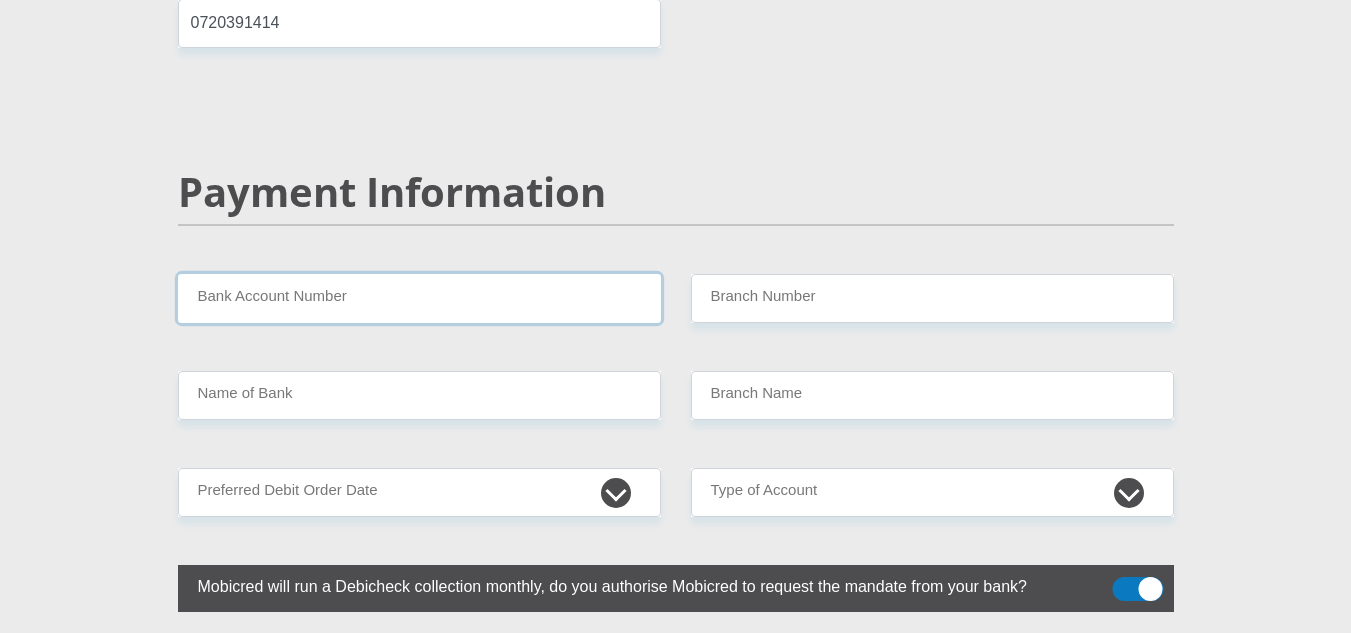 click on "Bank Account Number" at bounding box center [419, 298] 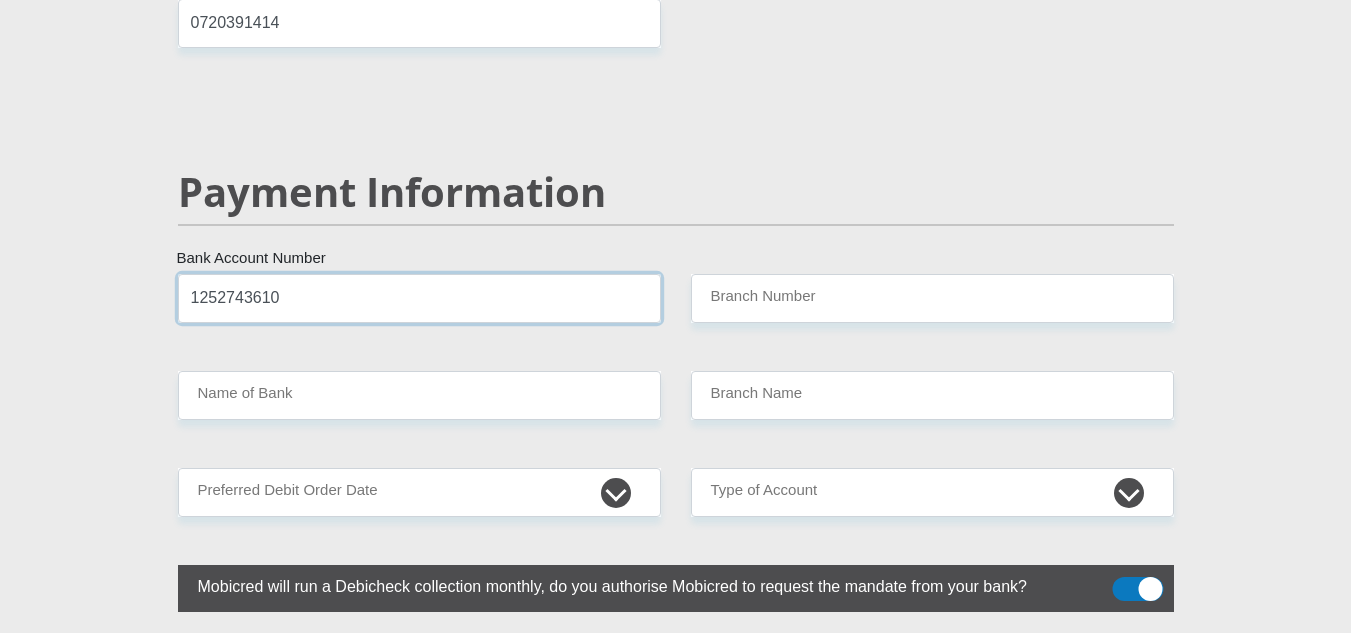 type on "1252743610" 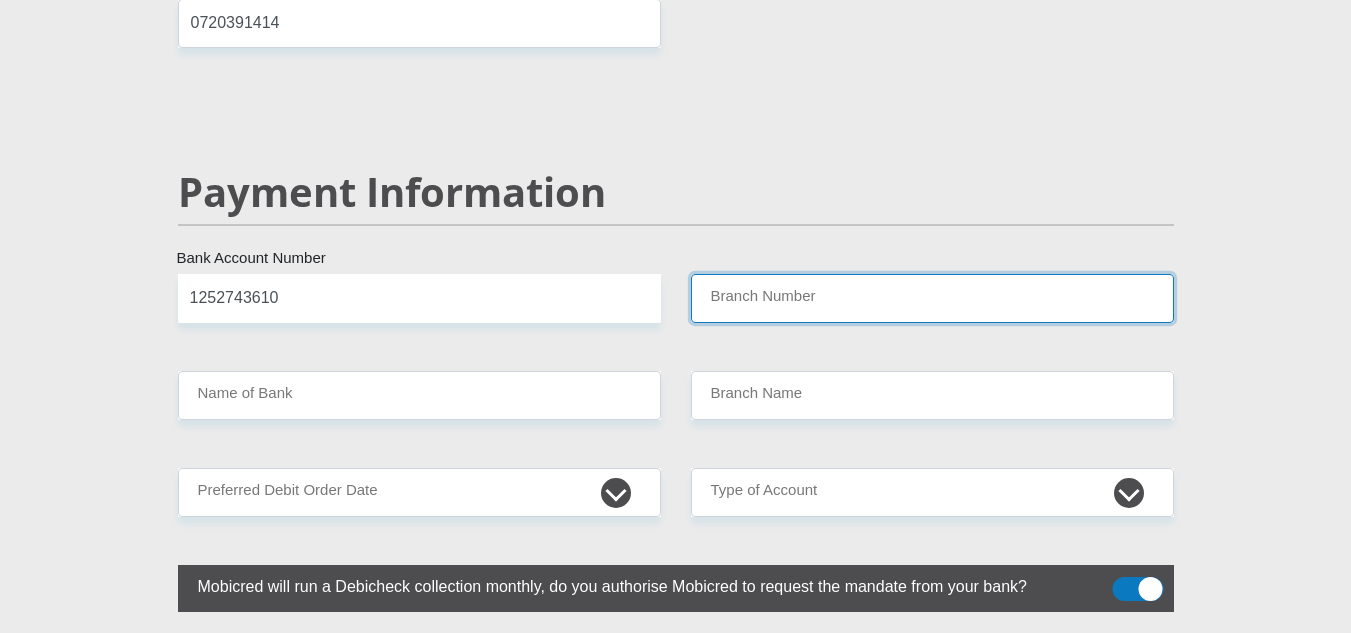 click on "Branch Number" at bounding box center (932, 298) 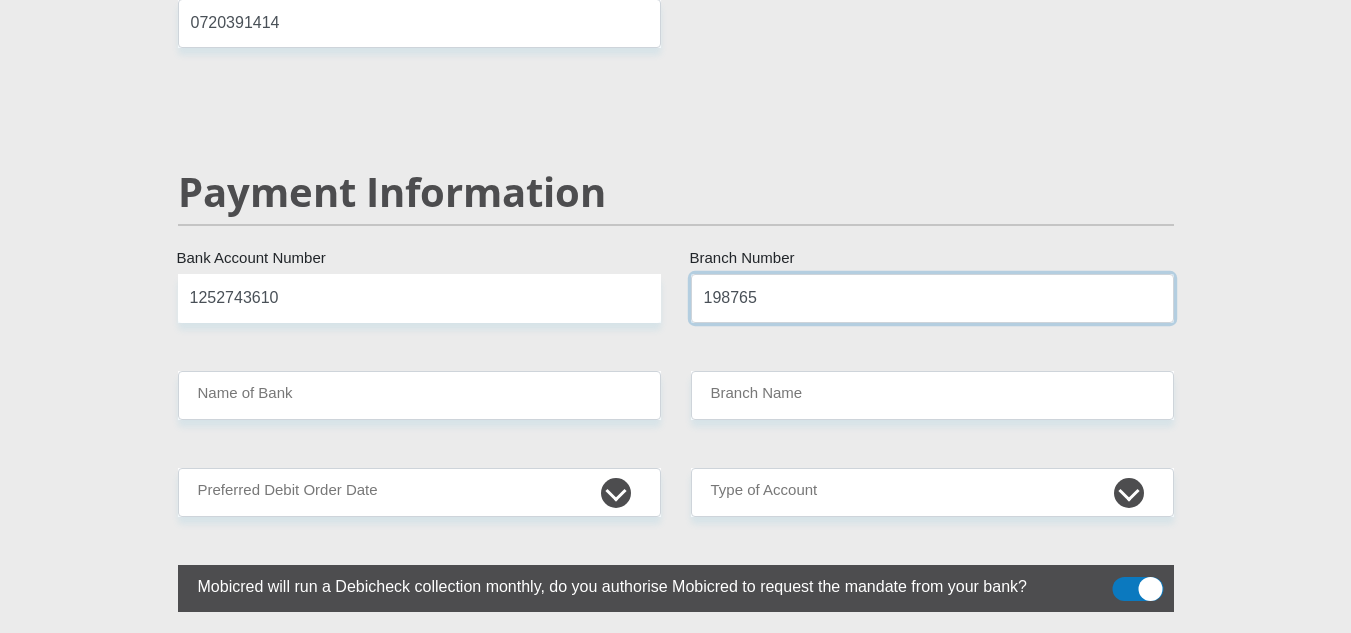 type on "198765" 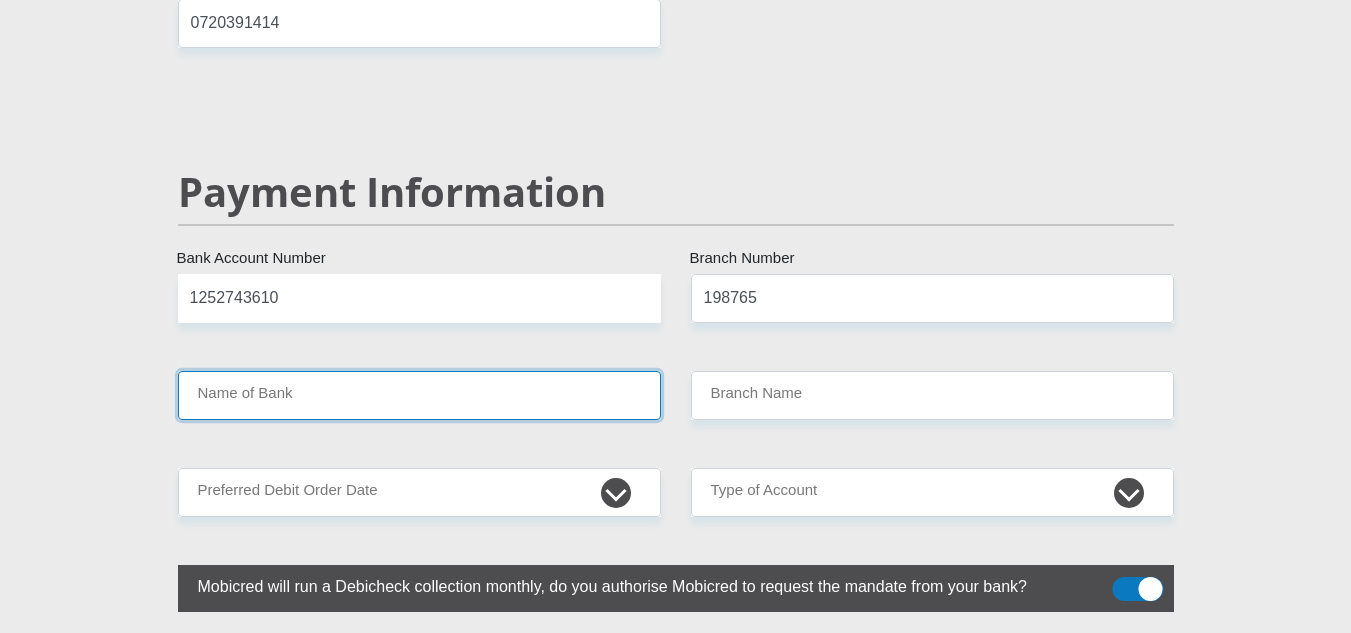 click on "Name of Bank" at bounding box center [419, 395] 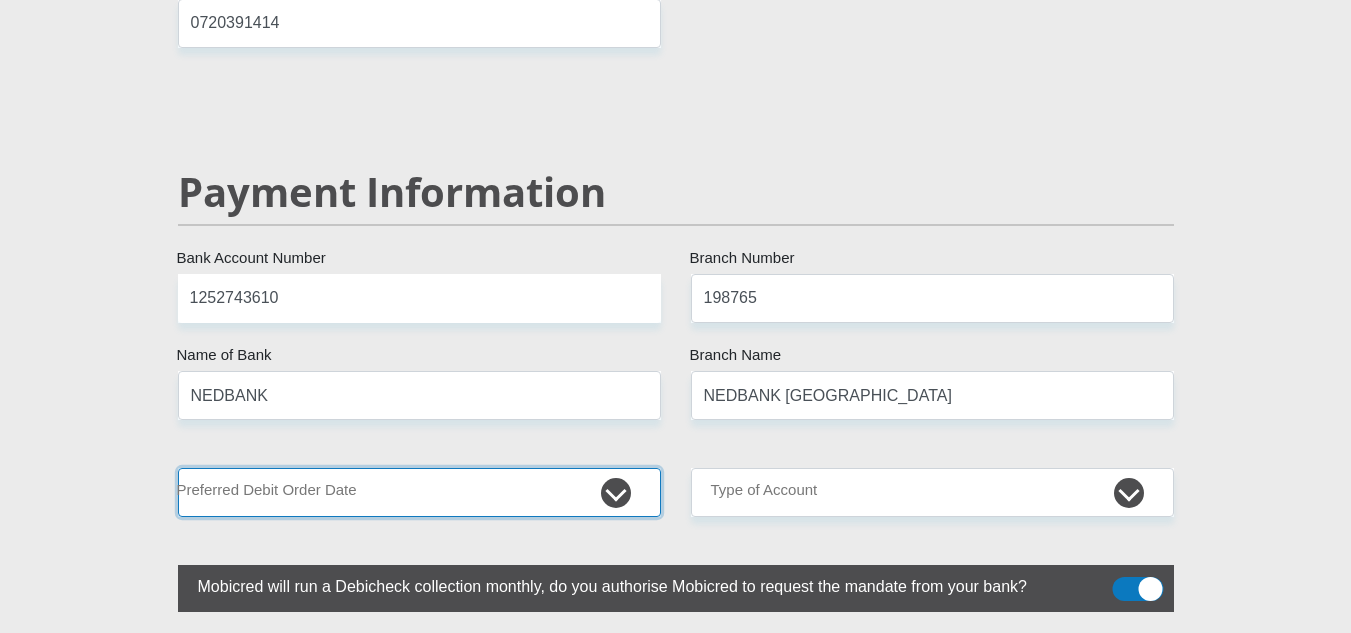 click on "1st
2nd
3rd
4th
5th
7th
18th
19th
20th
21st
22nd
23rd
24th
25th
26th
27th
28th
29th
30th" at bounding box center (419, 492) 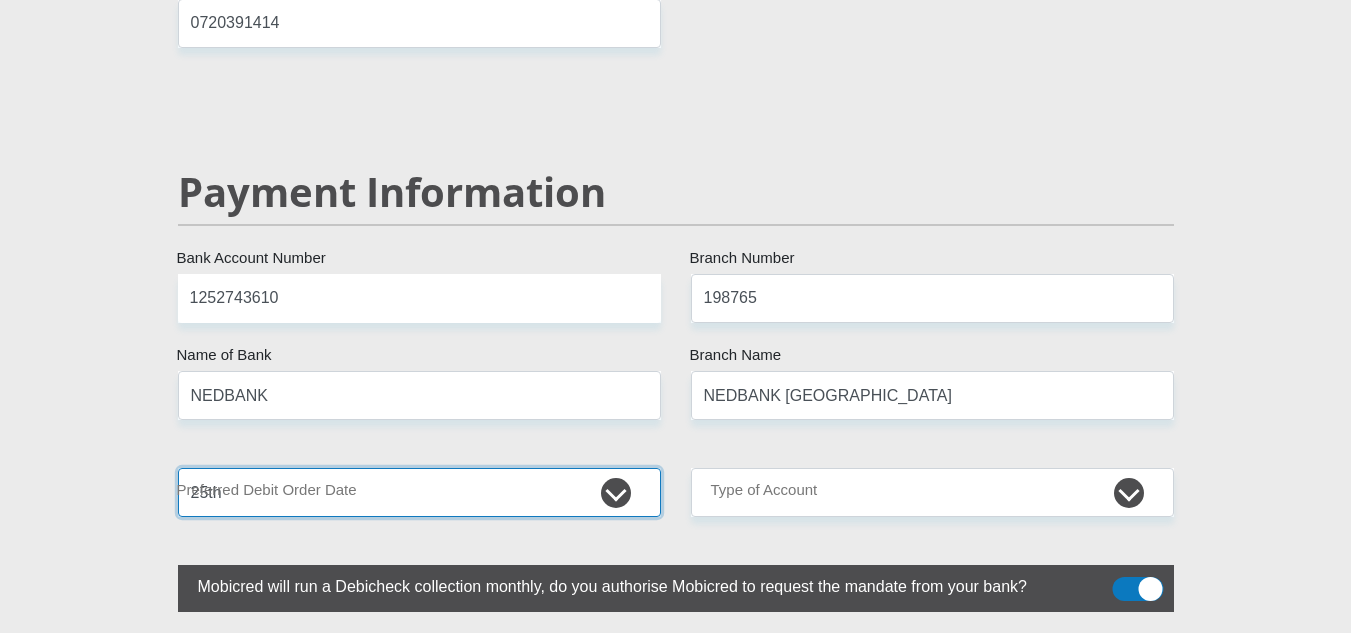 click on "1st
2nd
3rd
4th
5th
7th
18th
19th
20th
21st
22nd
23rd
24th
25th
26th
27th
28th
29th
30th" at bounding box center (419, 492) 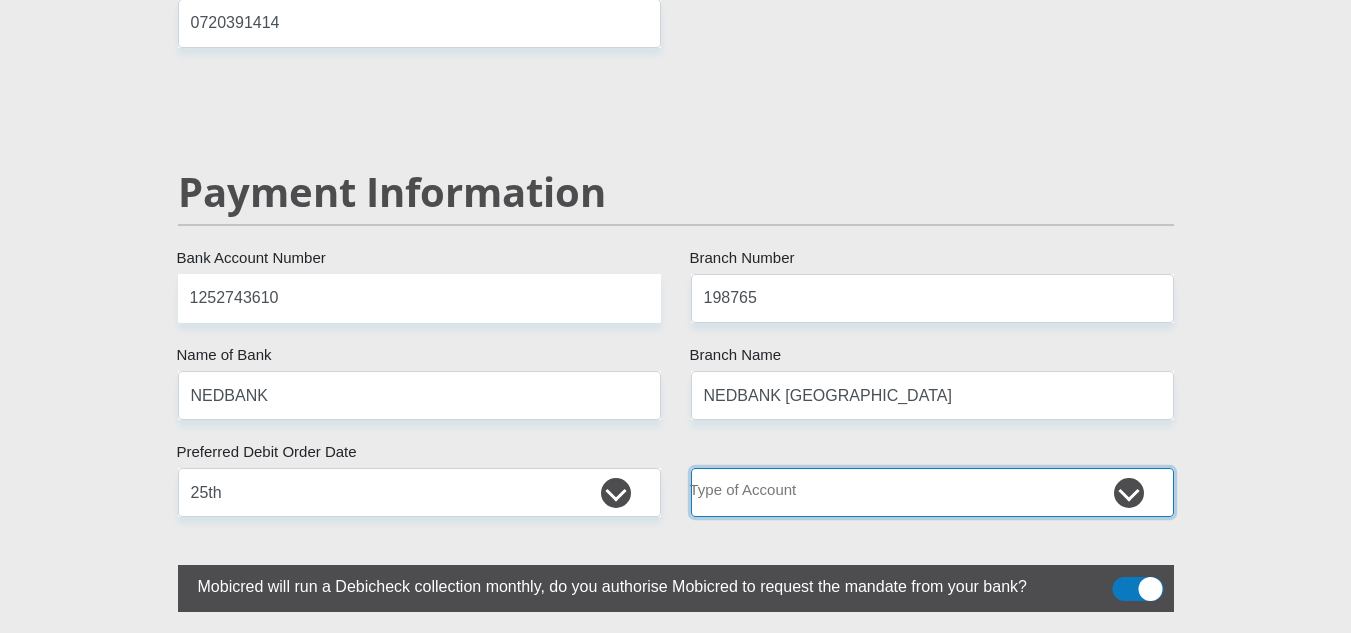 click on "Cheque
Savings" at bounding box center (932, 492) 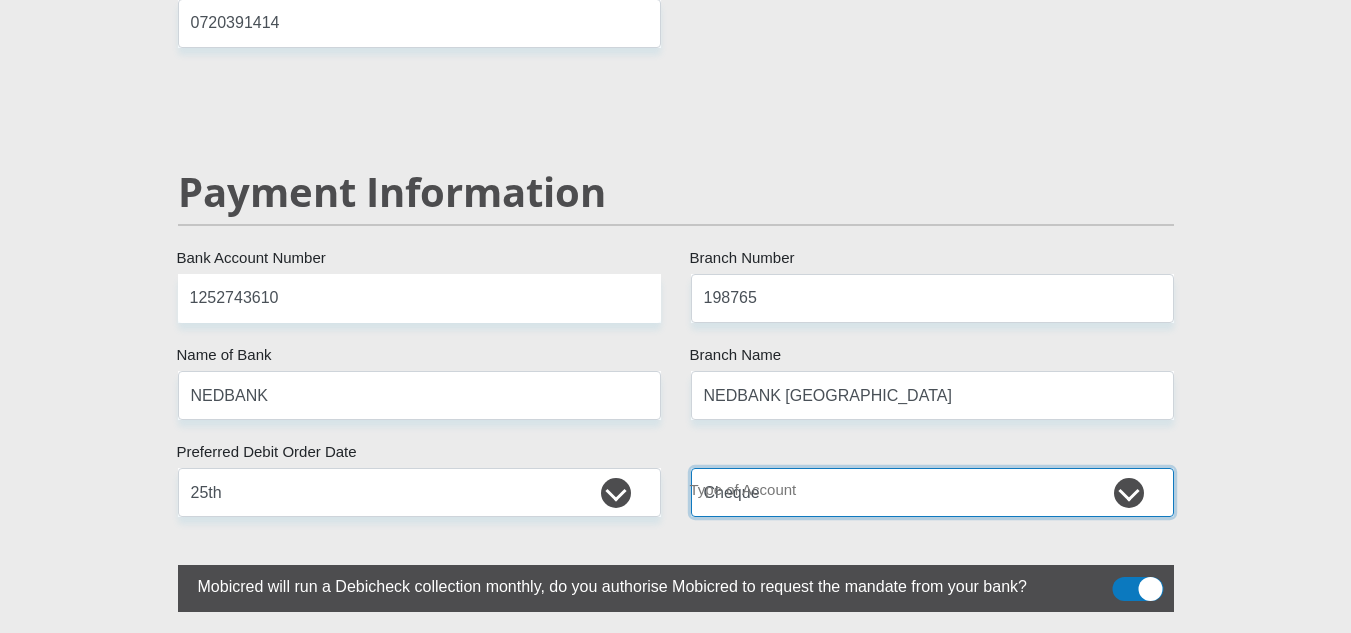 click on "Cheque
Savings" at bounding box center [932, 492] 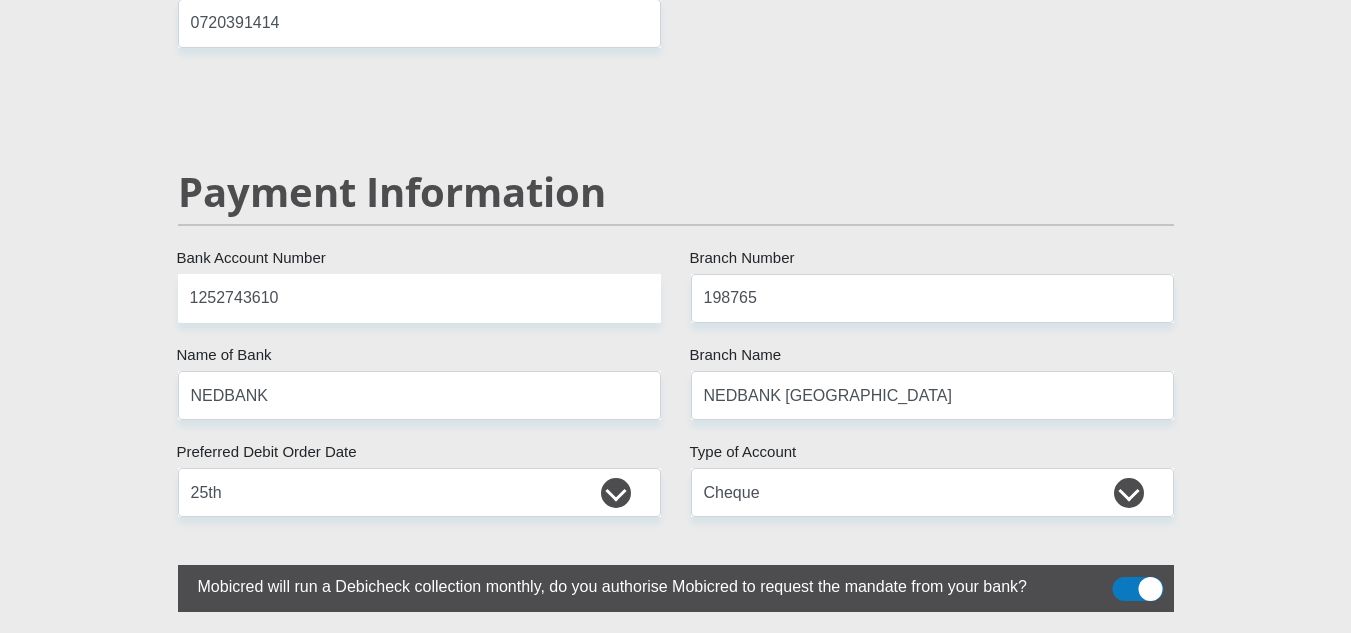 click on "Personal Details
Mr
Ms
Mrs
Dr
Other
Title
DAMIANAUTHUR
First Name
SNYDERS
Surname
South African ID Number
Please input valid ID number
South Africa
Afghanistan
Aland Islands
Albania
Algeria
America Samoa
American Virgin Islands
Andorra
Angola
Anguilla  Antarctica  Argentina" at bounding box center (676, -596) 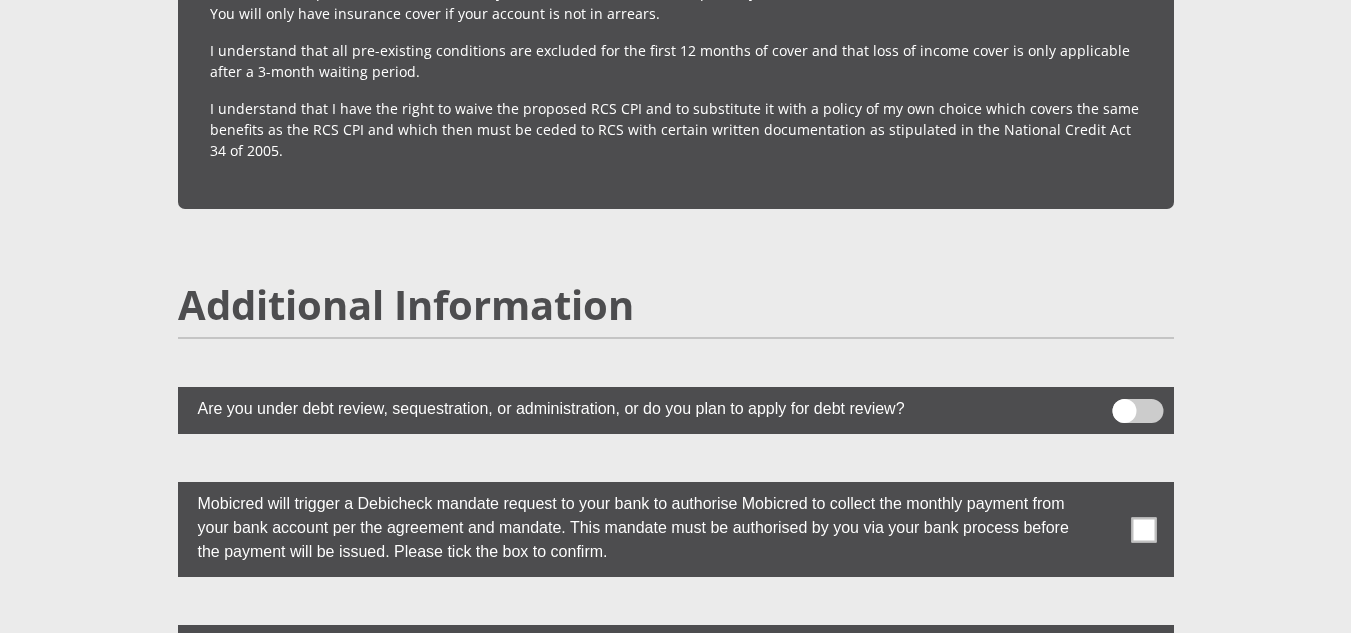 scroll, scrollTop: 5400, scrollLeft: 0, axis: vertical 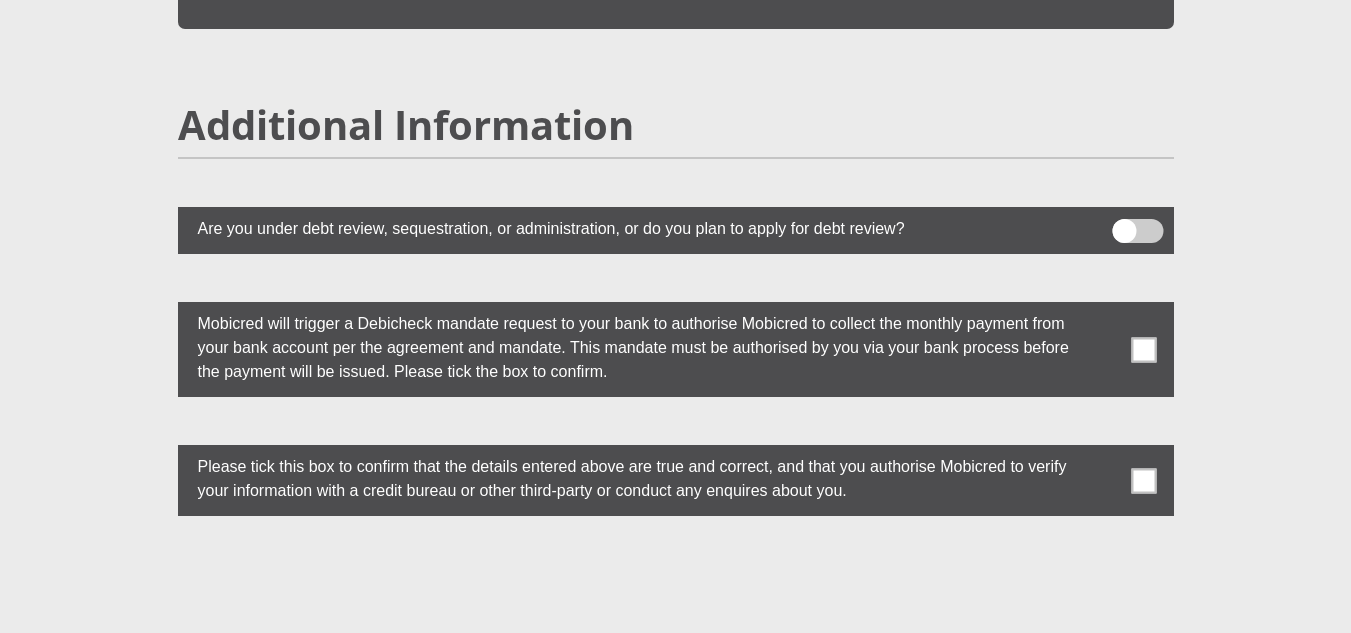 click at bounding box center [1143, 349] 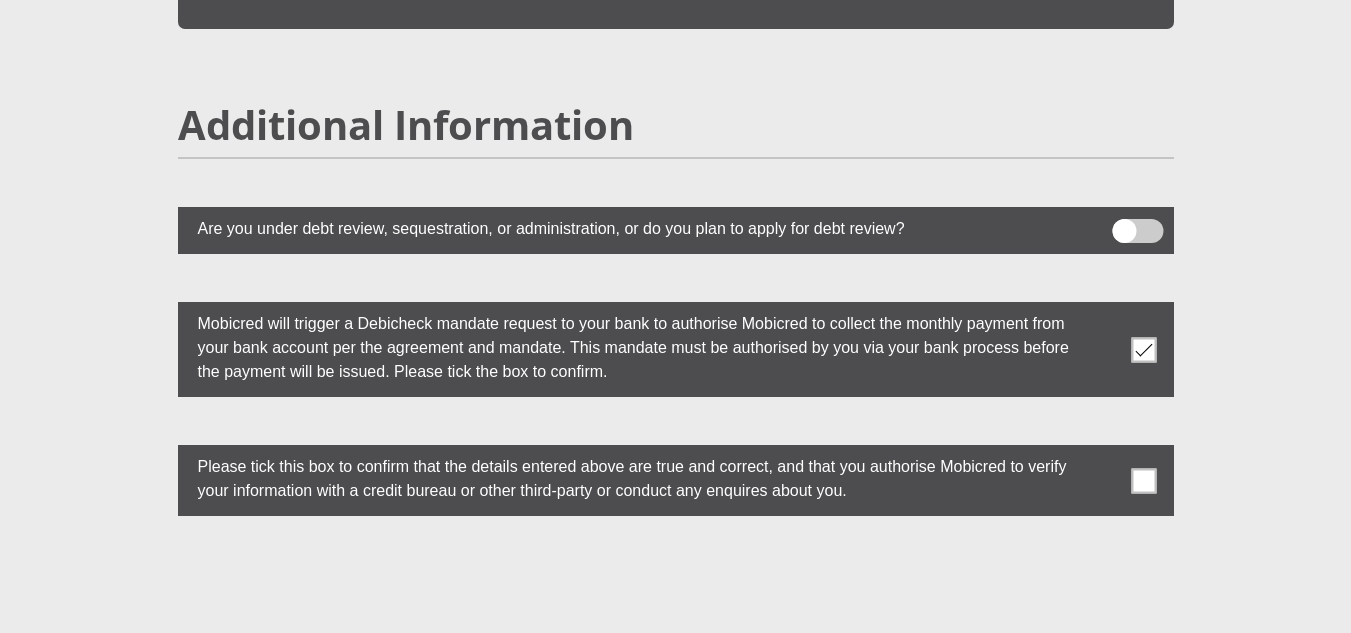 click at bounding box center (1143, 480) 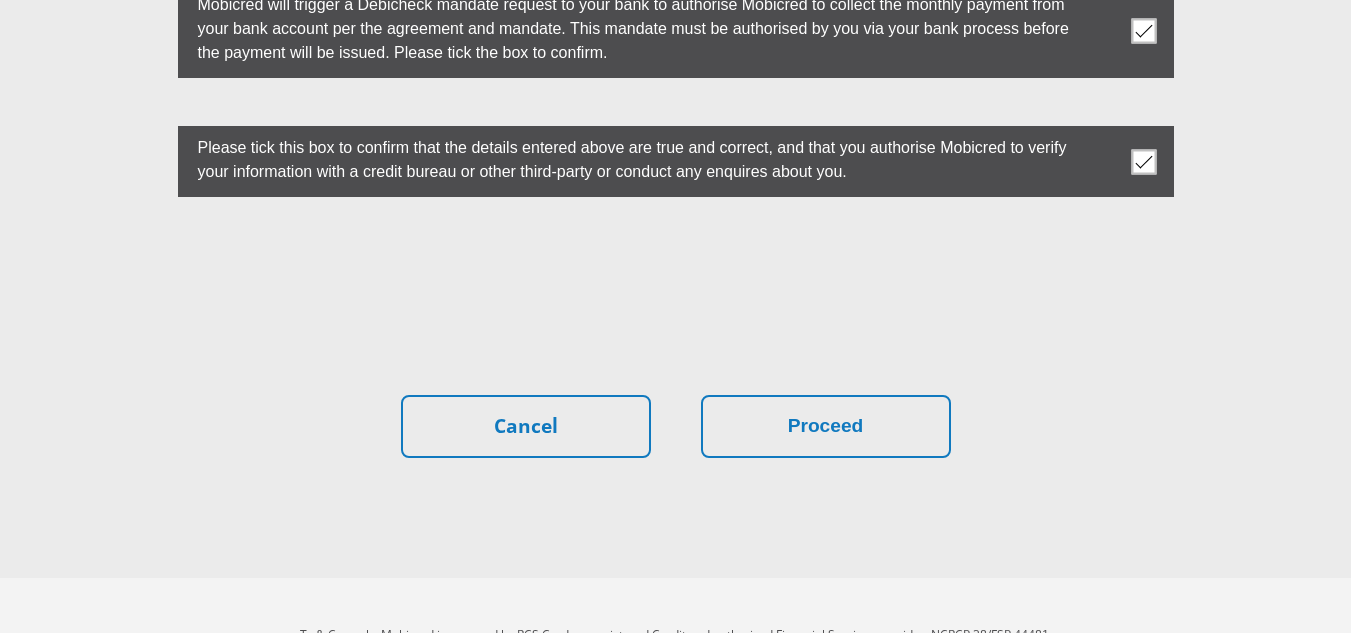 scroll, scrollTop: 5733, scrollLeft: 0, axis: vertical 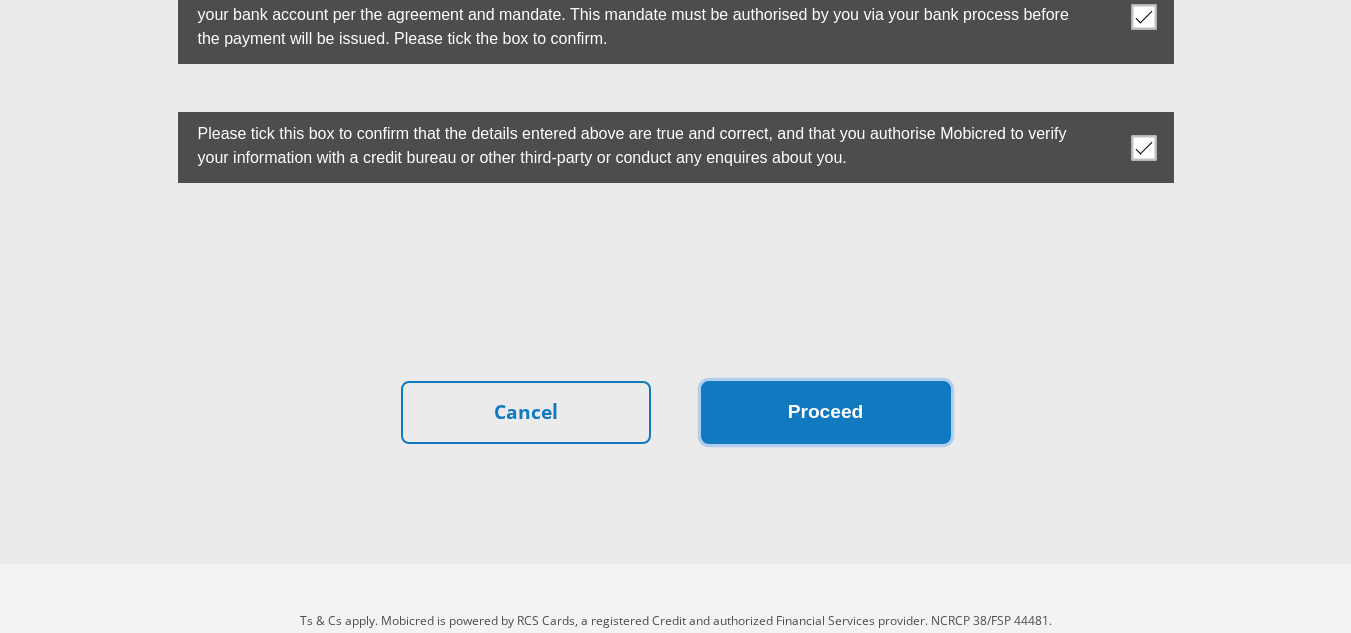 click on "Proceed" at bounding box center [826, 412] 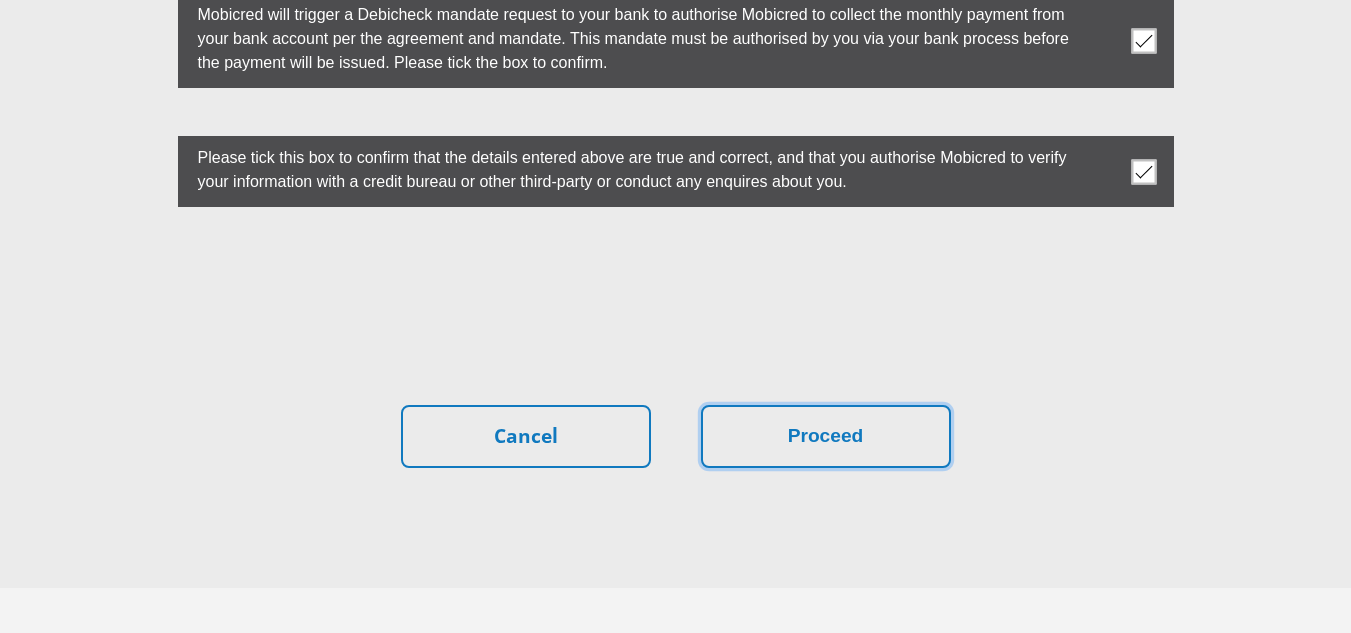 scroll, scrollTop: 5757, scrollLeft: 0, axis: vertical 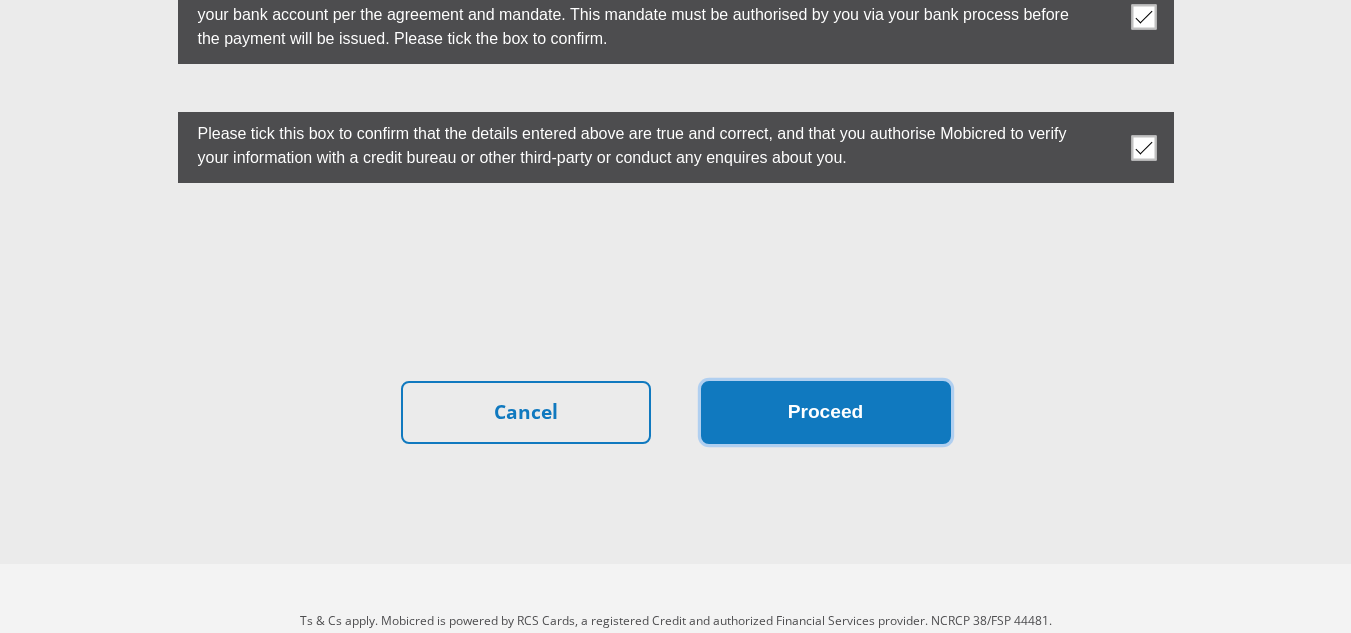 click on "Proceed" at bounding box center (826, 412) 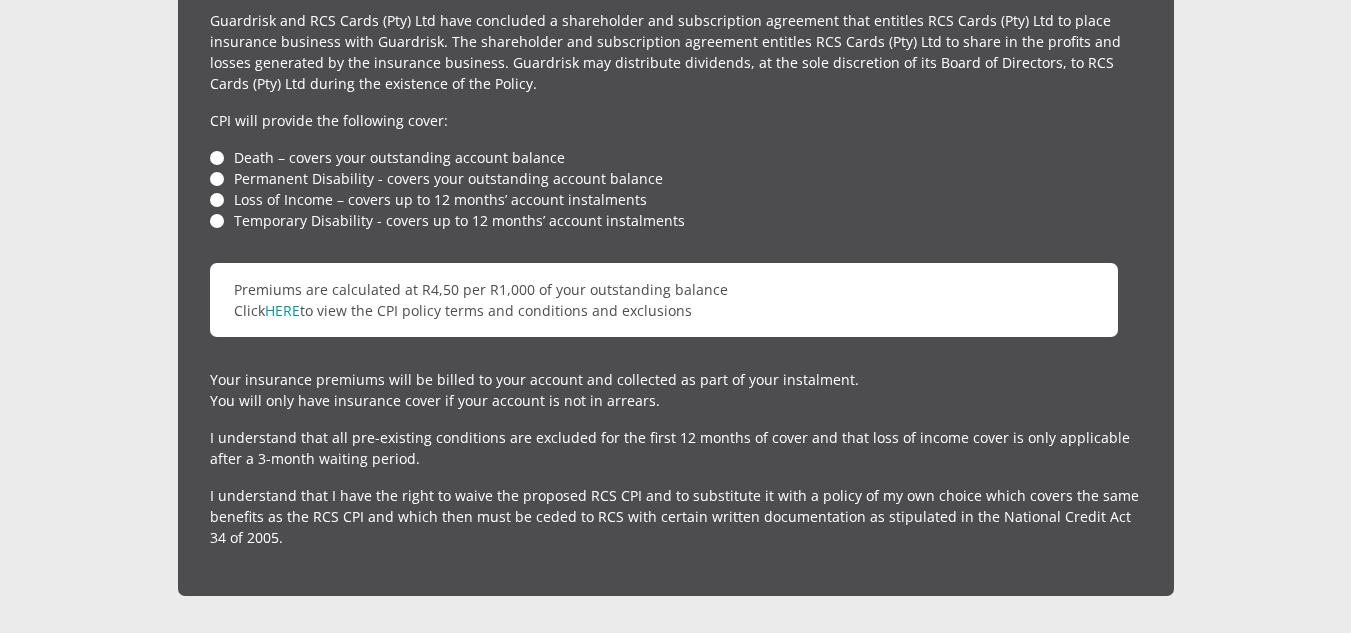 scroll, scrollTop: 4757, scrollLeft: 0, axis: vertical 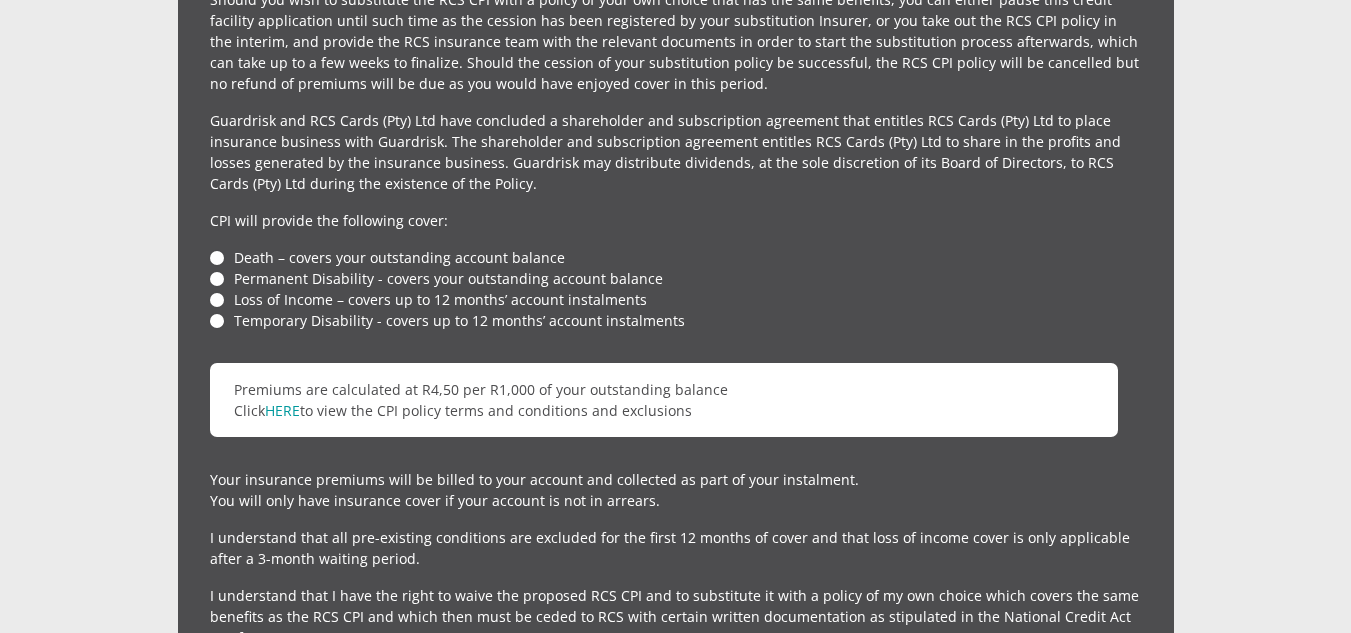 click on "Loss of Income – covers up to 12 months’ account instalments" at bounding box center (676, 299) 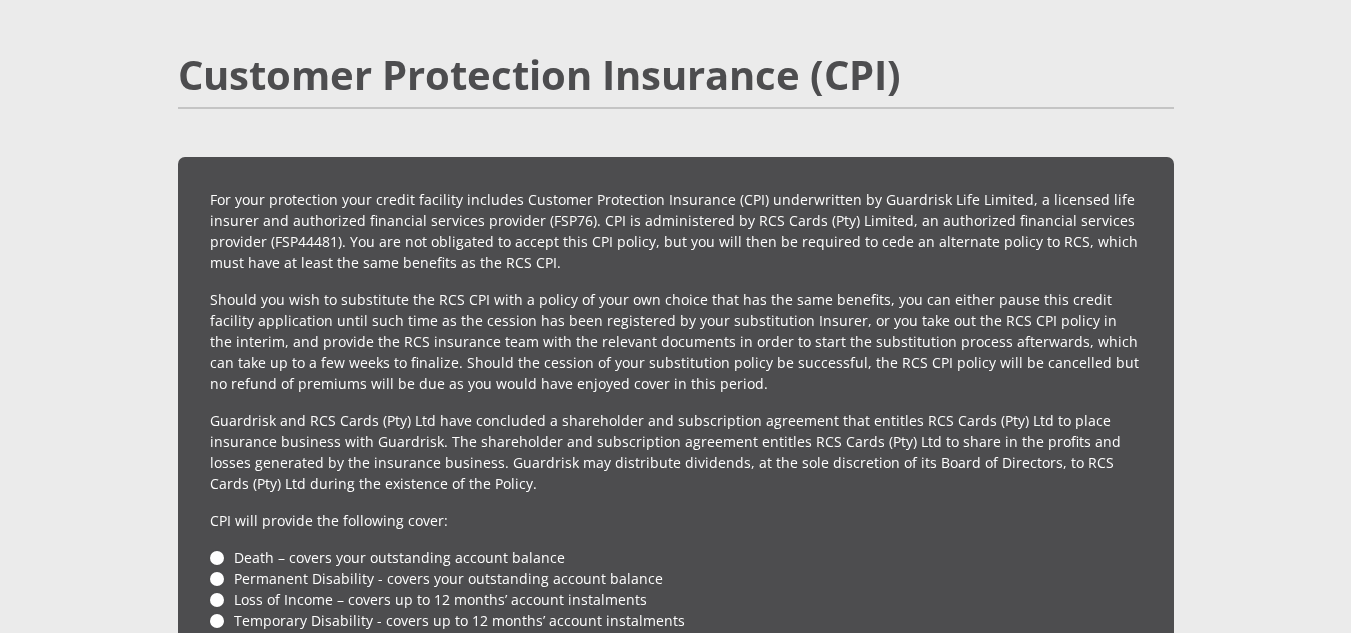 scroll, scrollTop: 3857, scrollLeft: 0, axis: vertical 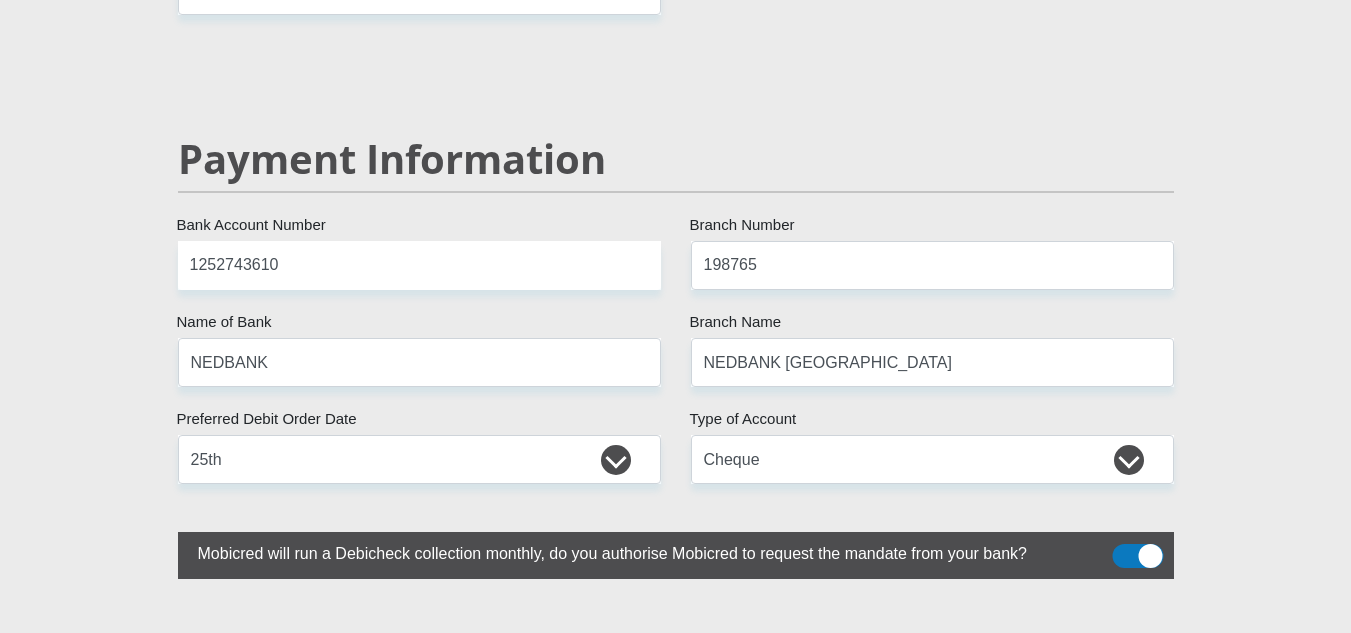 click on "Mr
Ms
Mrs
Dr
Other
Title
DAMIANAUTHUR
First Name
SNYDERS
Surname
South African ID Number
Please input valid ID number
South Africa
Afghanistan
Aland Islands
Albania
Algeria
America Samoa
American Virgin Islands
Andorra
Angola
Anguilla
Antarctica
Antigua and Barbuda
Argentina  Armenia" at bounding box center [676, -655] 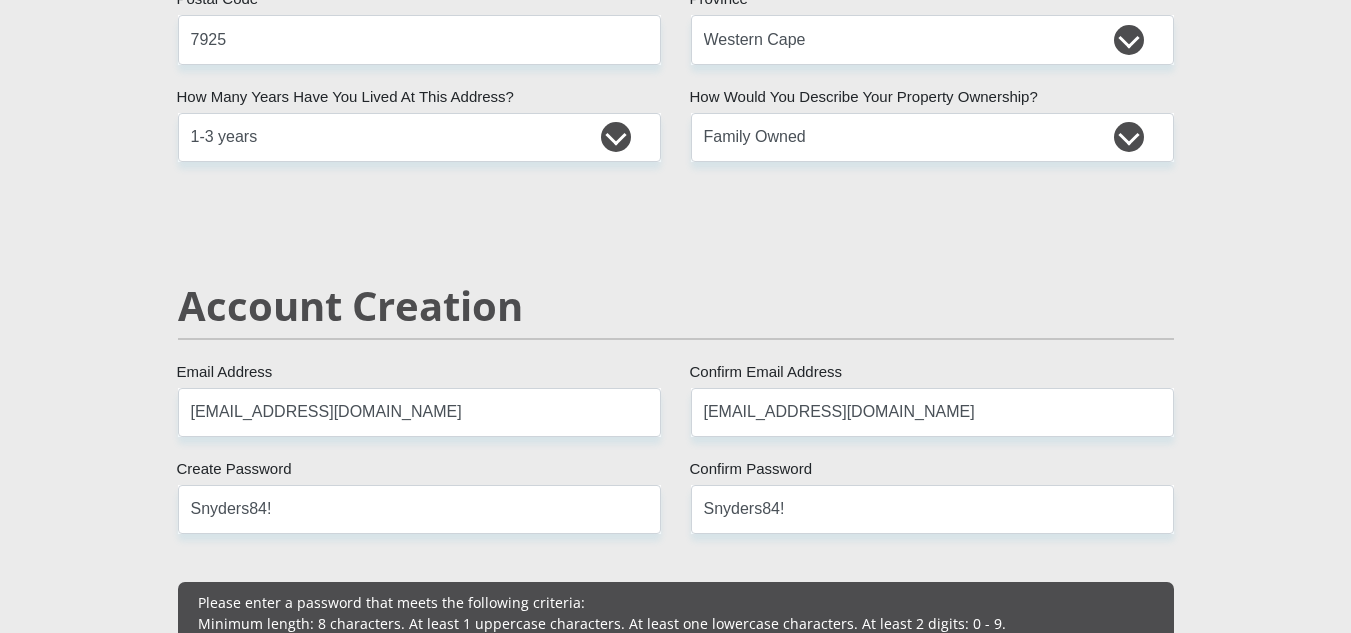 scroll, scrollTop: 1157, scrollLeft: 0, axis: vertical 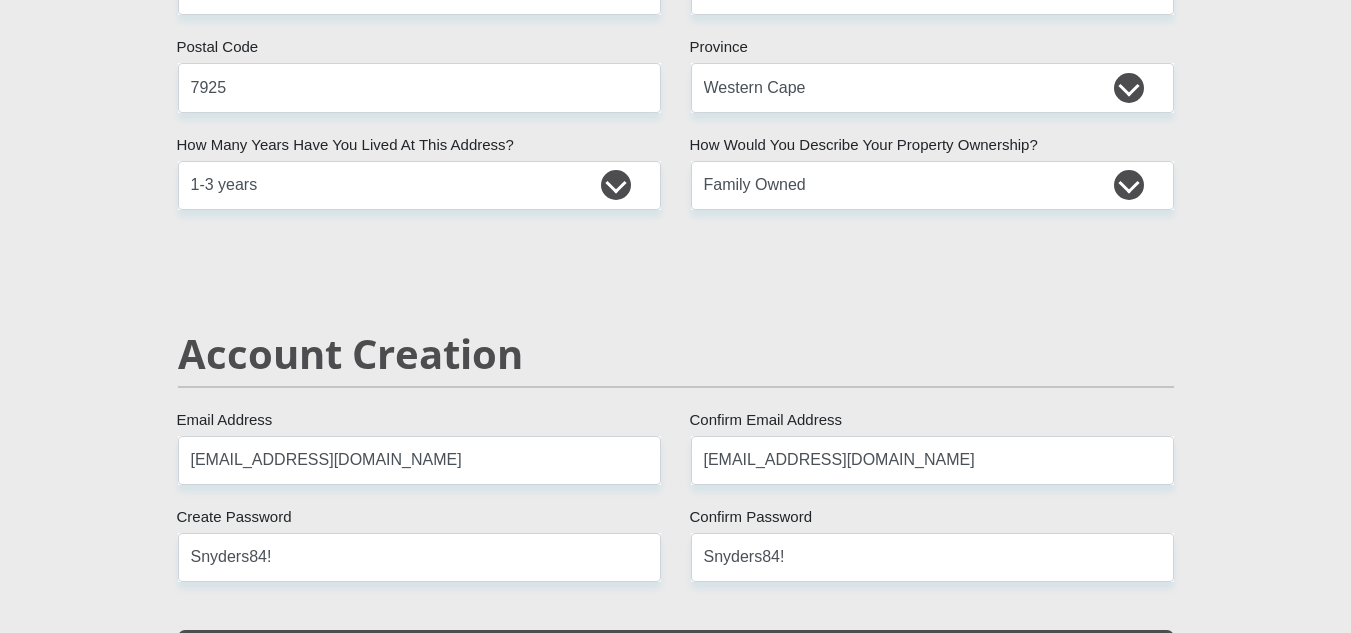 click on "Mr
Ms
Mrs
Dr
Other
Title
DAMIANAUTHUR
First Name
SNYDERS
Surname
South African ID Number
Please input valid ID number
South Africa
Afghanistan
Aland Islands
Albania
Algeria
America Samoa
American Virgin Islands
Andorra
Angola
Anguilla
Antarctica
Antigua and Barbuda
Argentina  Armenia" at bounding box center (676, 2045) 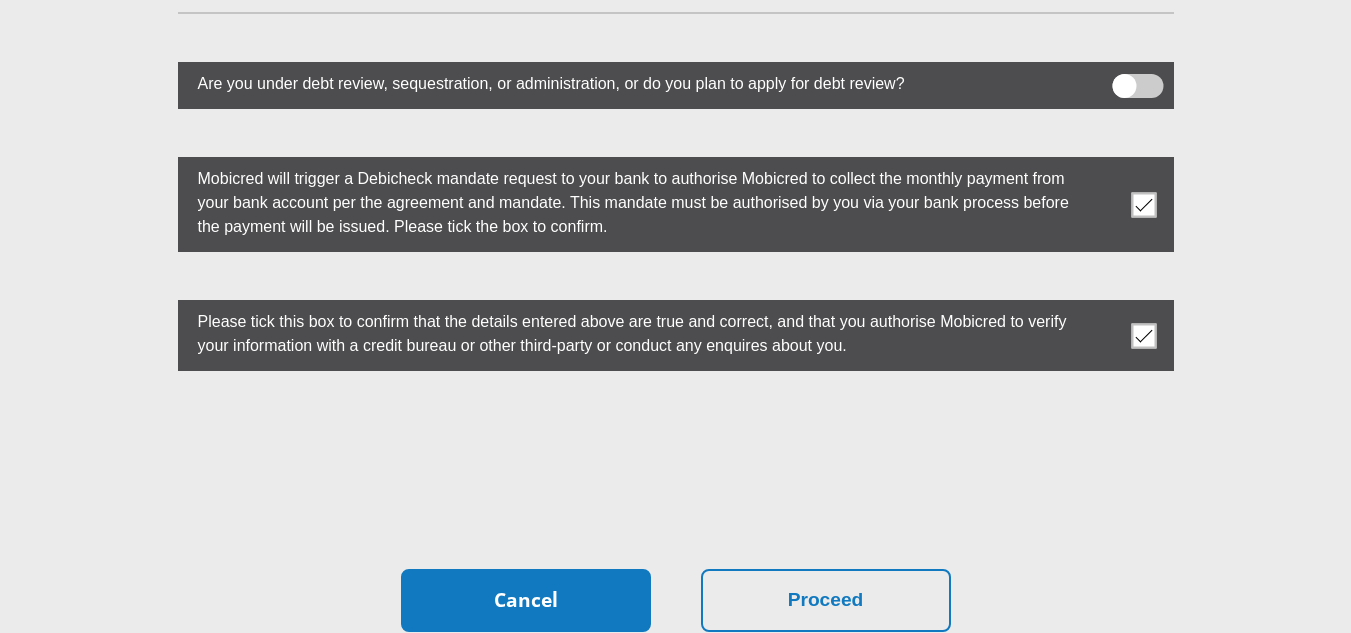 scroll, scrollTop: 5673, scrollLeft: 0, axis: vertical 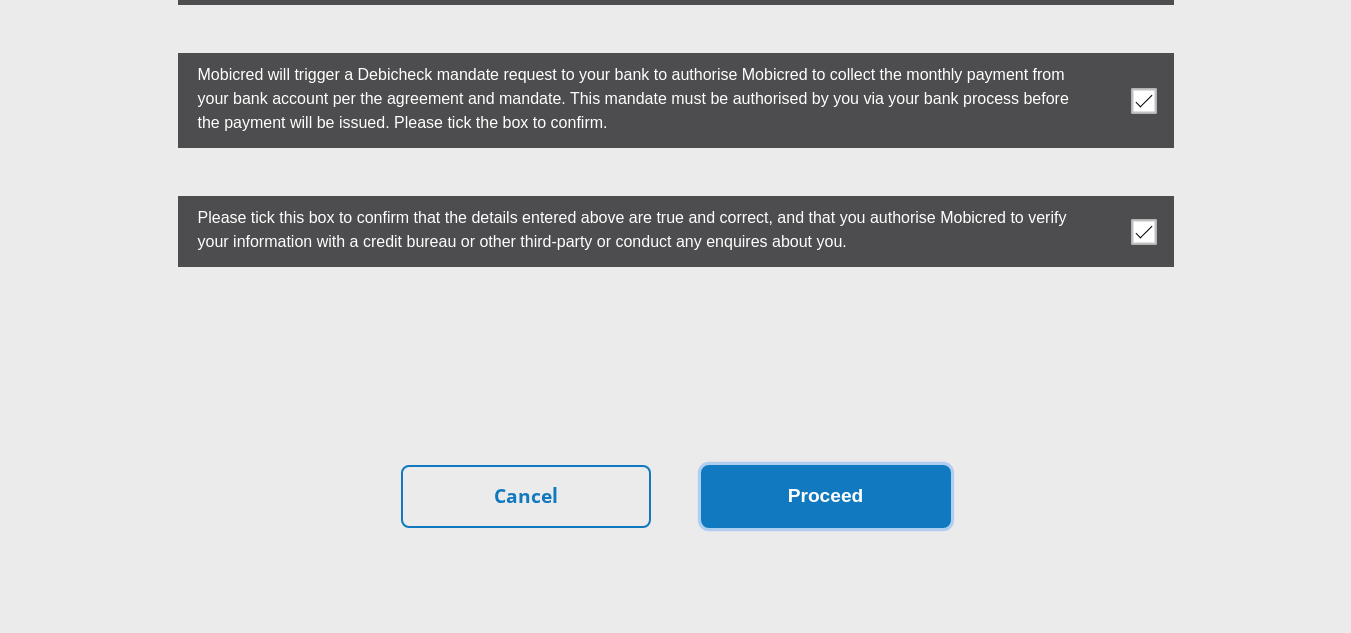 click on "Proceed" at bounding box center (826, 496) 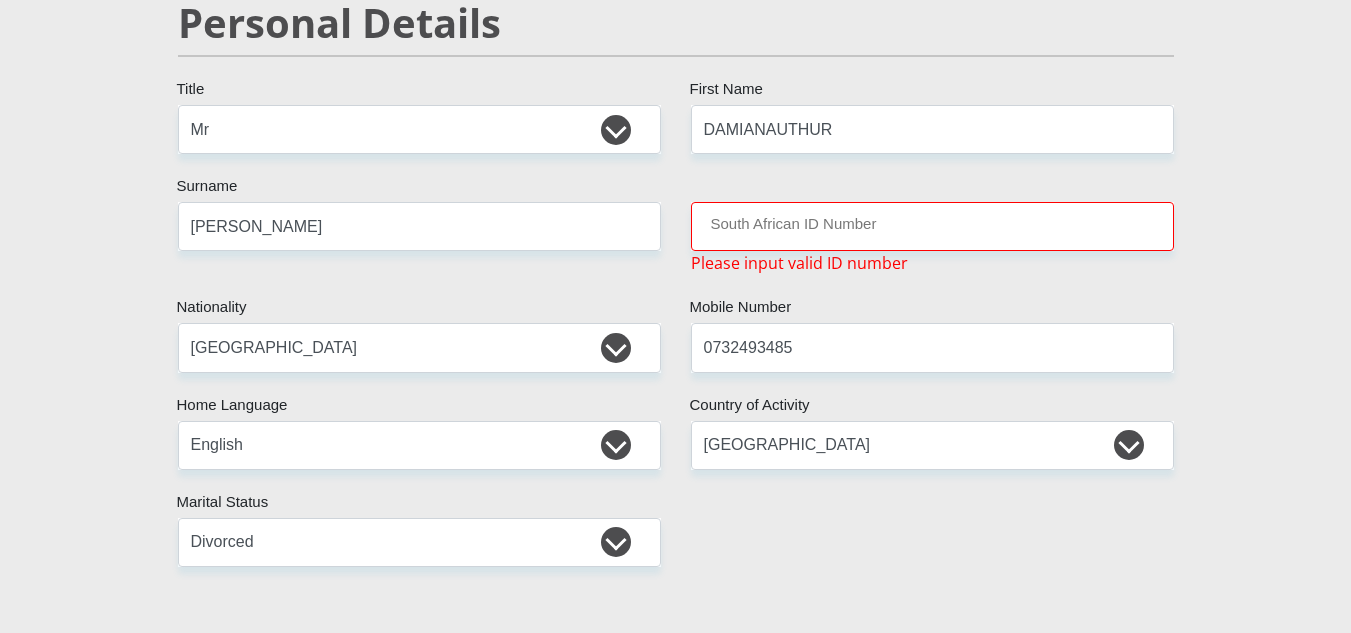 scroll, scrollTop: 0, scrollLeft: 0, axis: both 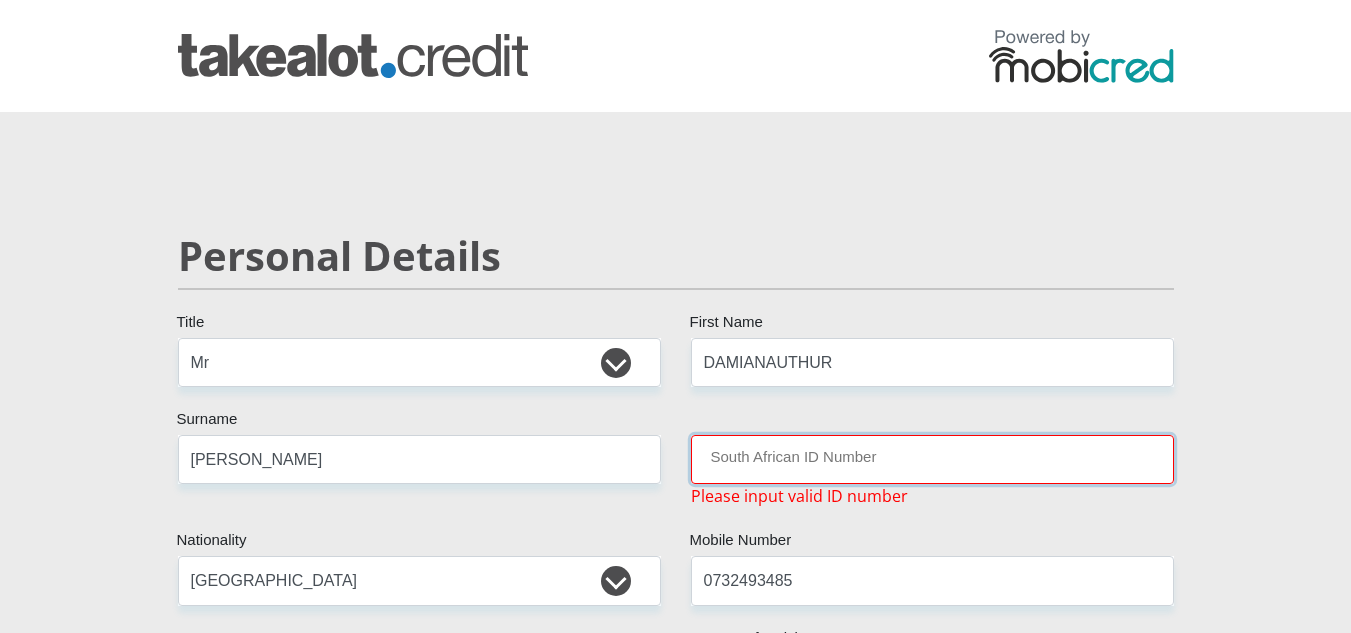 click on "South African ID Number" at bounding box center [932, 459] 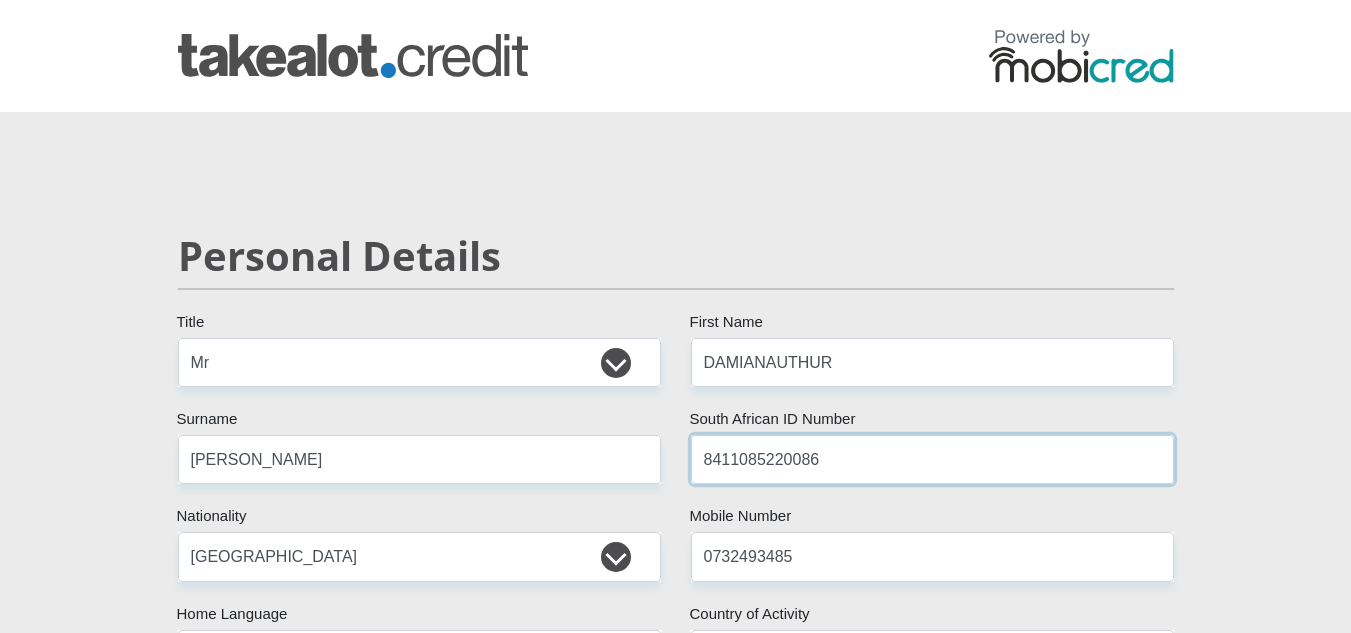 type on "8411085220086" 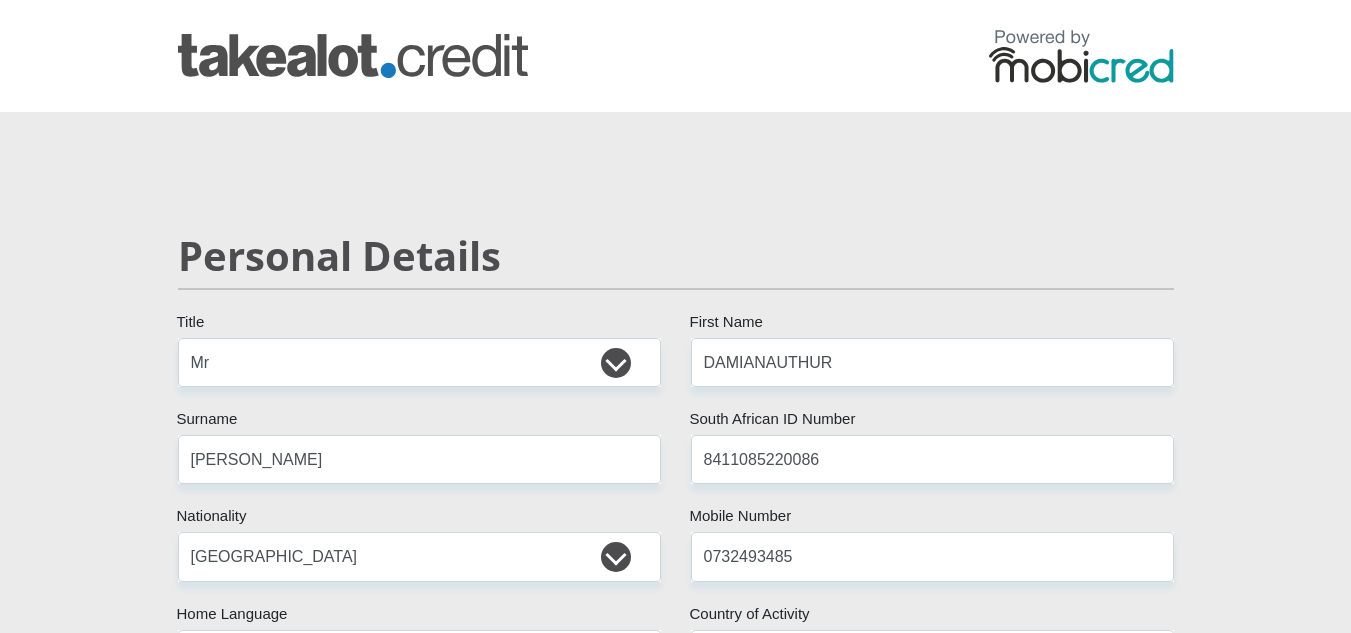 click on "Personal Details
Mr
Ms
Mrs
Dr
Other
Title
DAMIANAUTHUR
First Name
SNYDERS
Surname
8411085220086
South African ID Number
Please input valid ID number
South Africa
Afghanistan
Aland Islands
Albania
Algeria
America Samoa
American Virgin Islands
Andorra
Angola
Anguilla  Argentina" at bounding box center [676, 3204] 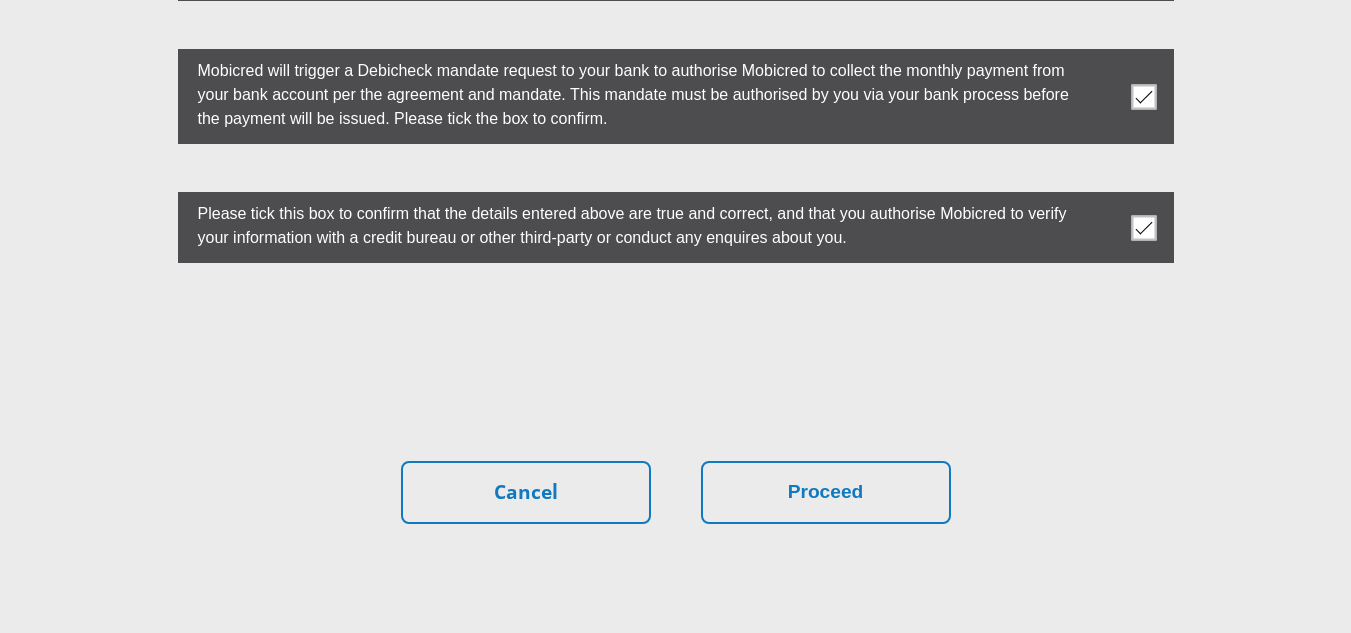 scroll, scrollTop: 5733, scrollLeft: 0, axis: vertical 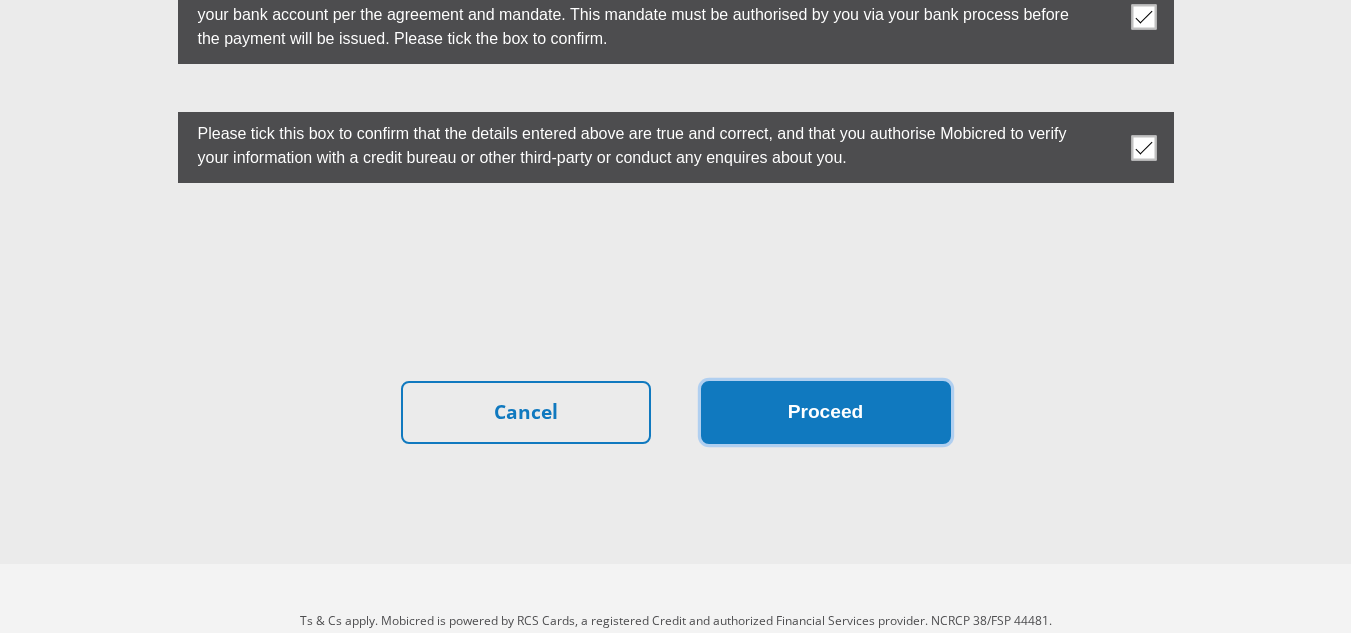 click on "Proceed" at bounding box center (826, 412) 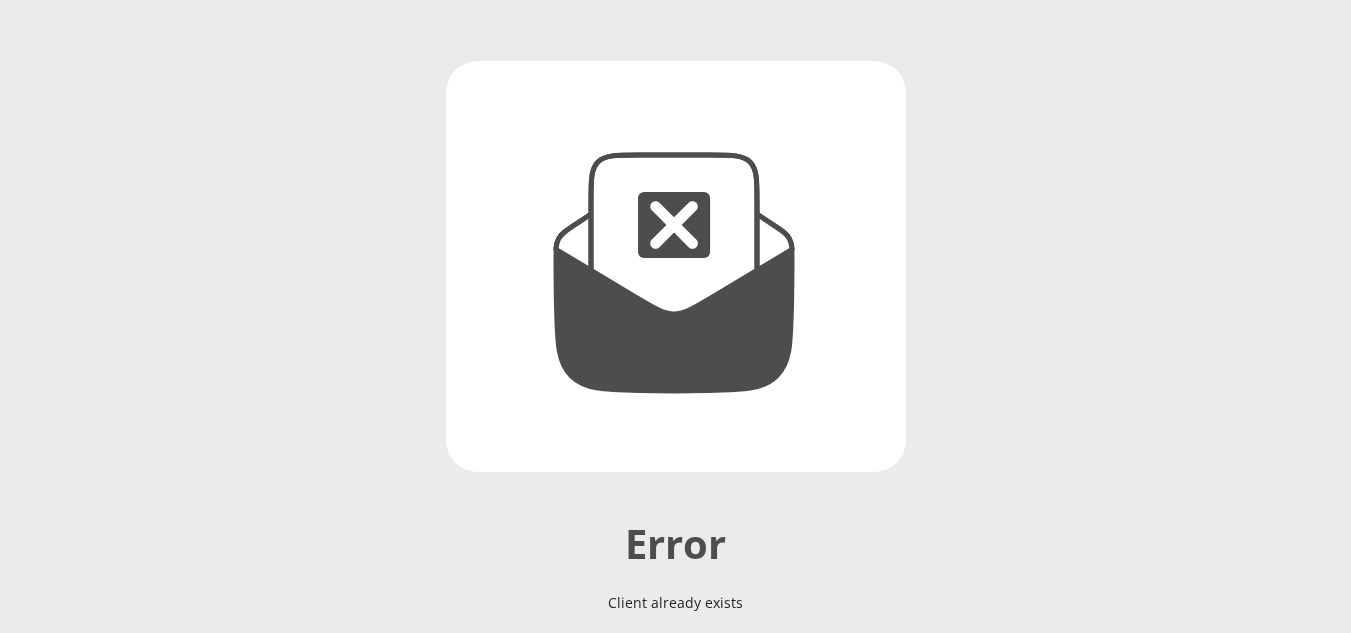 scroll, scrollTop: 400, scrollLeft: 0, axis: vertical 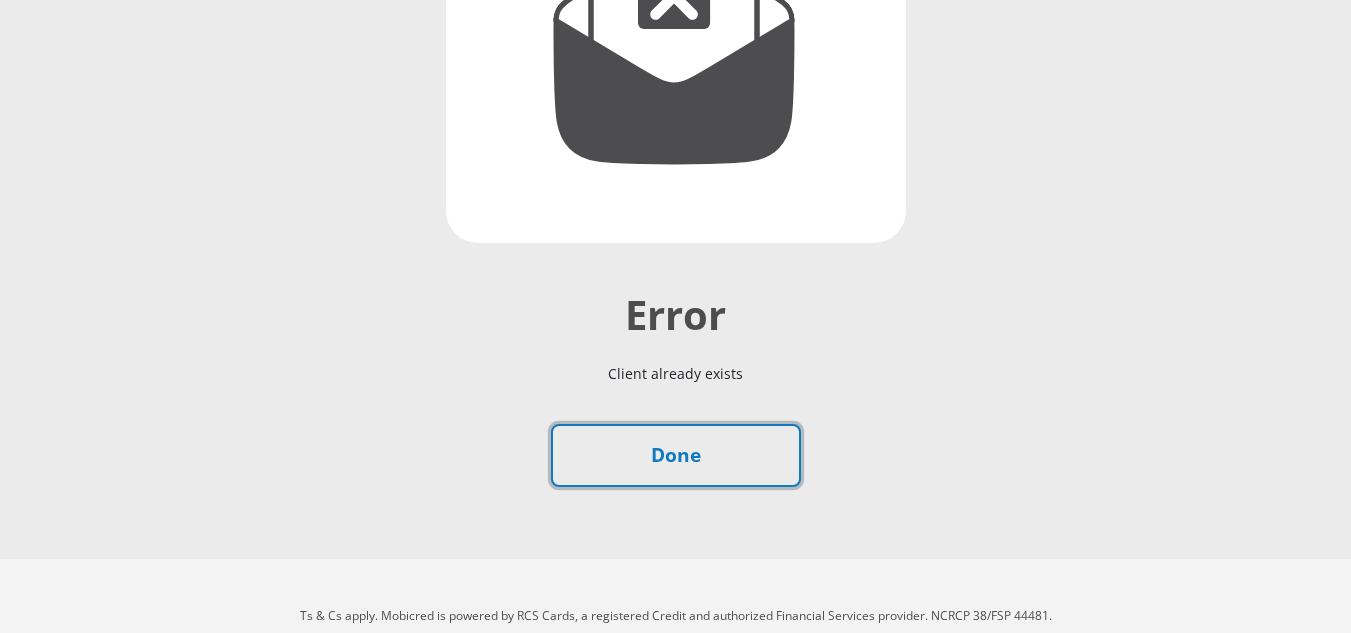 drag, startPoint x: 671, startPoint y: 454, endPoint x: 702, endPoint y: 511, distance: 64.884514 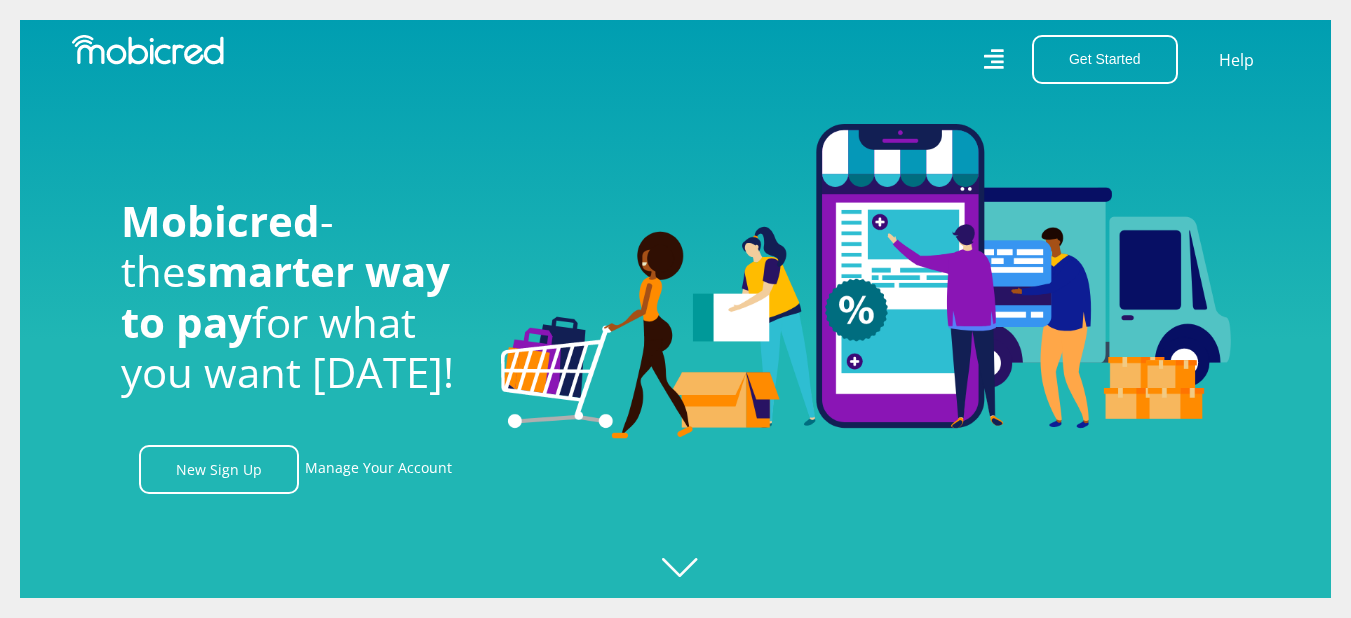 scroll, scrollTop: 0, scrollLeft: 0, axis: both 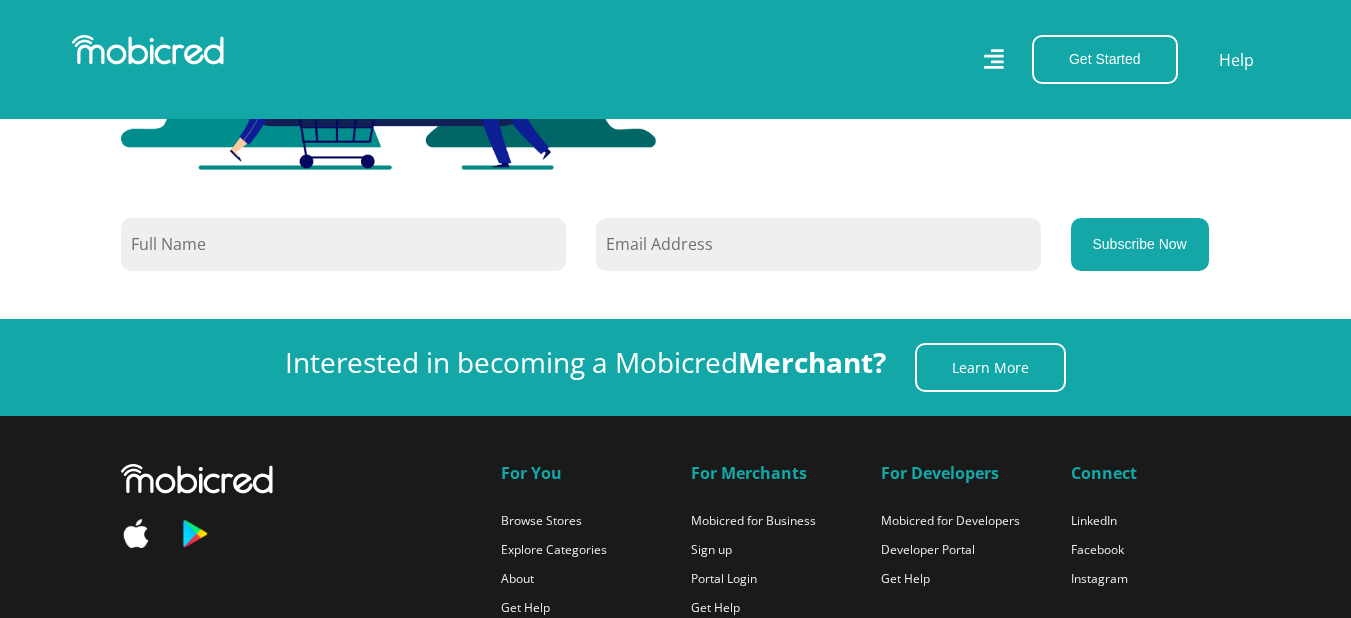 click 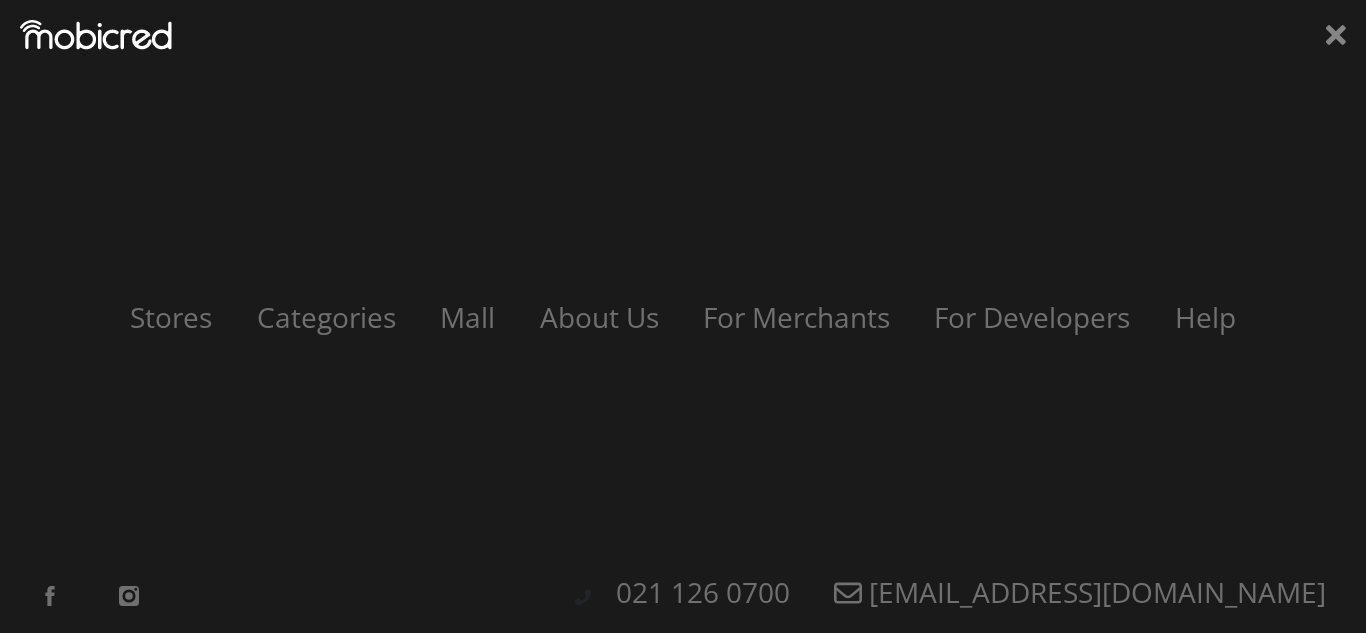 scroll, scrollTop: 0, scrollLeft: 1, axis: horizontal 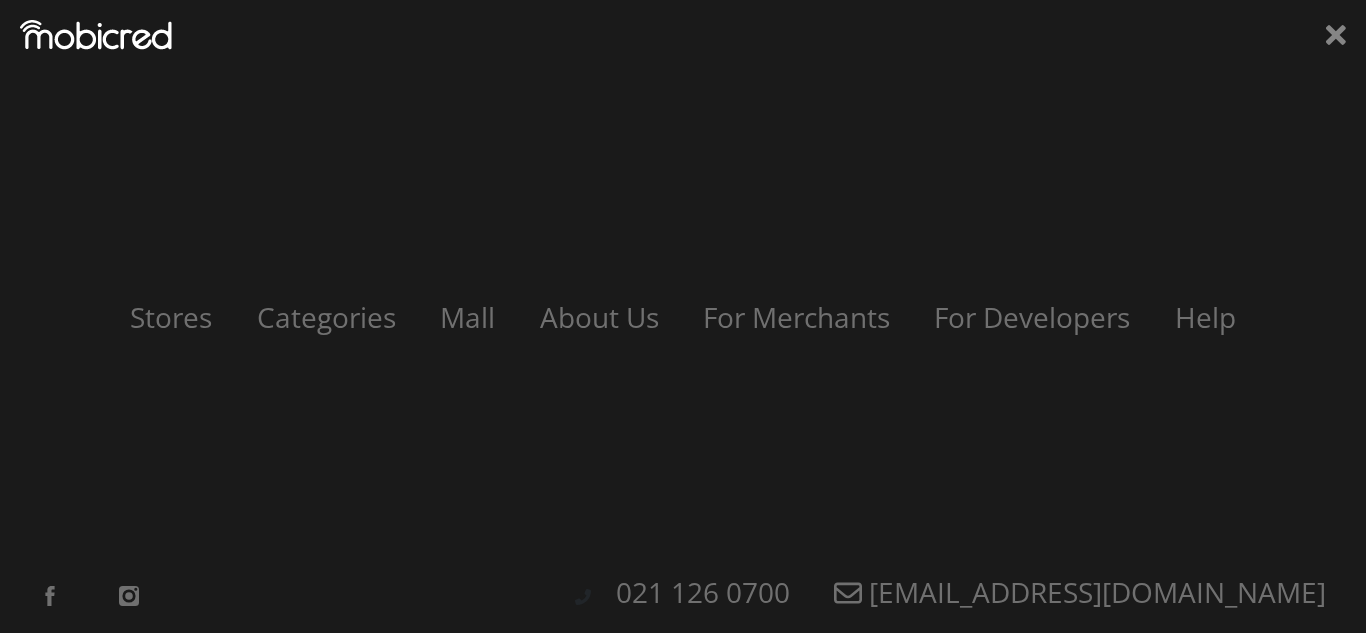 drag, startPoint x: 1339, startPoint y: 36, endPoint x: 1330, endPoint y: 42, distance: 10.816654 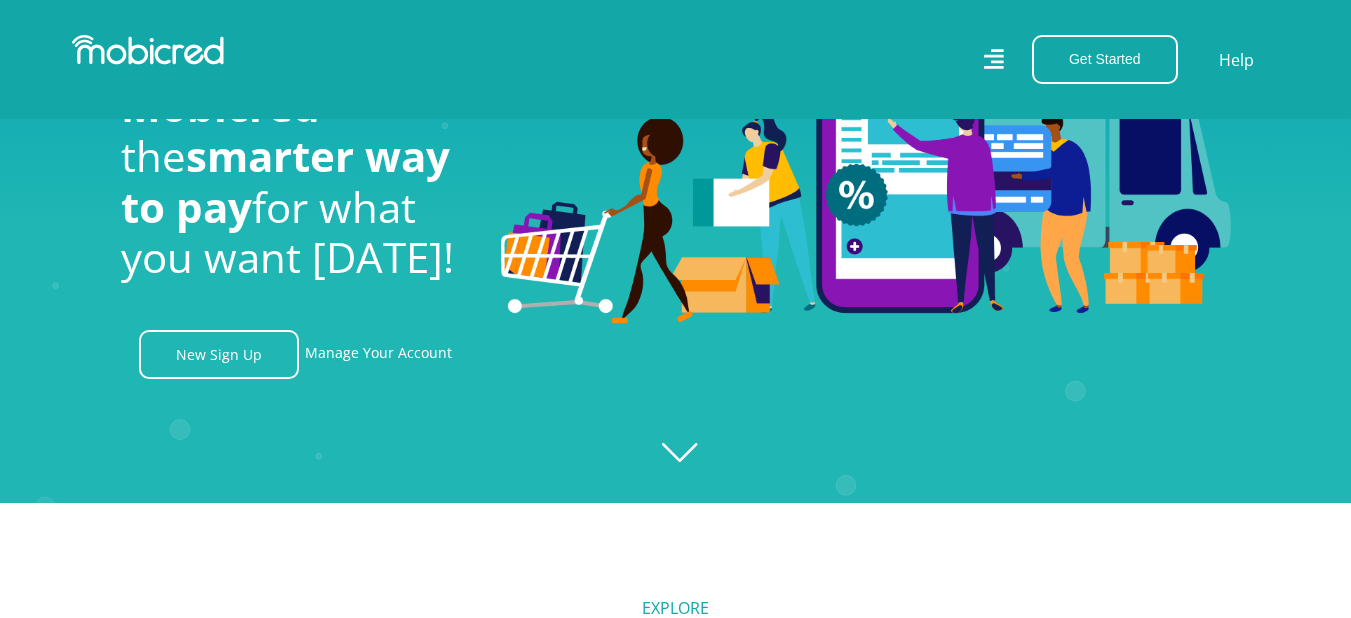 scroll, scrollTop: 0, scrollLeft: 0, axis: both 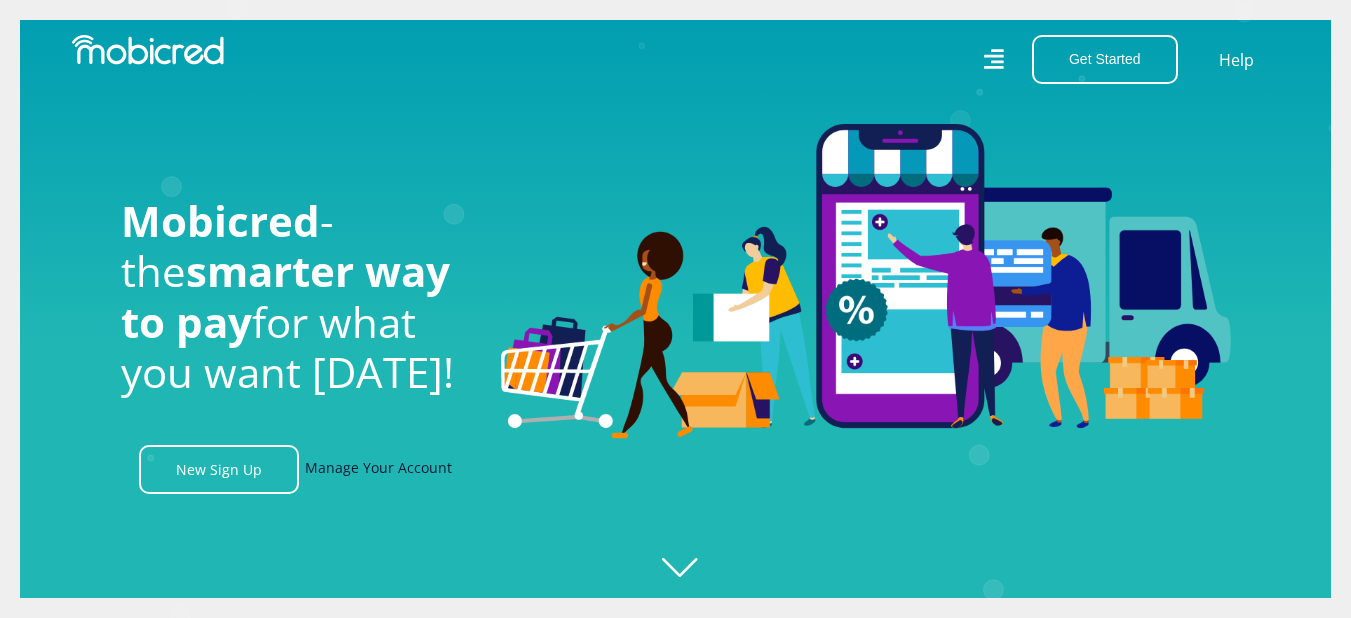 click on "Manage Your Account" at bounding box center [378, 469] 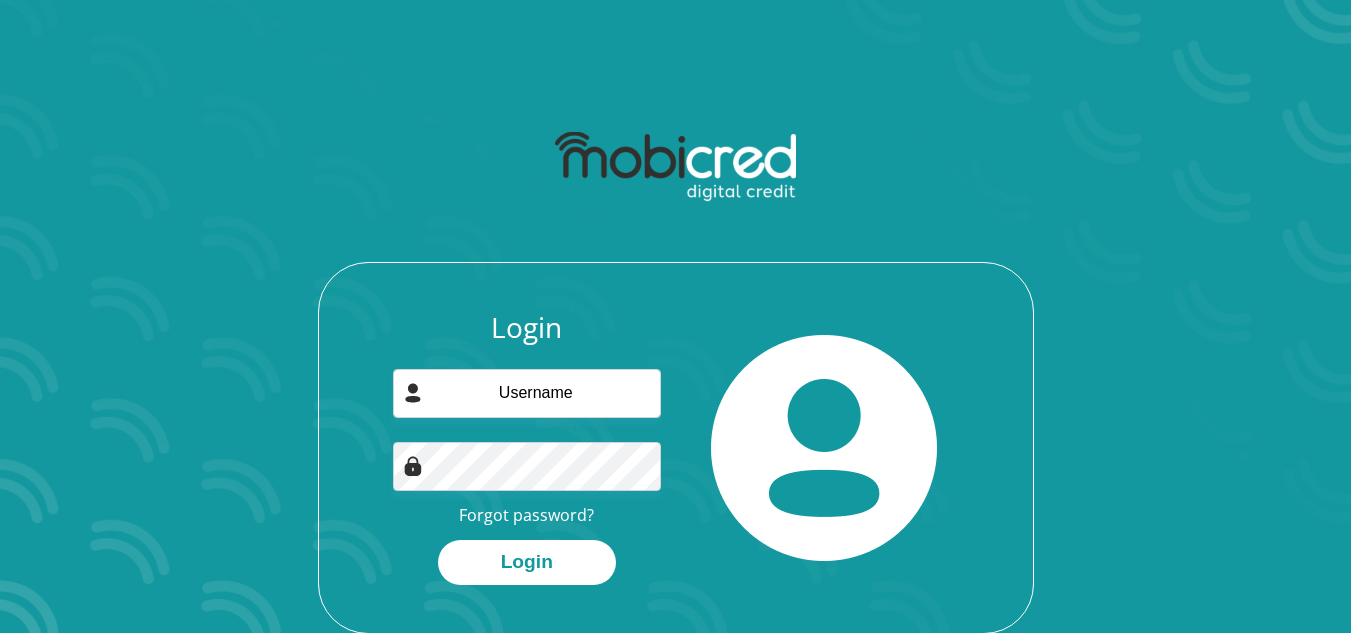 scroll, scrollTop: 0, scrollLeft: 0, axis: both 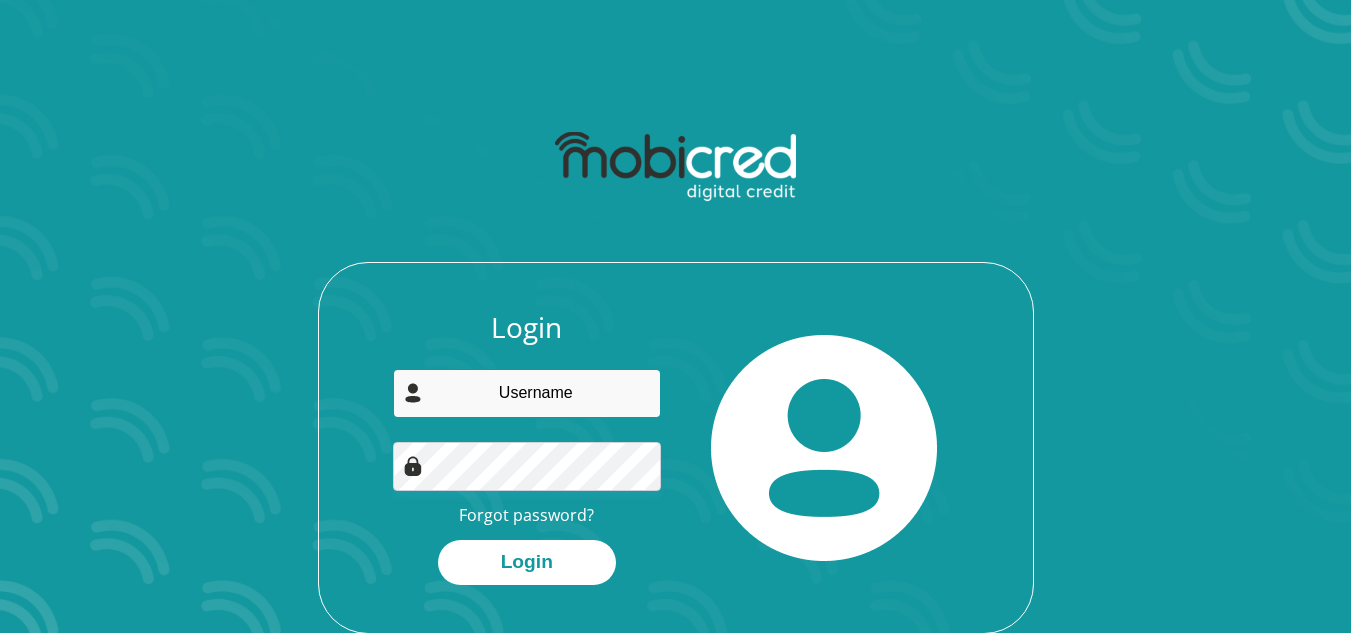 click at bounding box center (527, 393) 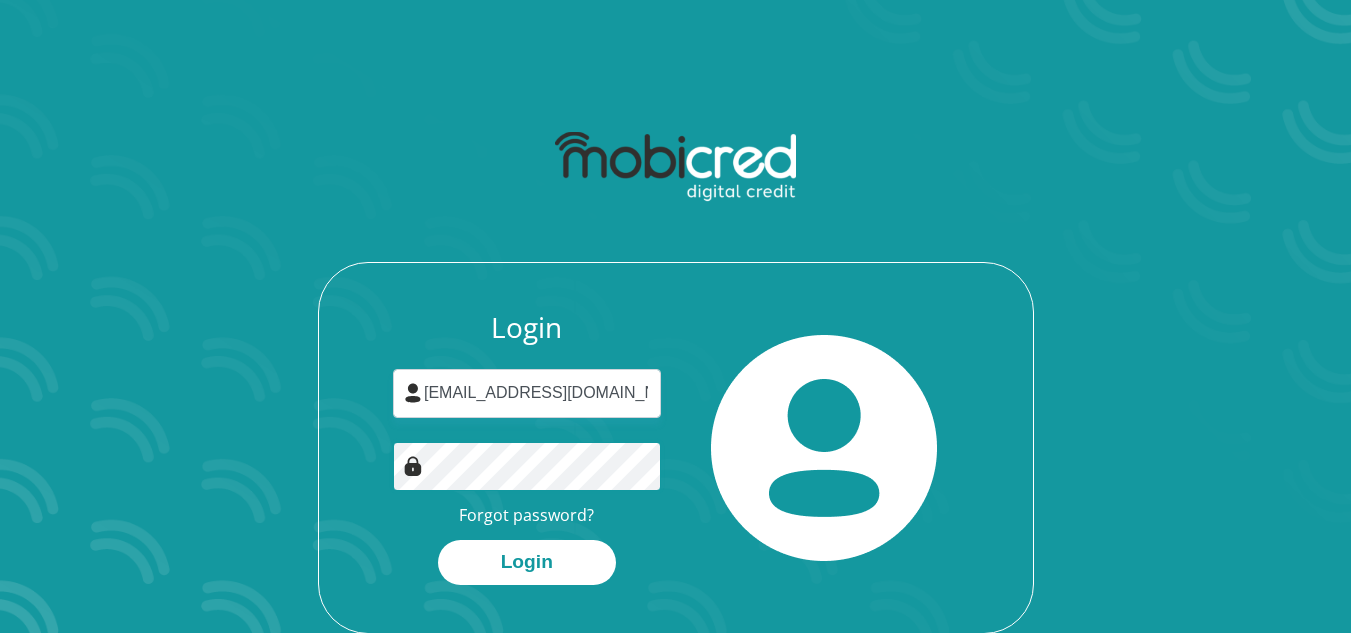 click on "Login" at bounding box center [527, 562] 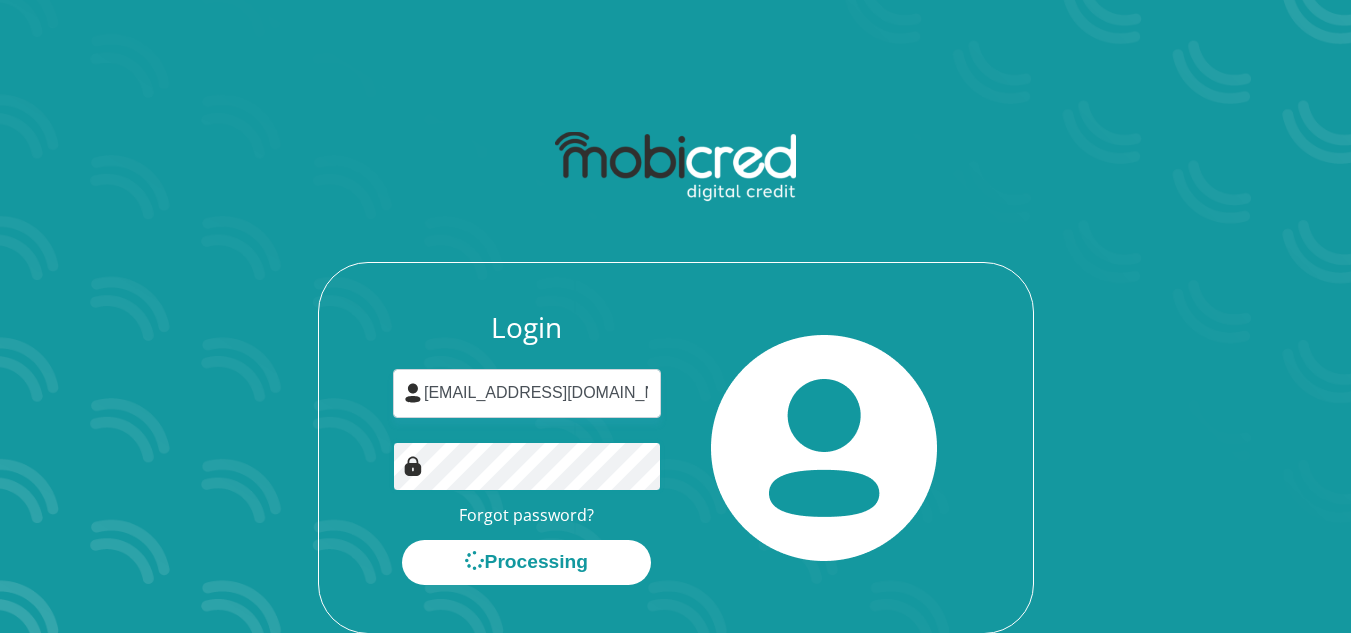 scroll, scrollTop: 0, scrollLeft: 0, axis: both 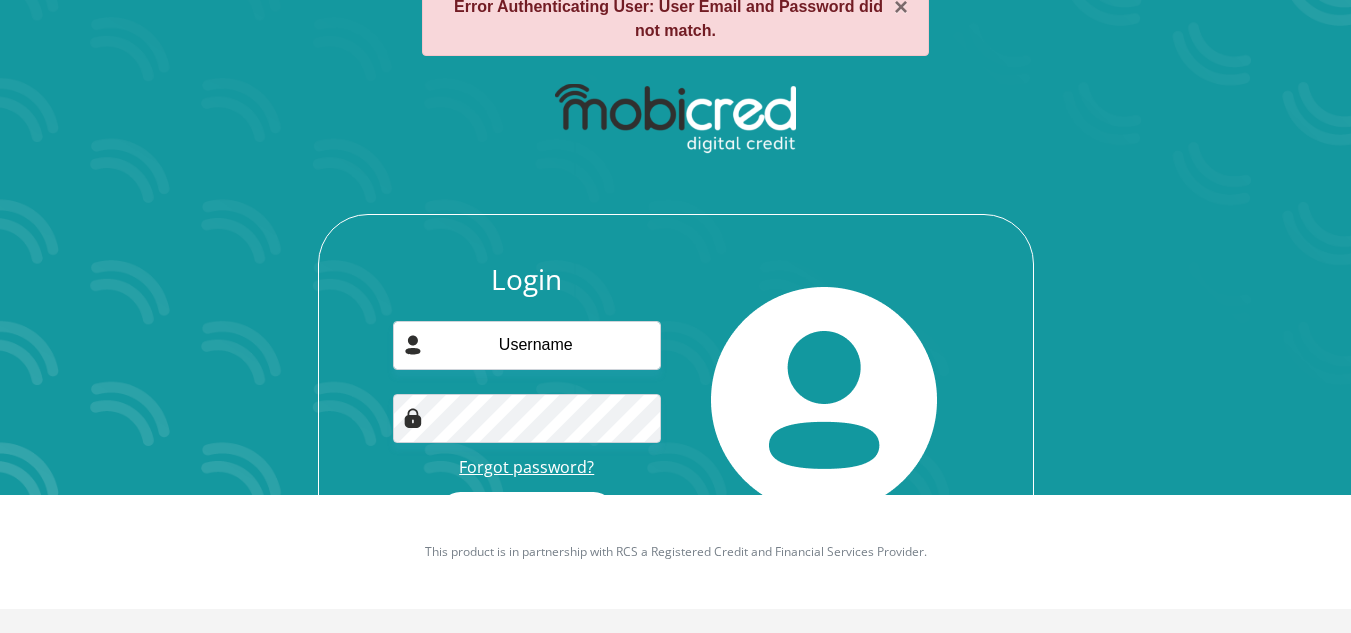 click on "Forgot password?" at bounding box center [526, 467] 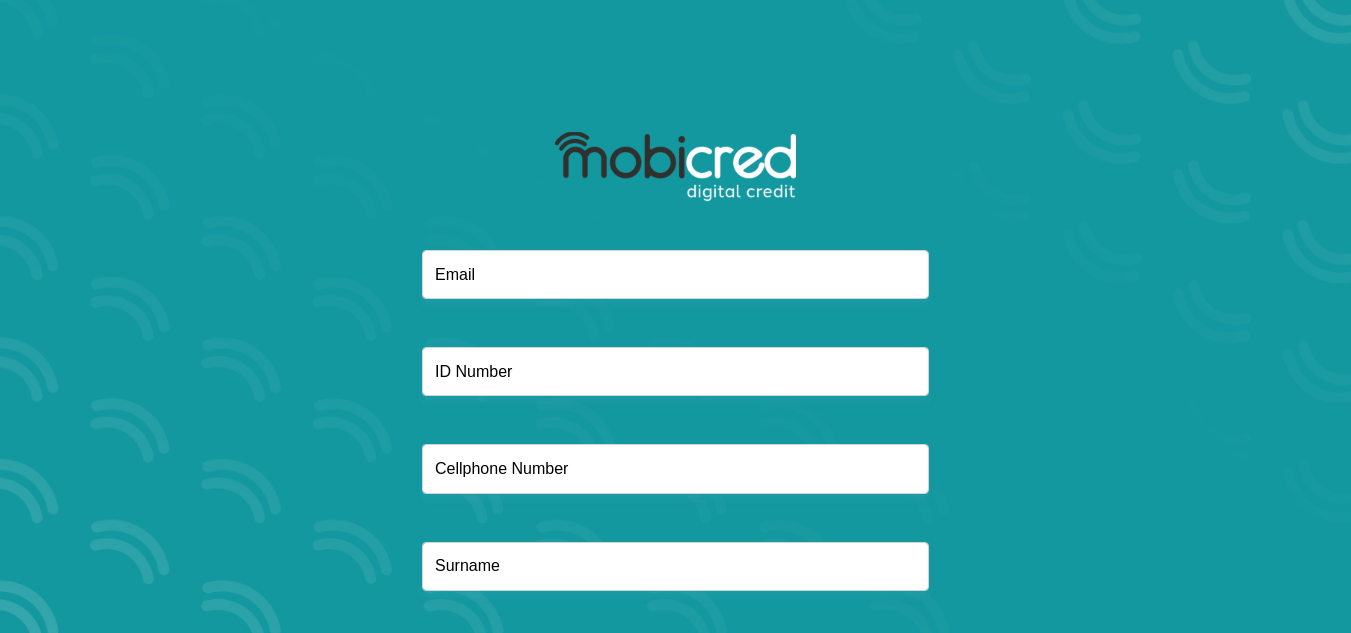 scroll, scrollTop: 0, scrollLeft: 0, axis: both 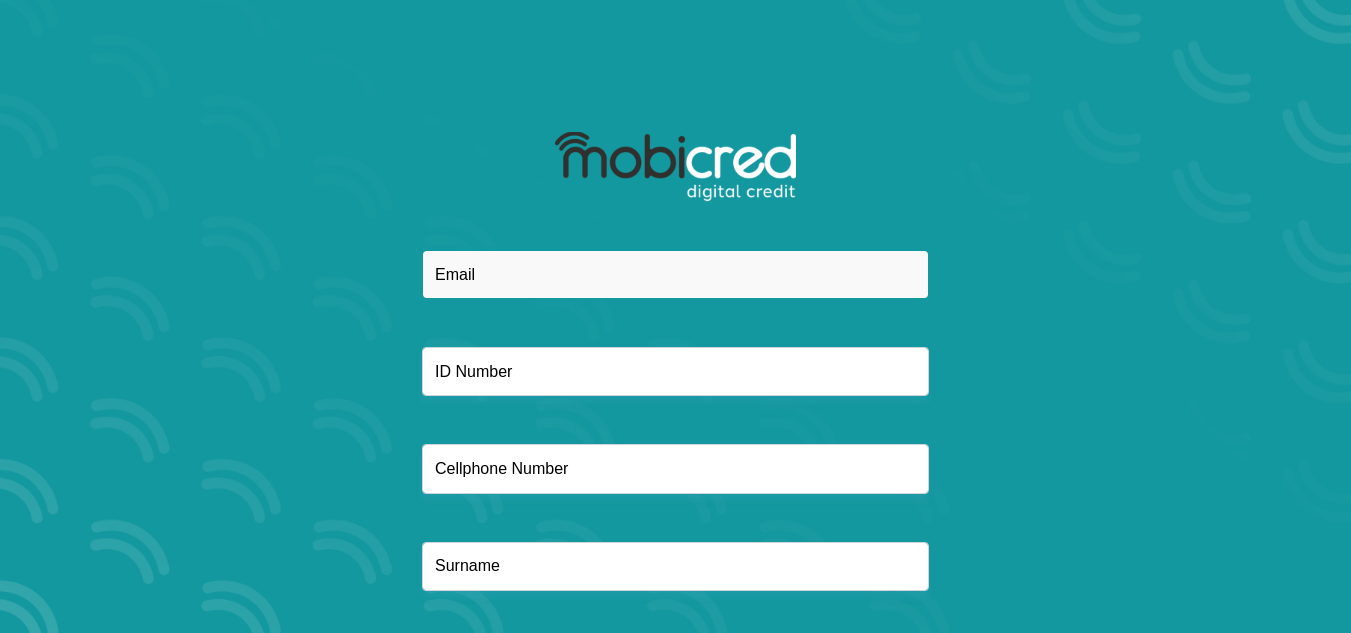 click at bounding box center (675, 274) 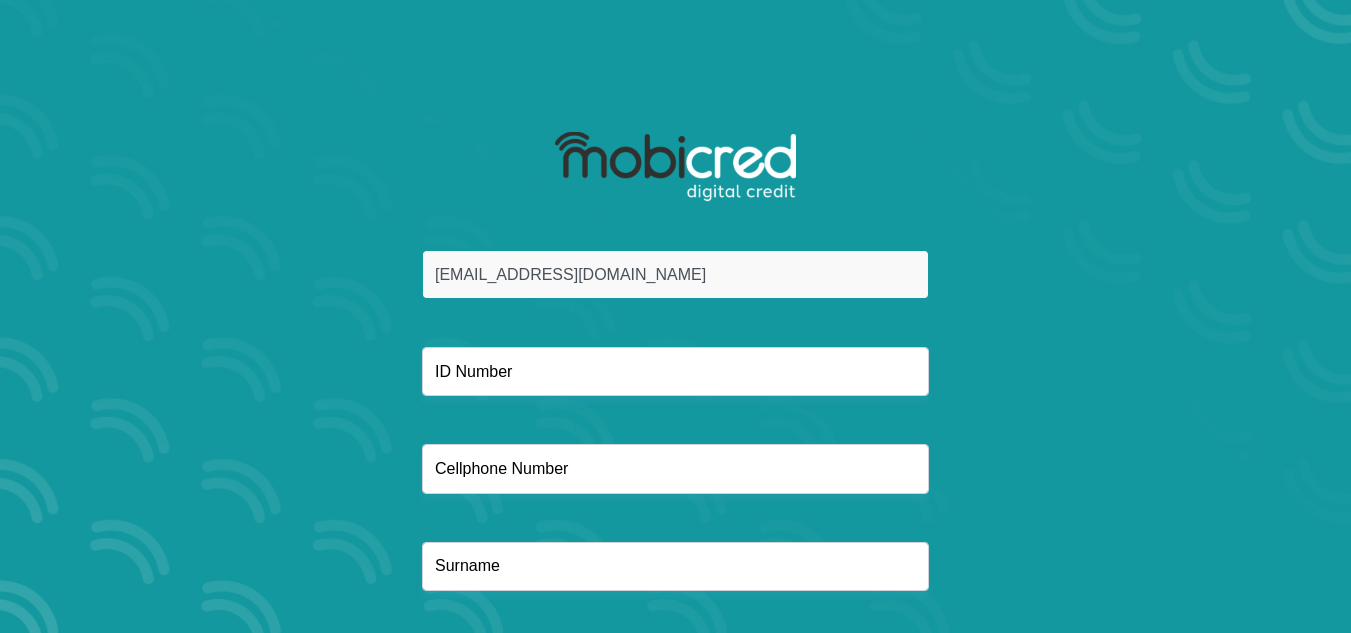 type on "0732493485" 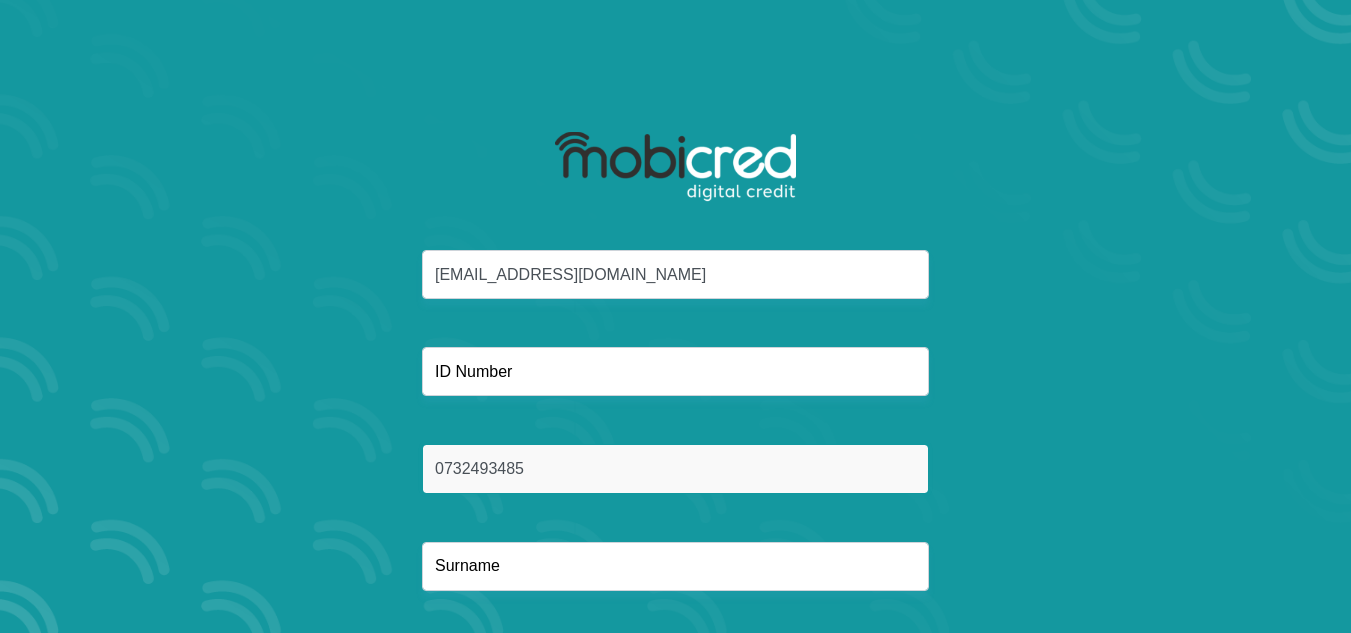 type on "SNYDERS" 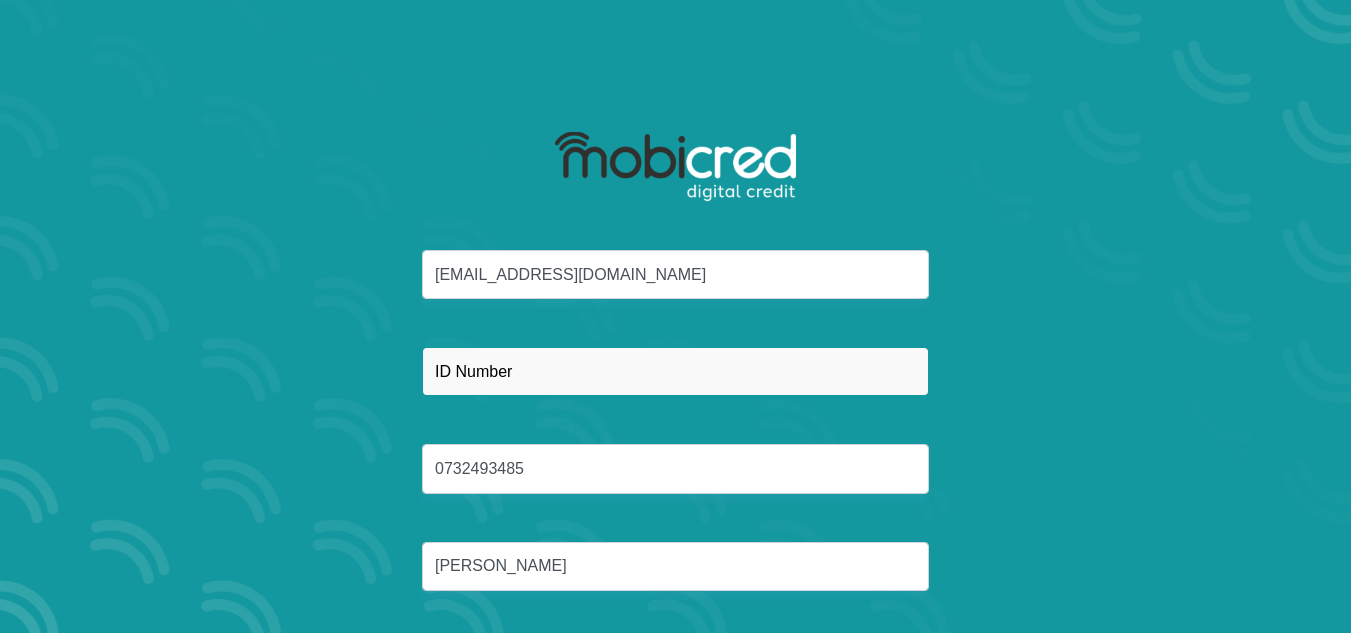 click at bounding box center (675, 371) 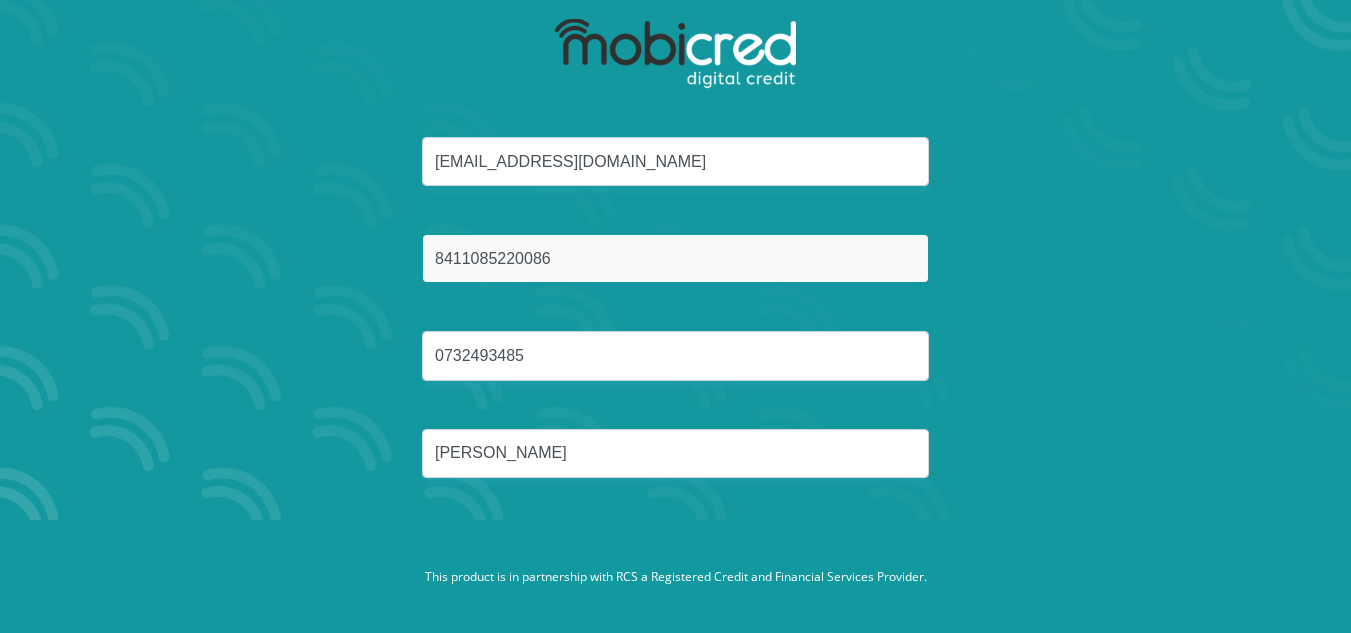 scroll, scrollTop: 114, scrollLeft: 0, axis: vertical 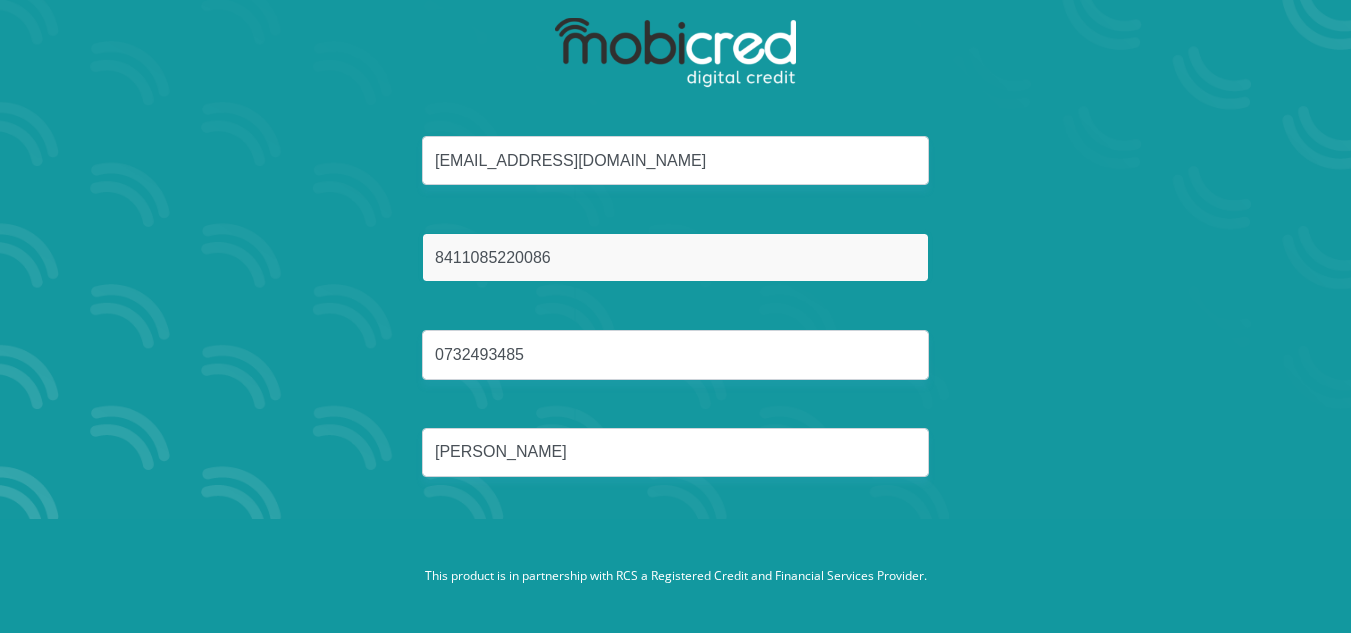 type on "8411085220086" 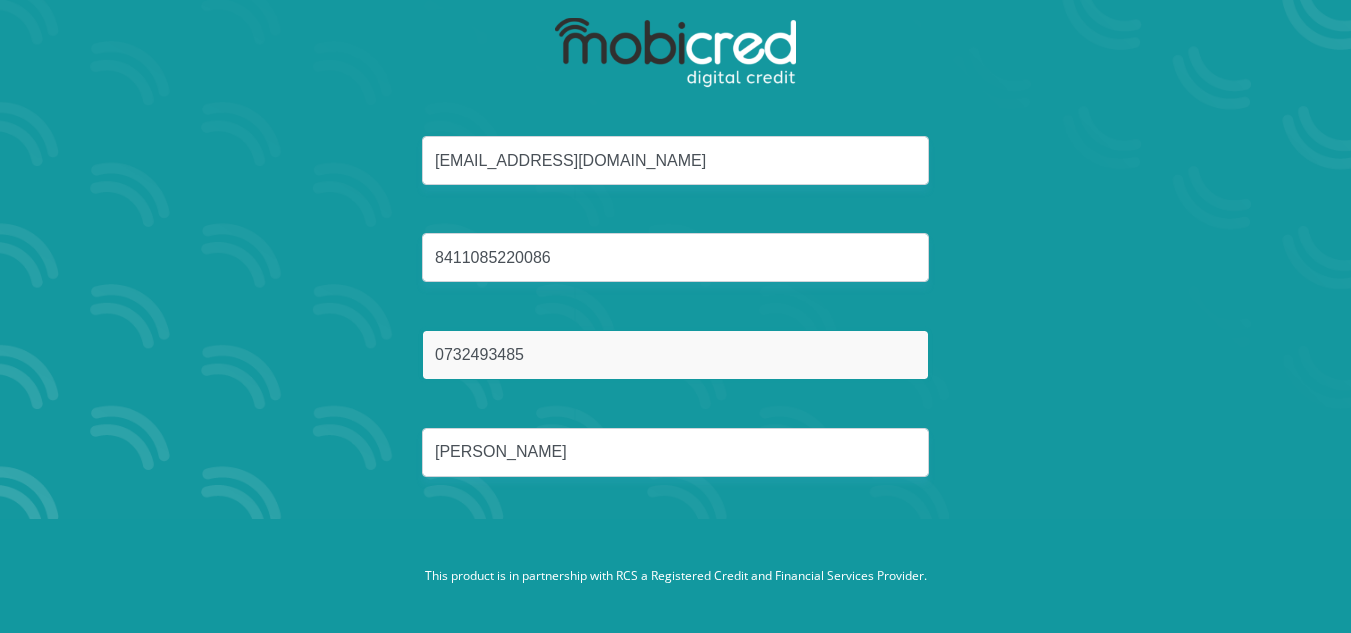 drag, startPoint x: 816, startPoint y: 362, endPoint x: 828, endPoint y: 362, distance: 12 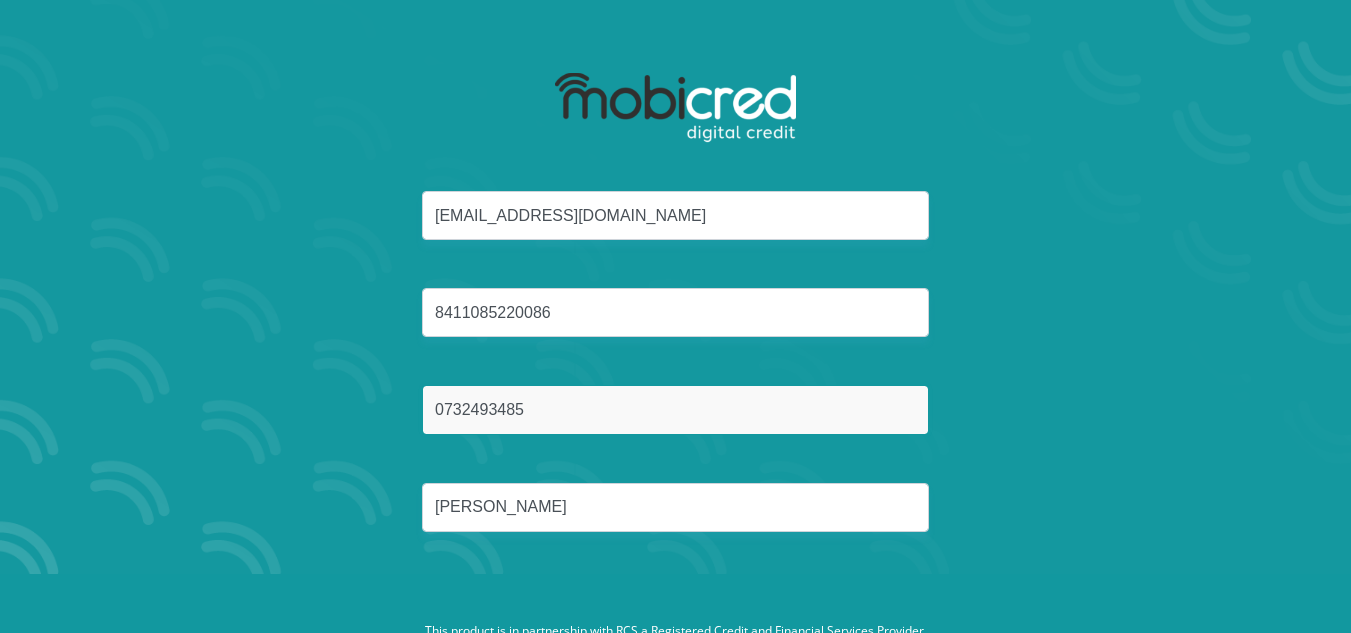 scroll, scrollTop: 114, scrollLeft: 0, axis: vertical 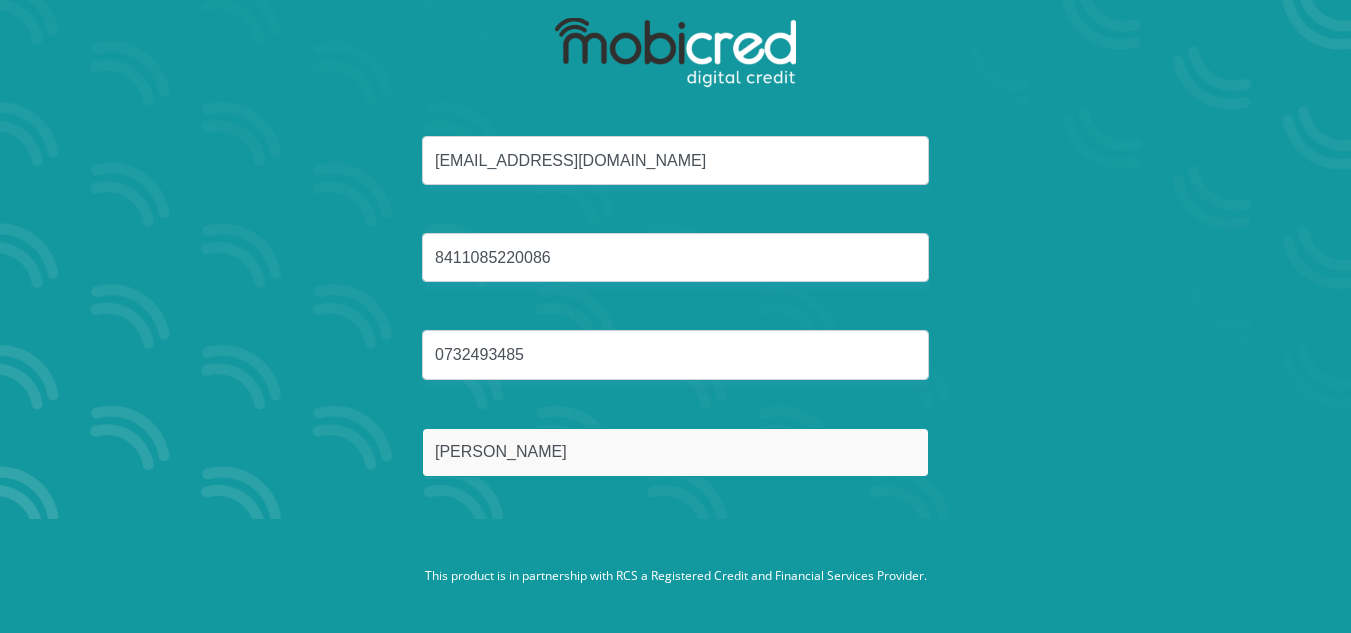 click on "SNYDERS" at bounding box center (675, 452) 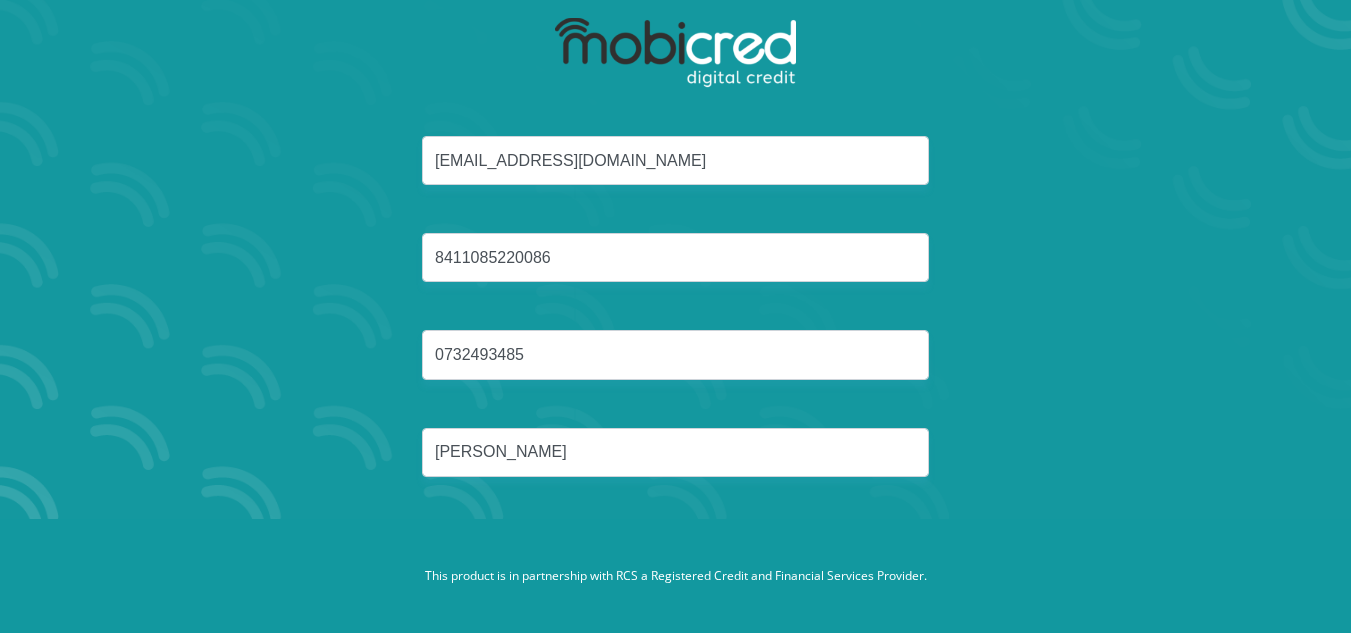 click on "damiantrade84@gmail.com
8411085220086
0732493485
Snyders" at bounding box center (676, 330) 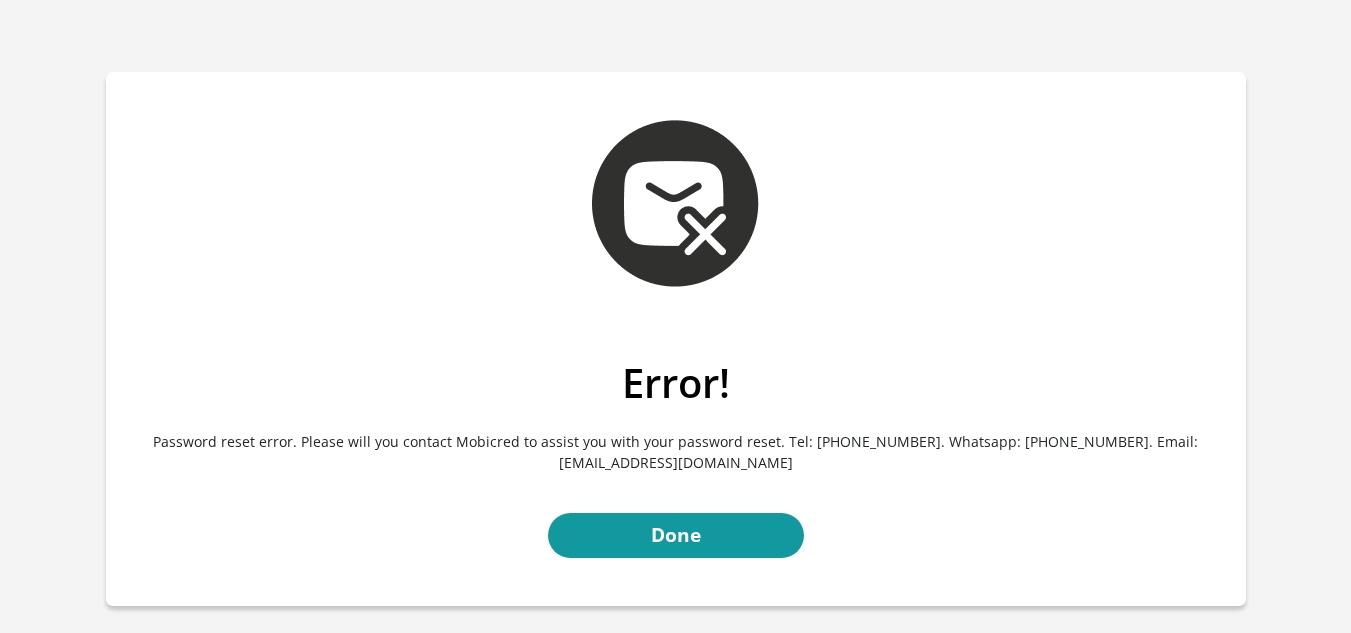 scroll, scrollTop: 0, scrollLeft: 0, axis: both 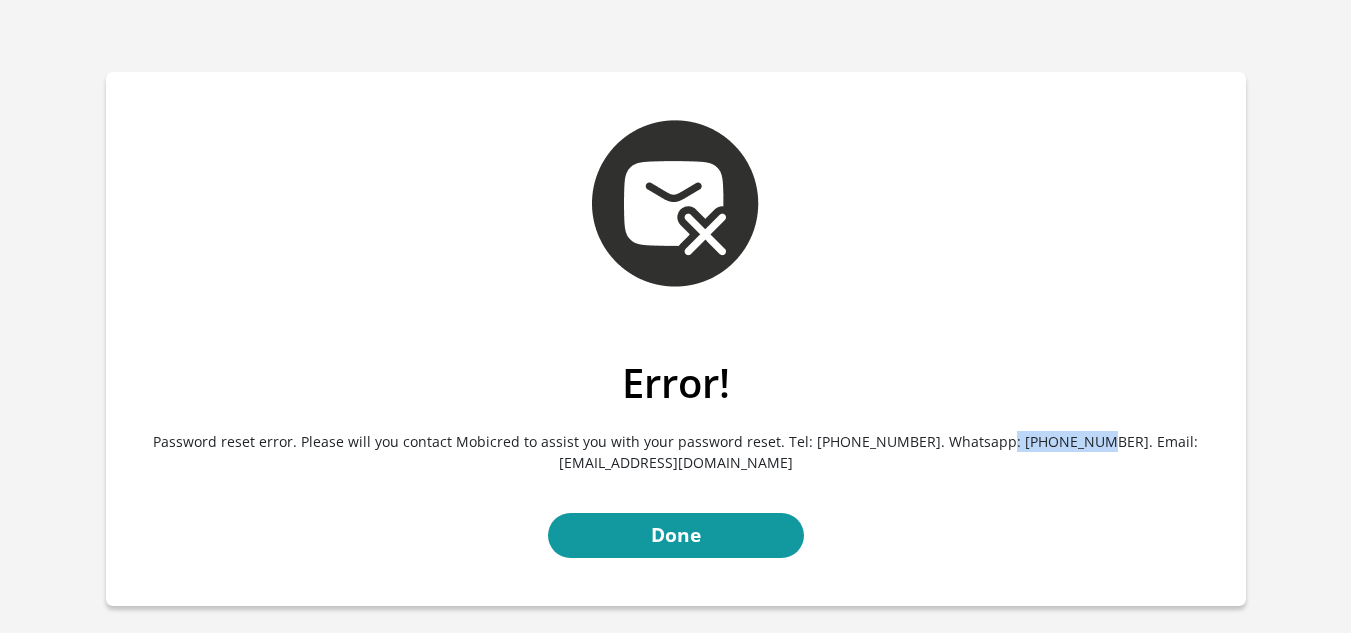 drag, startPoint x: 1101, startPoint y: 440, endPoint x: 1017, endPoint y: 439, distance: 84.00595 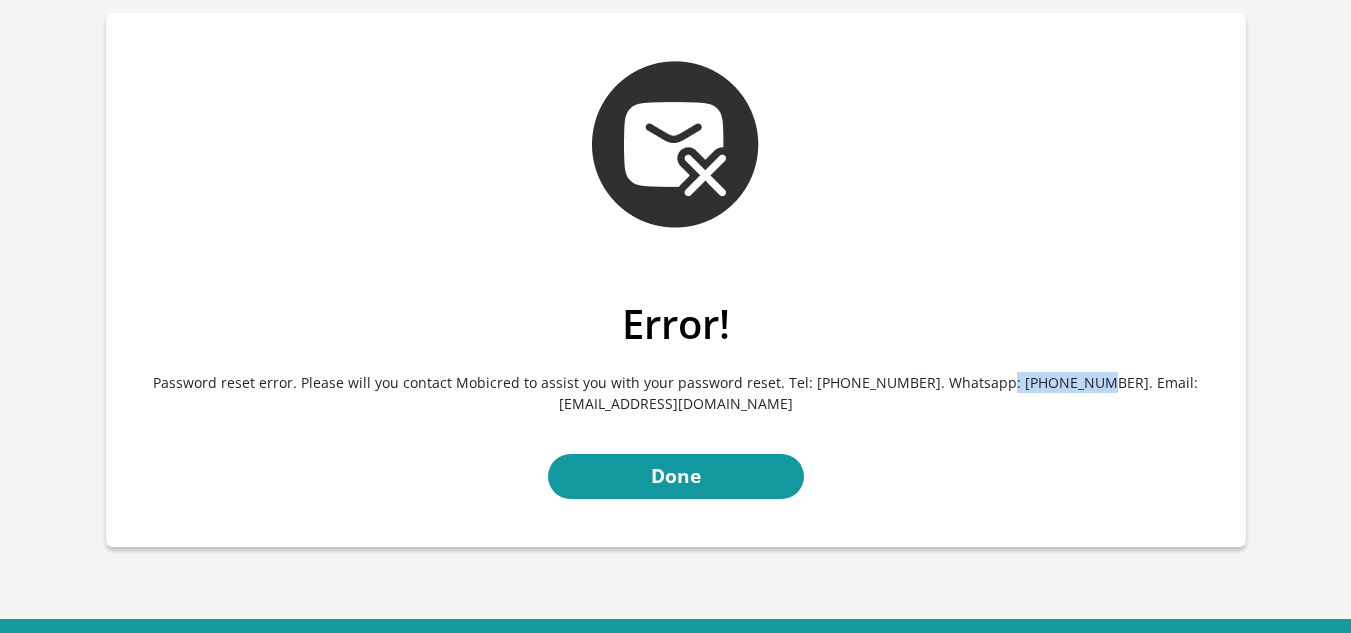 scroll, scrollTop: 0, scrollLeft: 0, axis: both 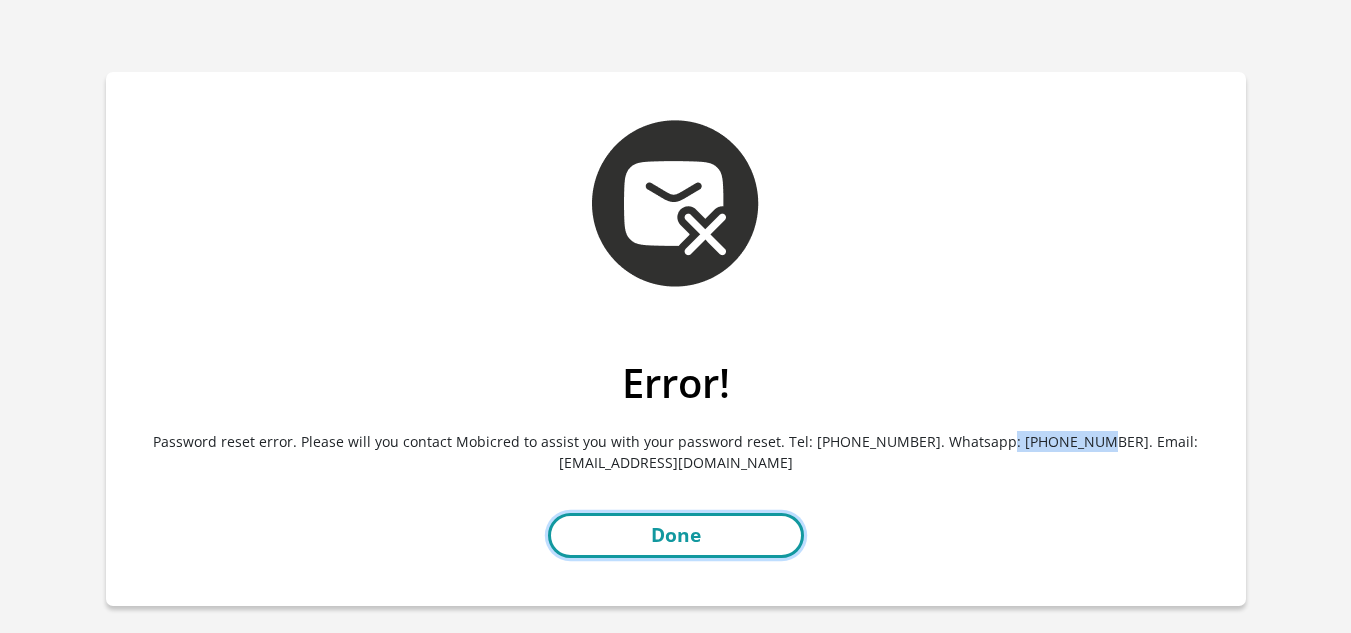 click on "Done" at bounding box center [676, 535] 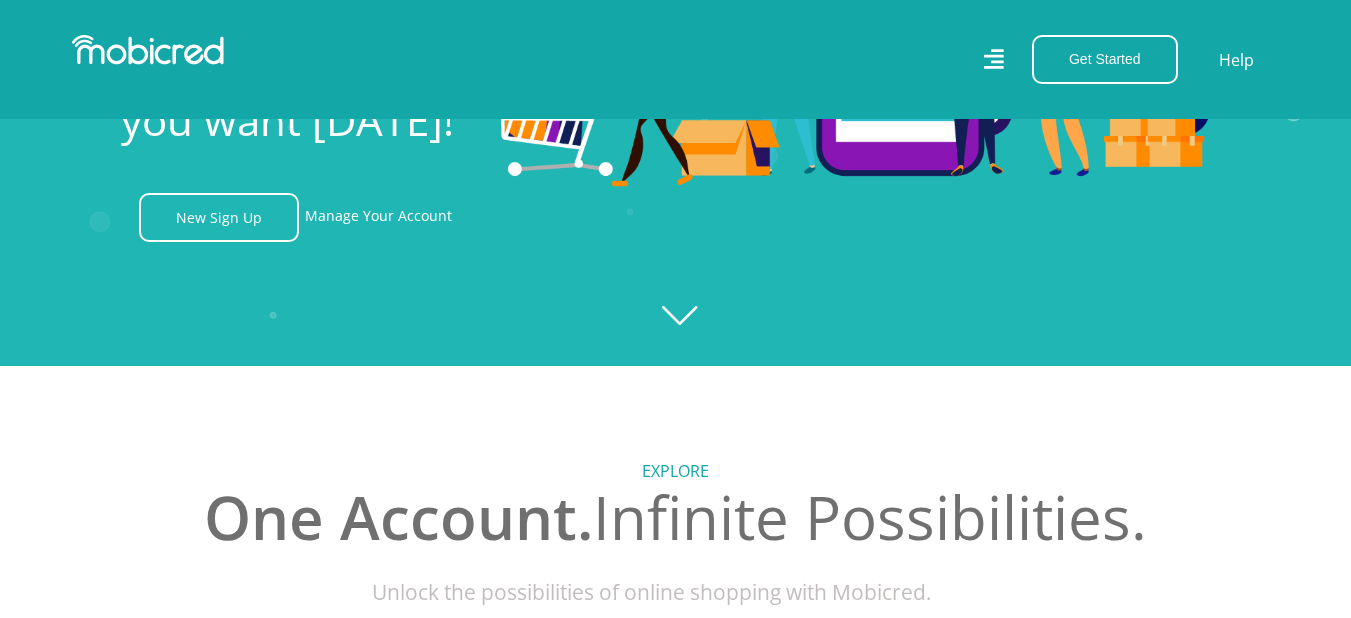 scroll, scrollTop: 500, scrollLeft: 0, axis: vertical 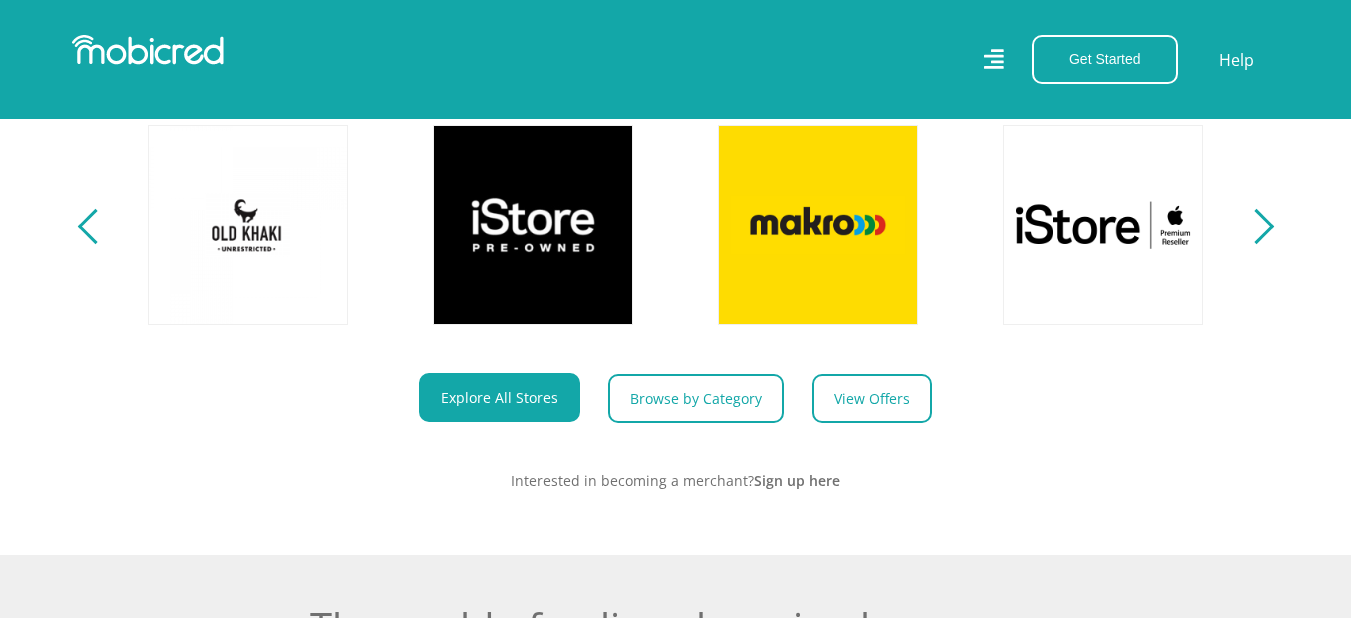 click at bounding box center (1255, 226) 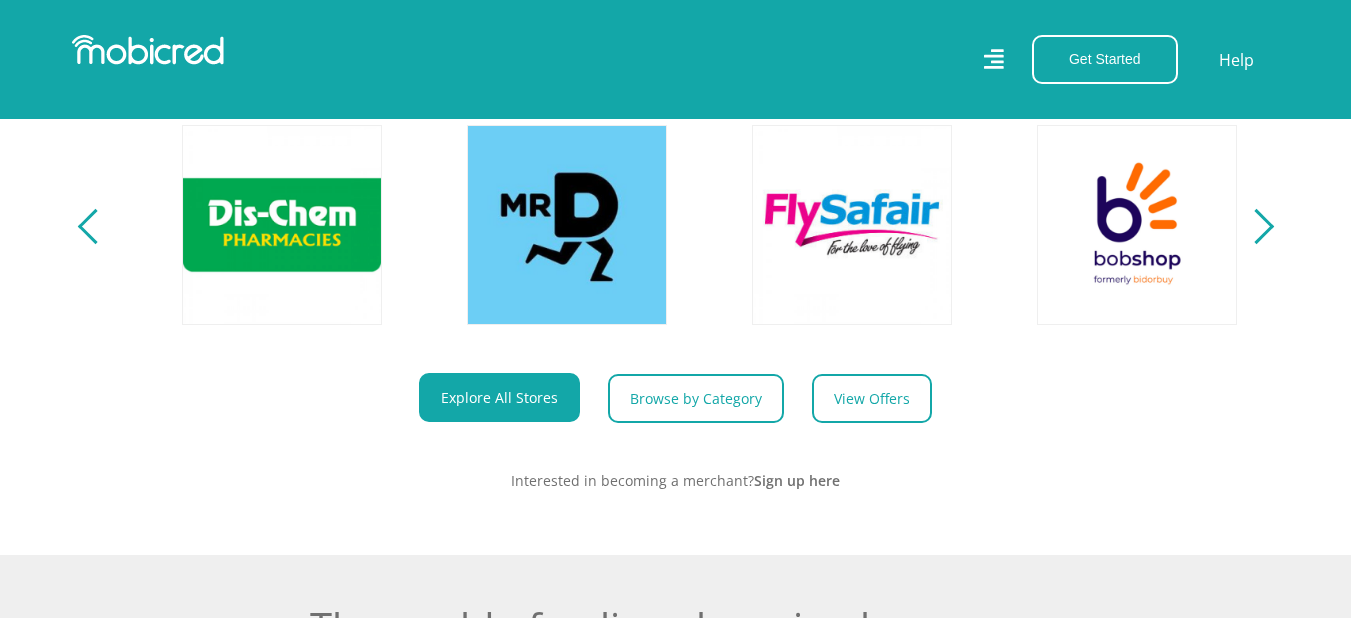 scroll, scrollTop: 0, scrollLeft: 2565, axis: horizontal 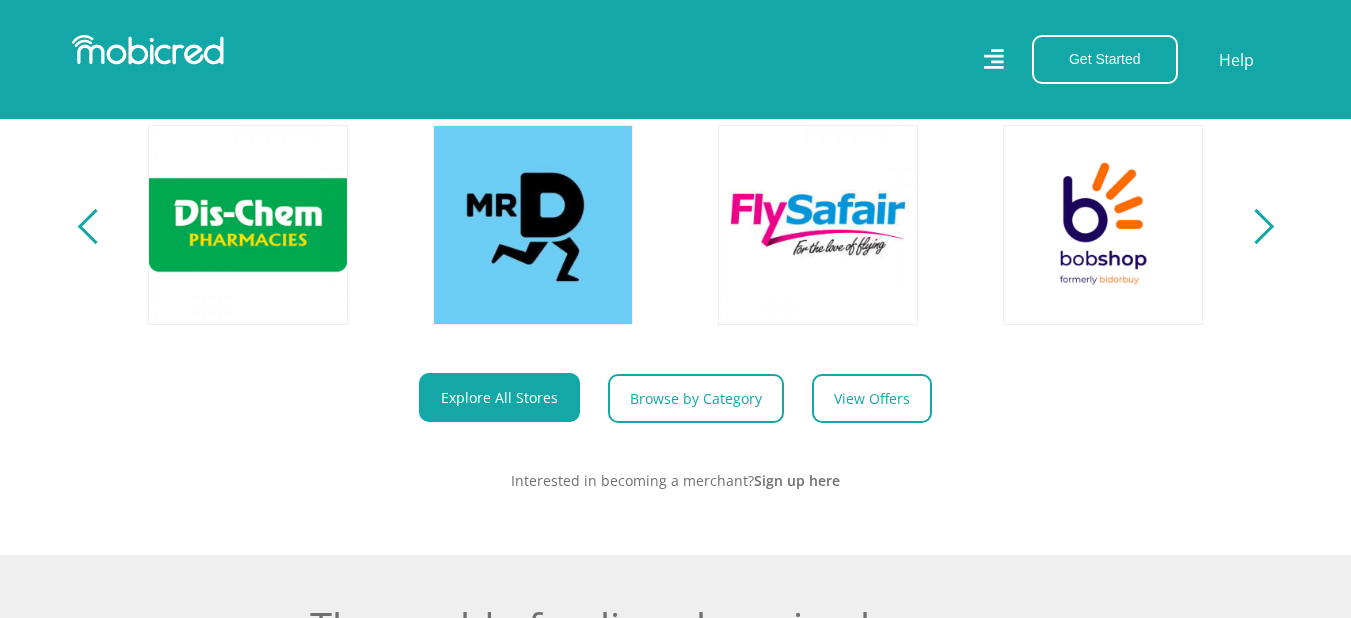 click at bounding box center [1255, 226] 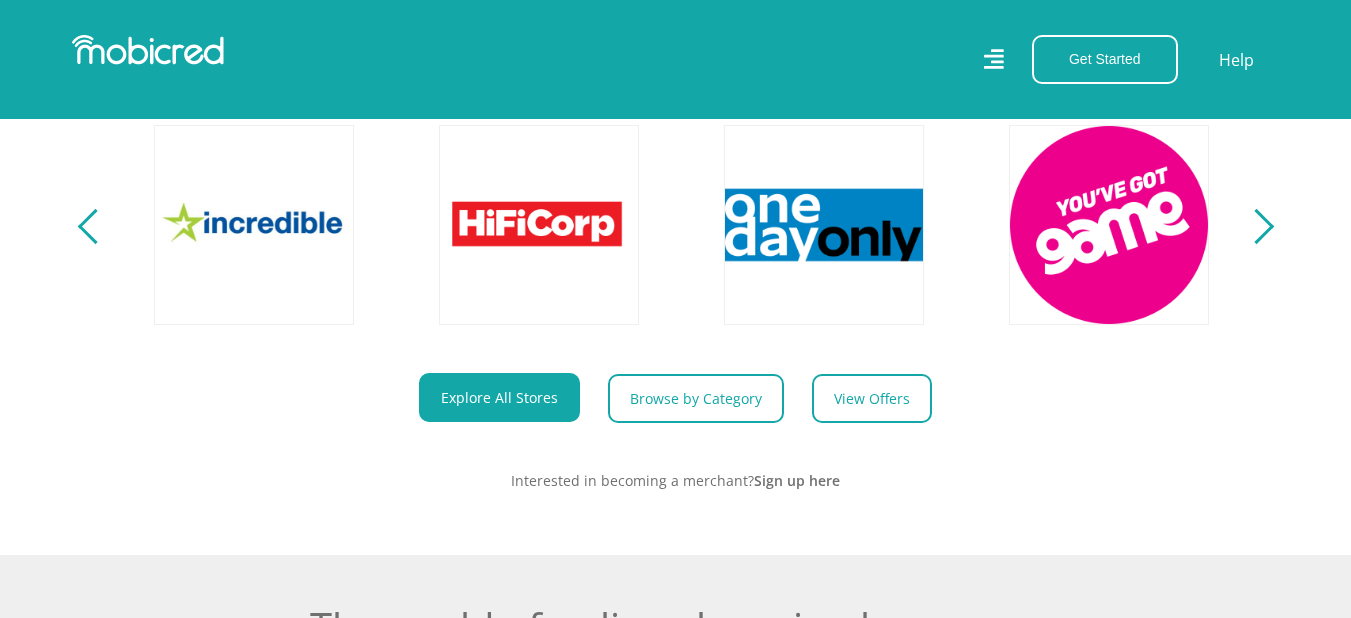 scroll, scrollTop: 0, scrollLeft: 3705, axis: horizontal 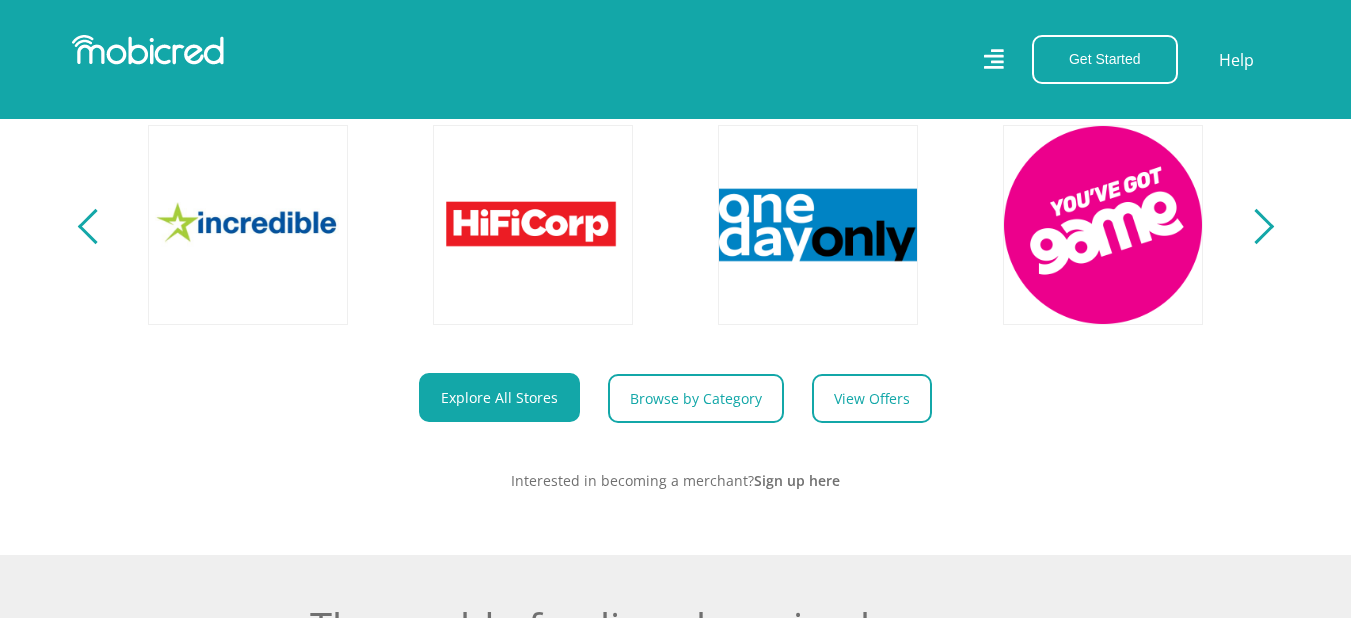 click at bounding box center [1255, 226] 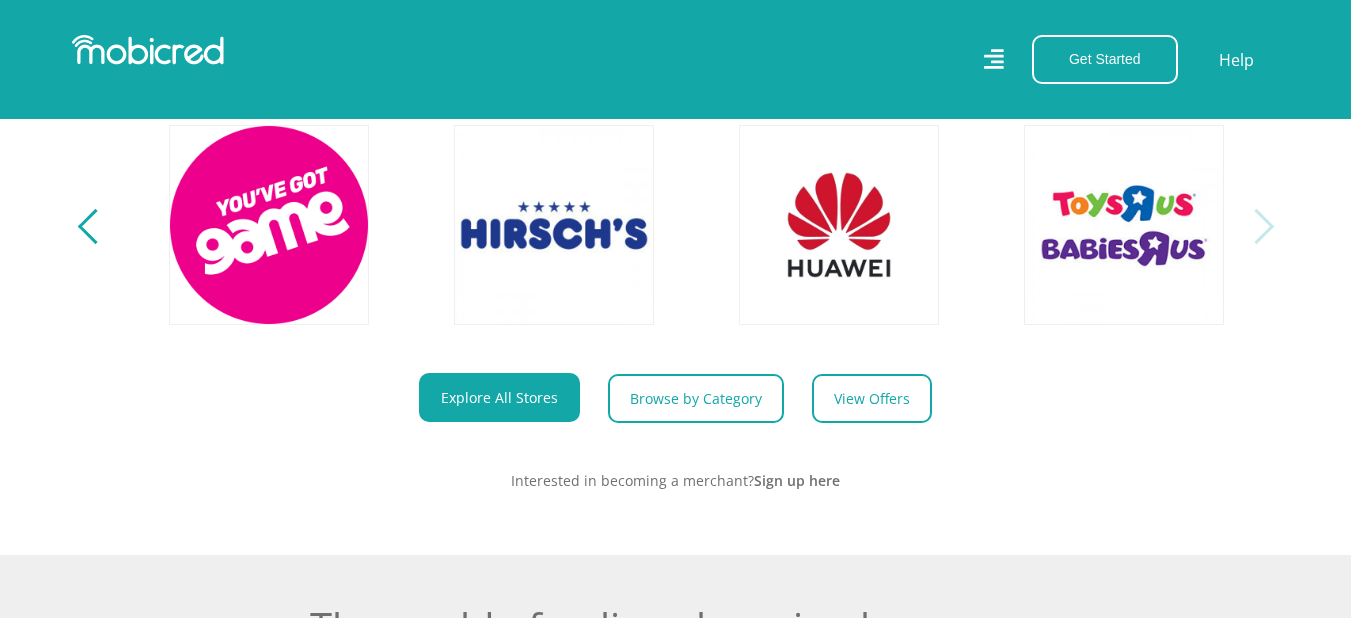 scroll, scrollTop: 0, scrollLeft: 4560, axis: horizontal 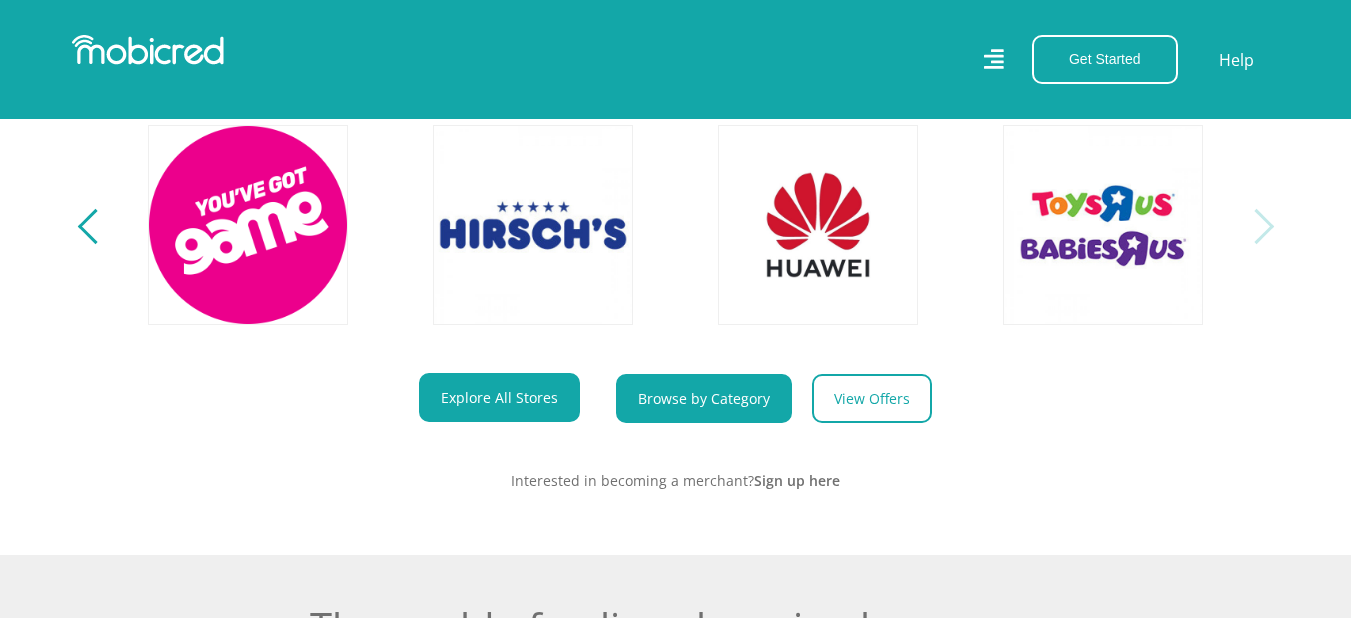 click on "Browse by
Category" at bounding box center [704, 398] 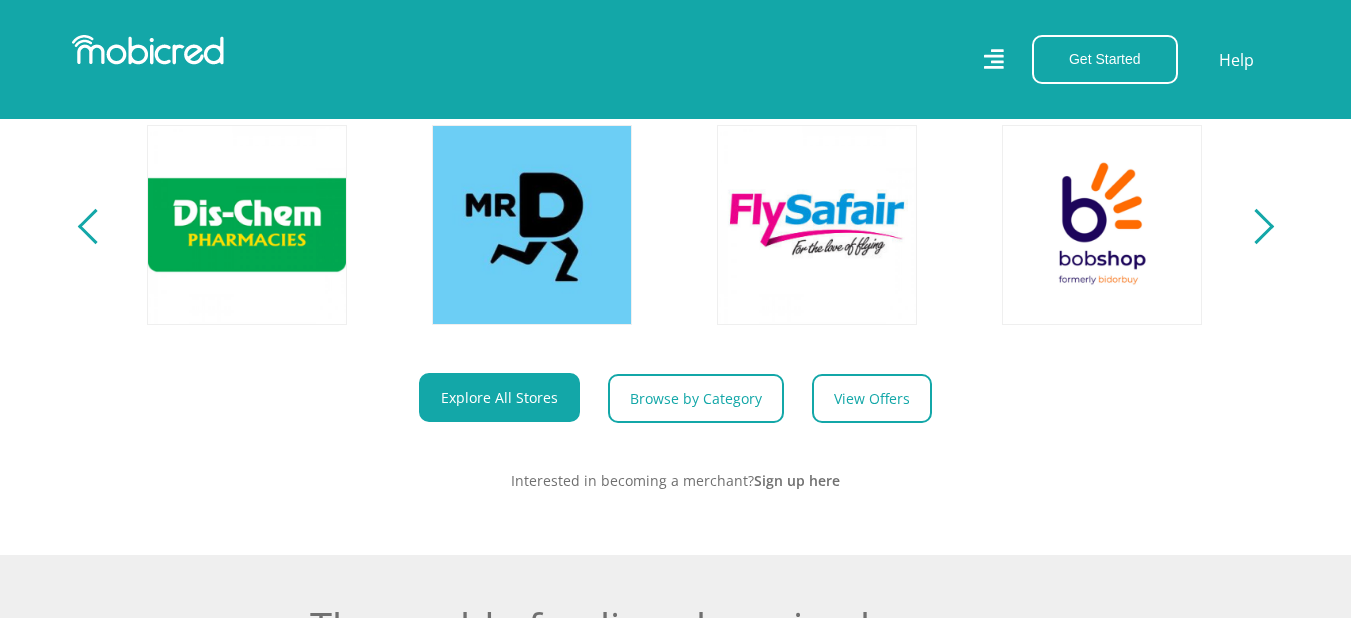 scroll, scrollTop: 0, scrollLeft: 2565, axis: horizontal 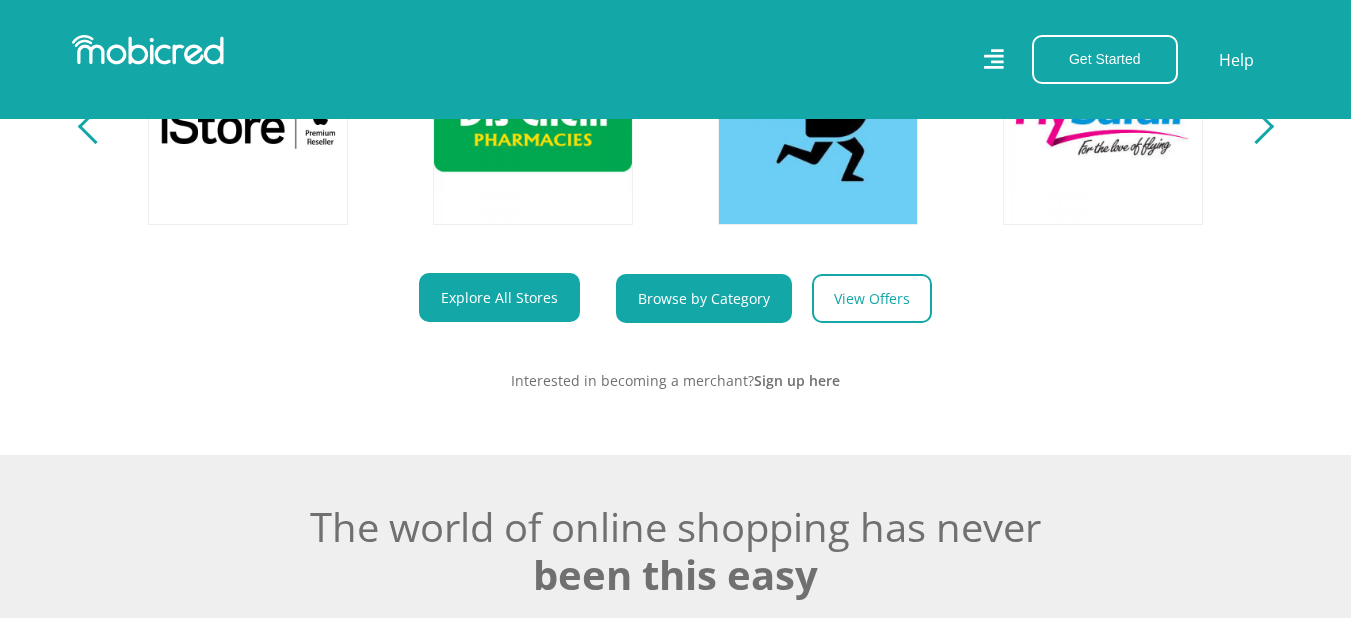 click on "Browse by
Category" at bounding box center [704, 298] 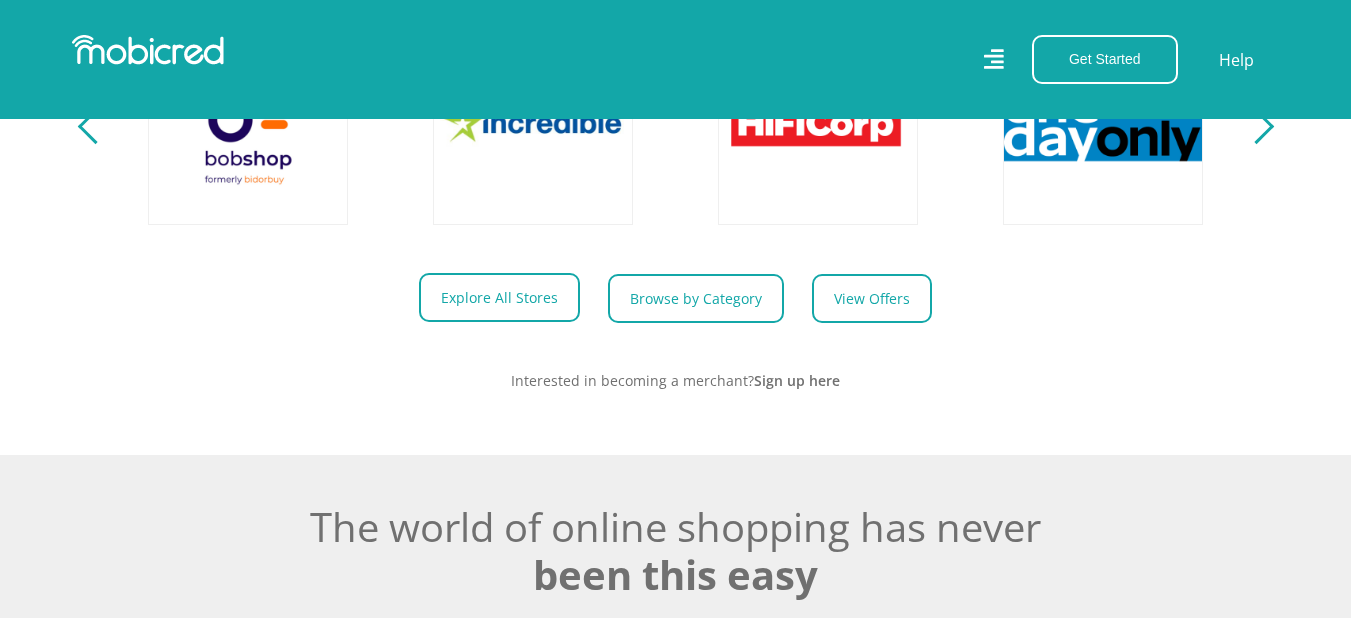 click on "Explore All Stores" at bounding box center (499, 297) 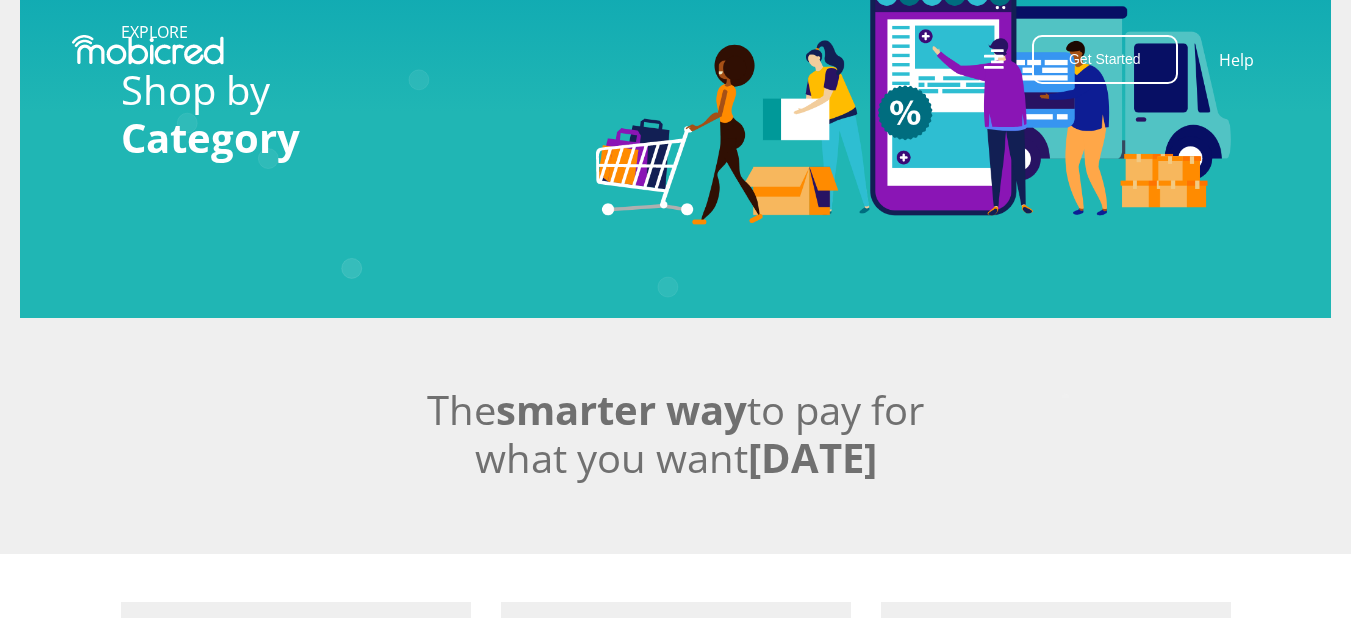 scroll, scrollTop: 0, scrollLeft: 0, axis: both 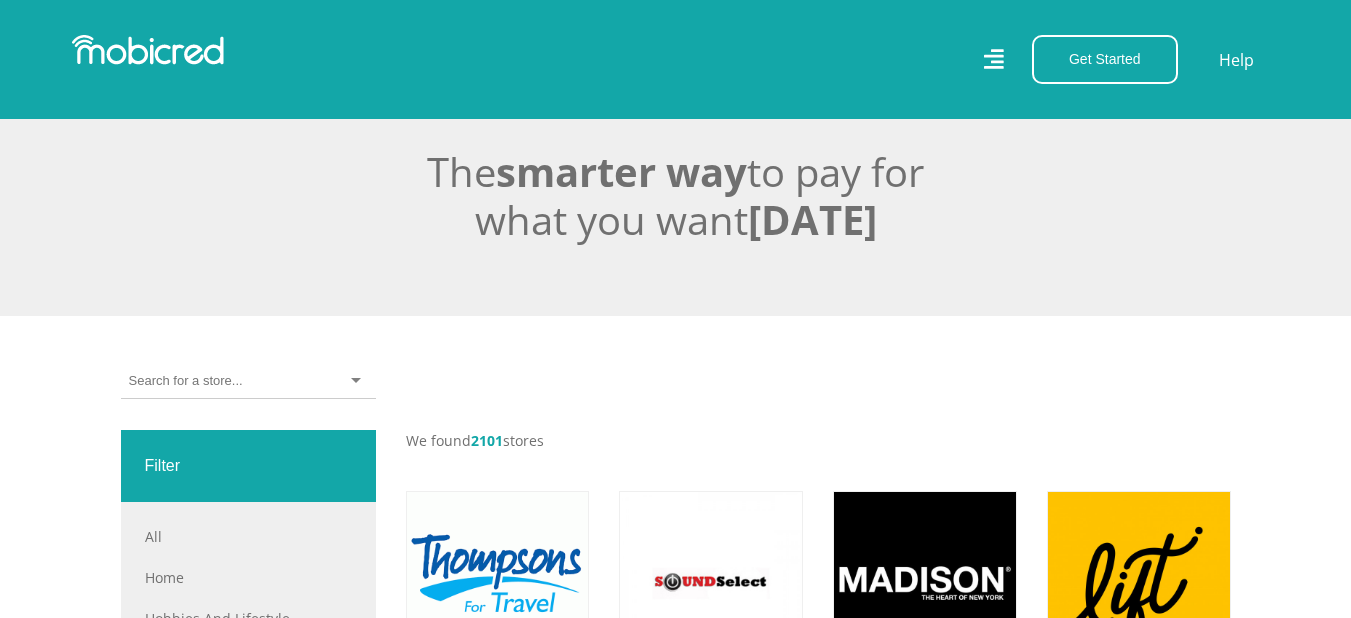 click at bounding box center (248, 381) 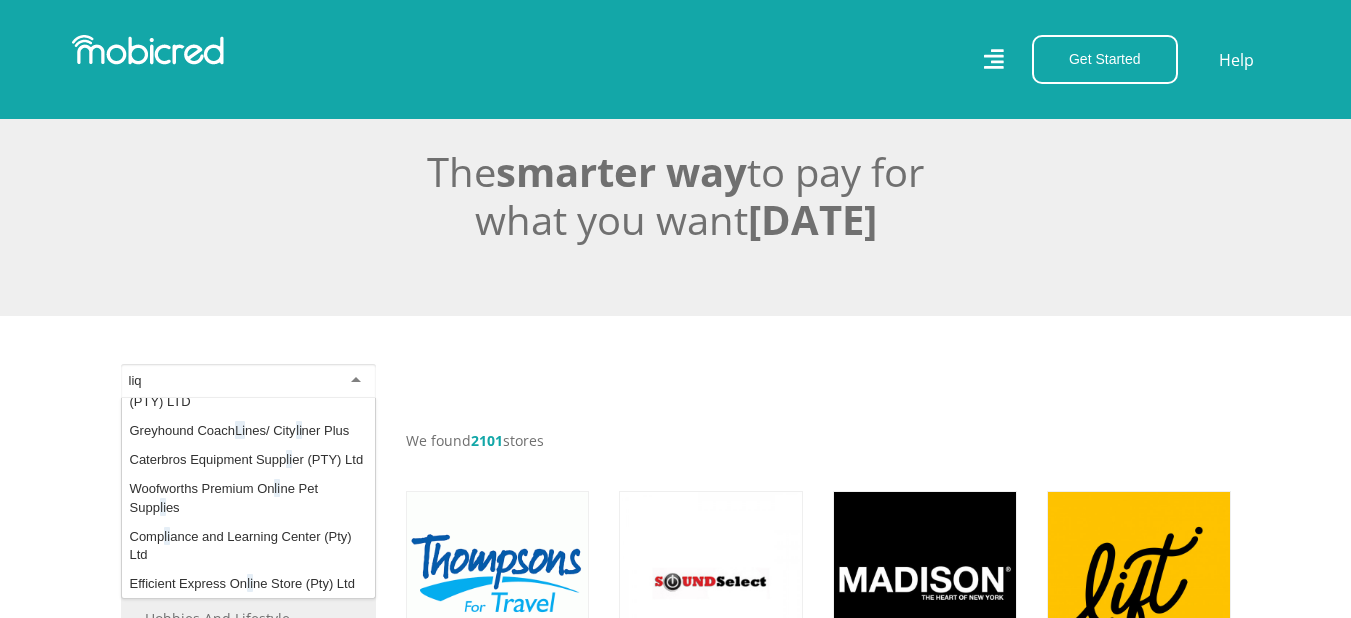 scroll, scrollTop: 0, scrollLeft: 0, axis: both 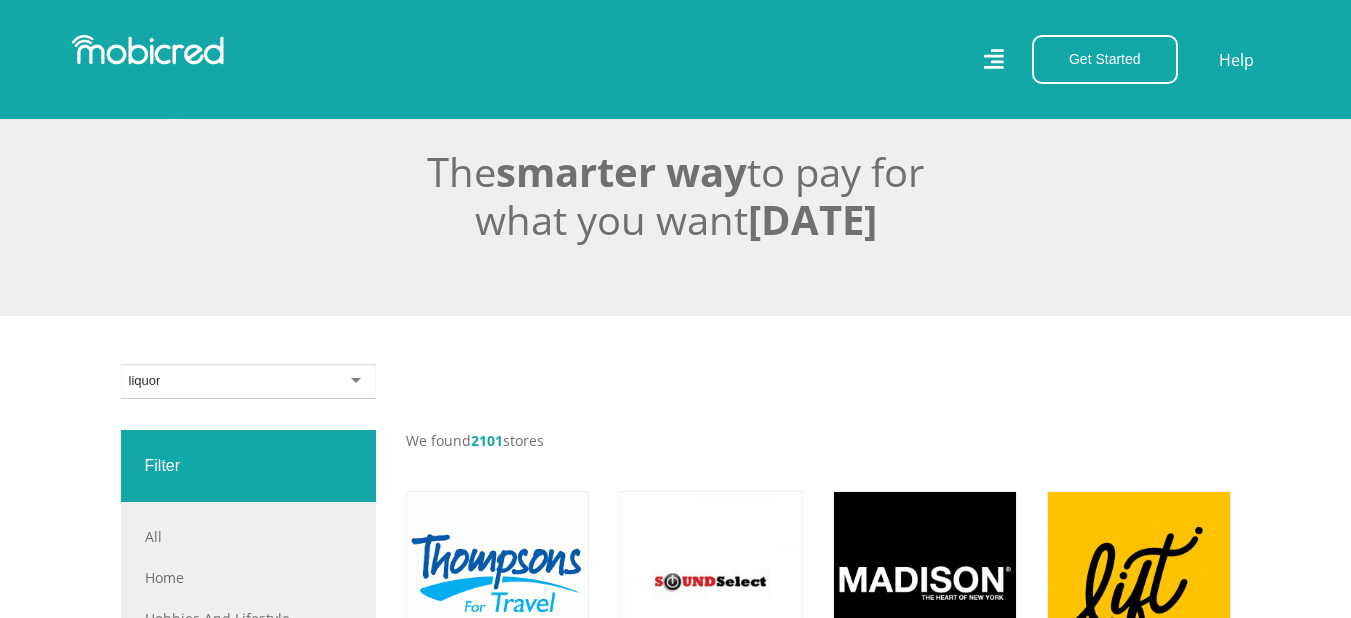 type on "liquor" 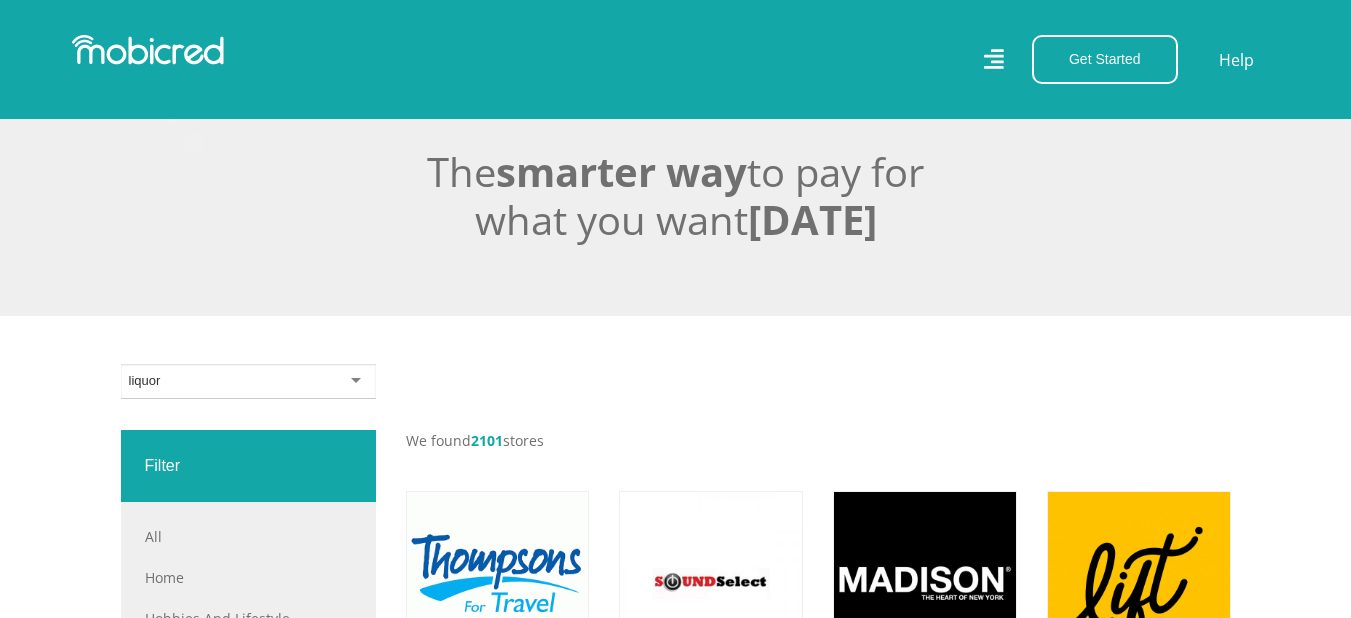 scroll, scrollTop: 0, scrollLeft: 0, axis: both 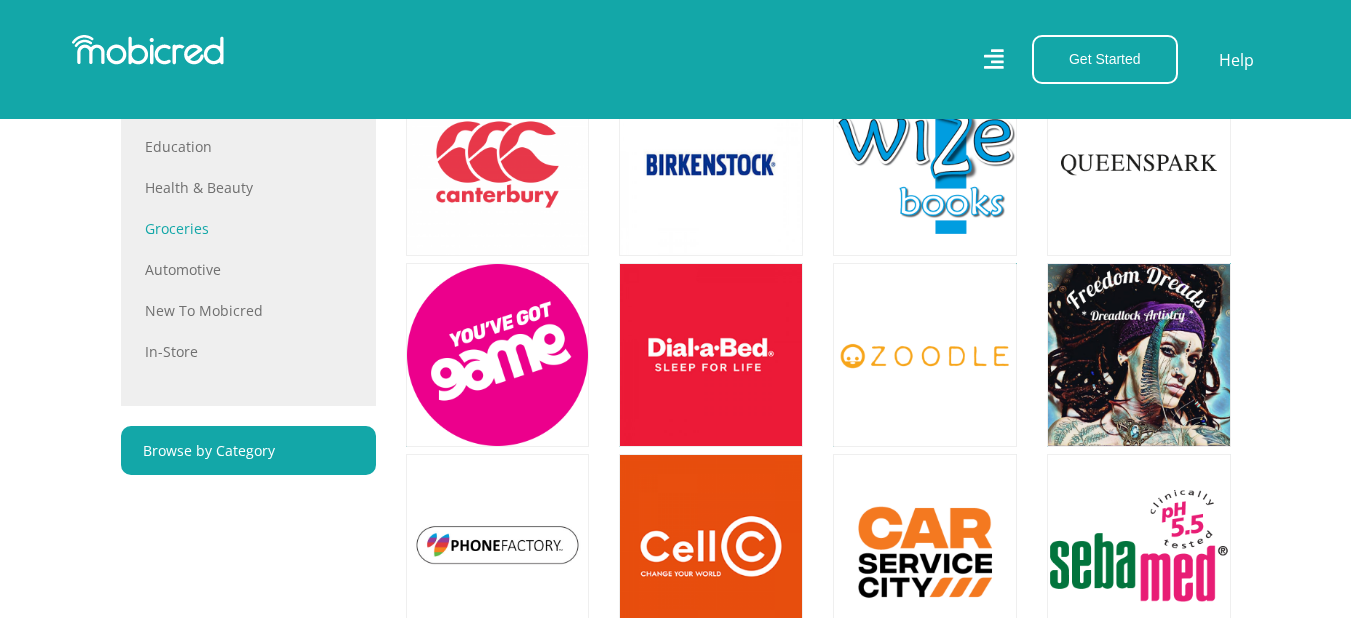 click on "Groceries" at bounding box center [248, 228] 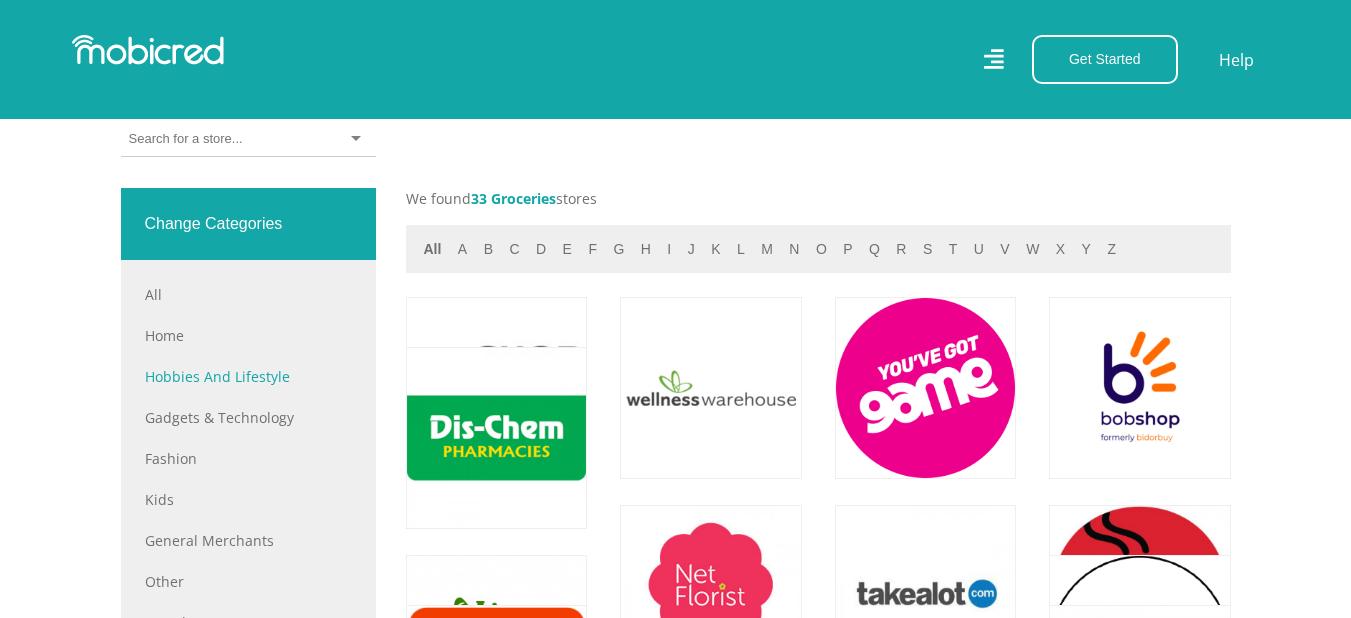 scroll, scrollTop: 700, scrollLeft: 0, axis: vertical 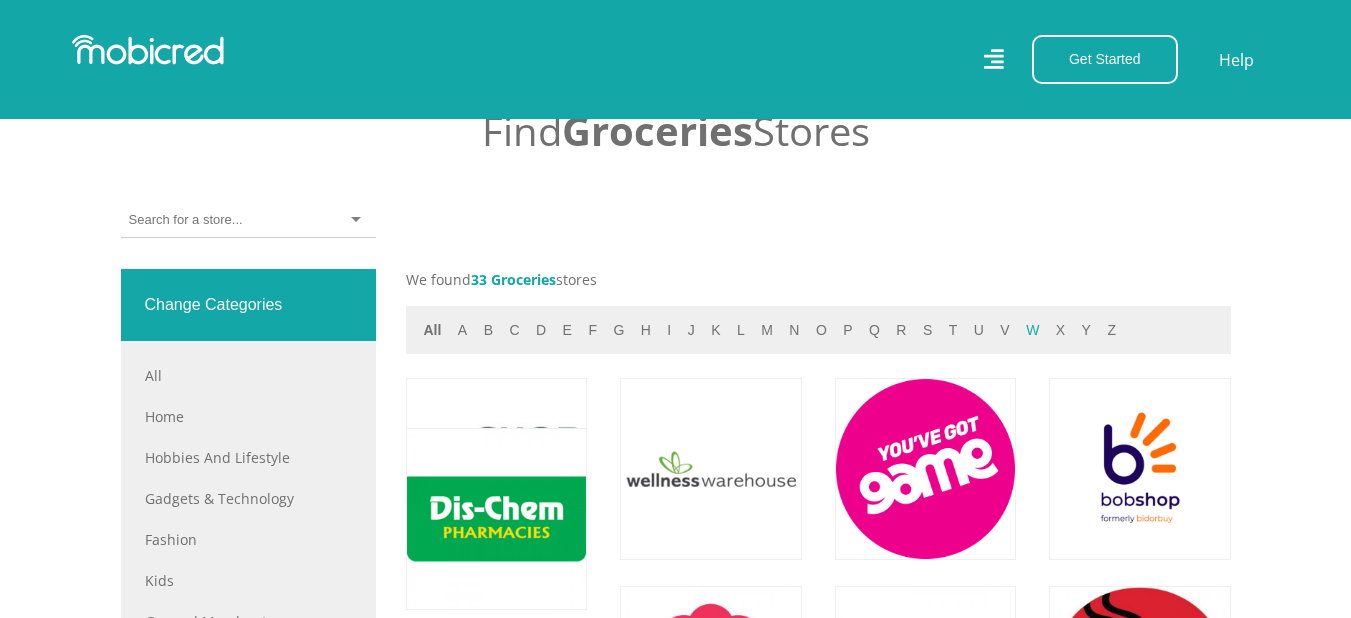 click on "w" at bounding box center (1032, 330) 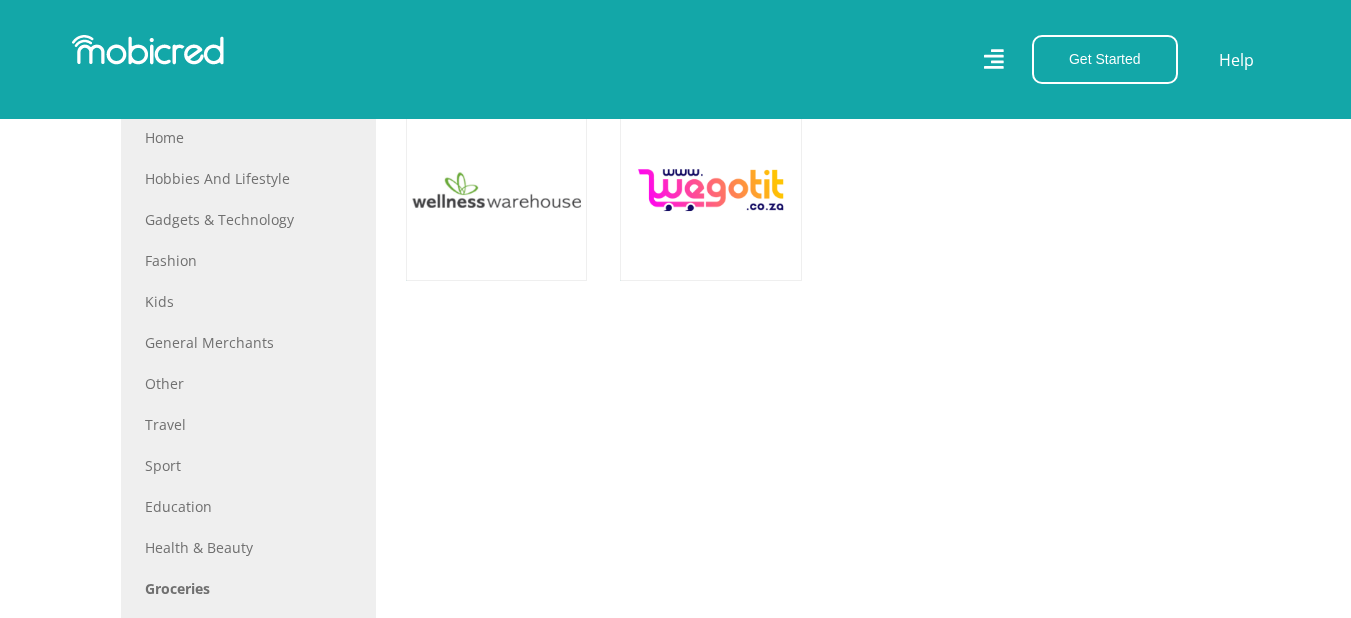 scroll, scrollTop: 800, scrollLeft: 0, axis: vertical 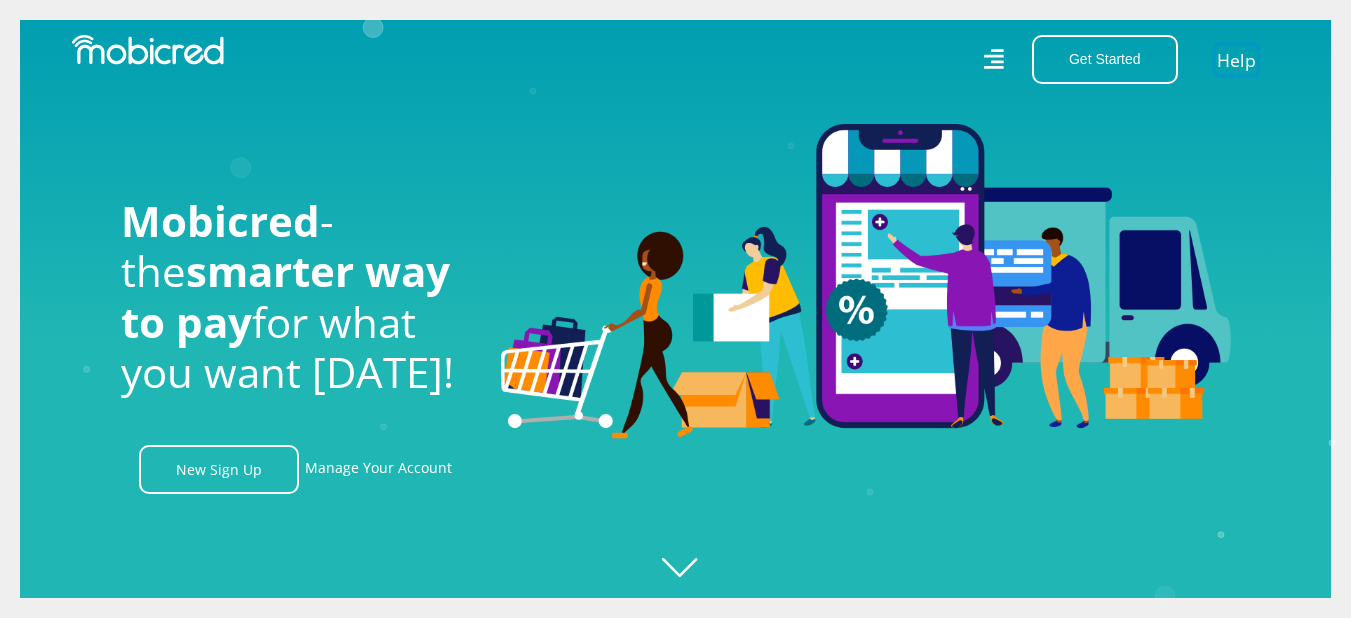 click on "Help" at bounding box center [1236, 59] 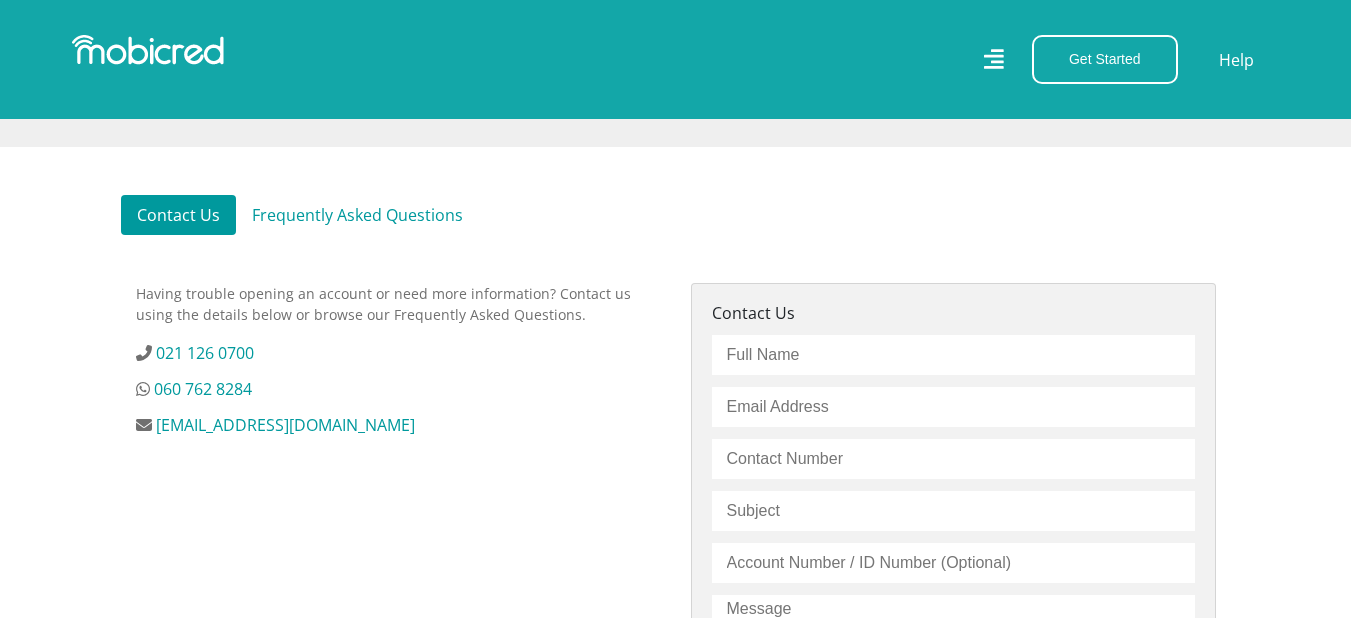 scroll, scrollTop: 523, scrollLeft: 0, axis: vertical 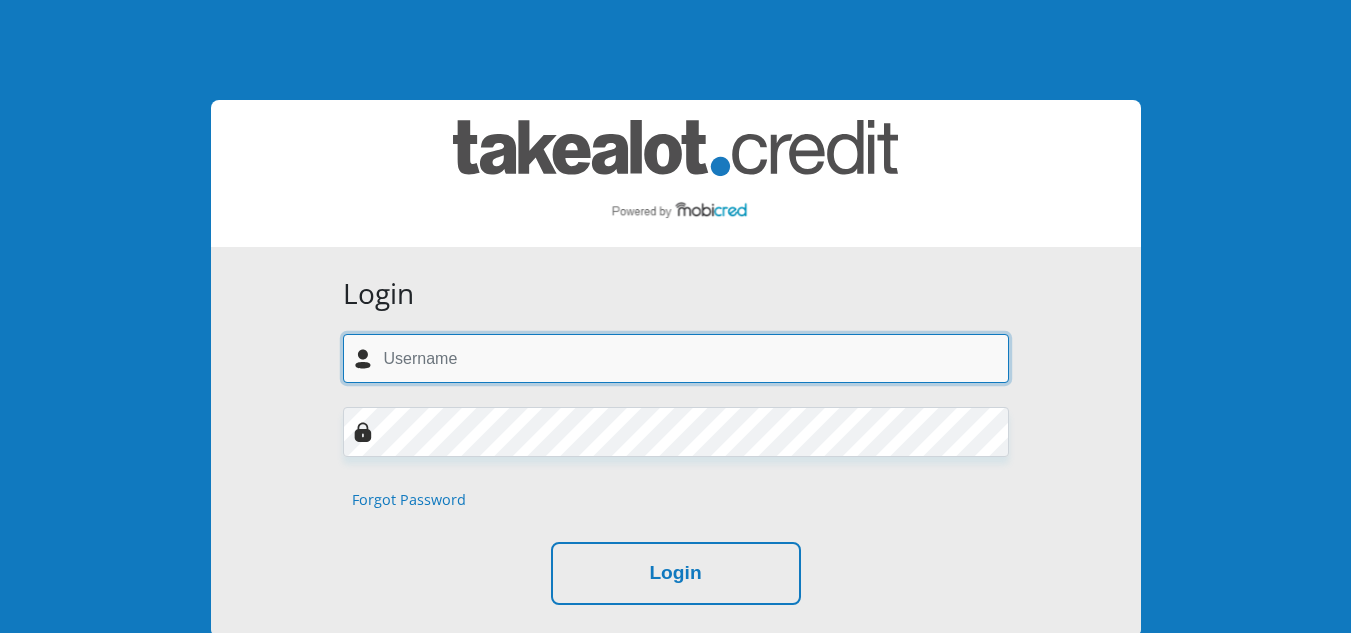 click at bounding box center (676, 358) 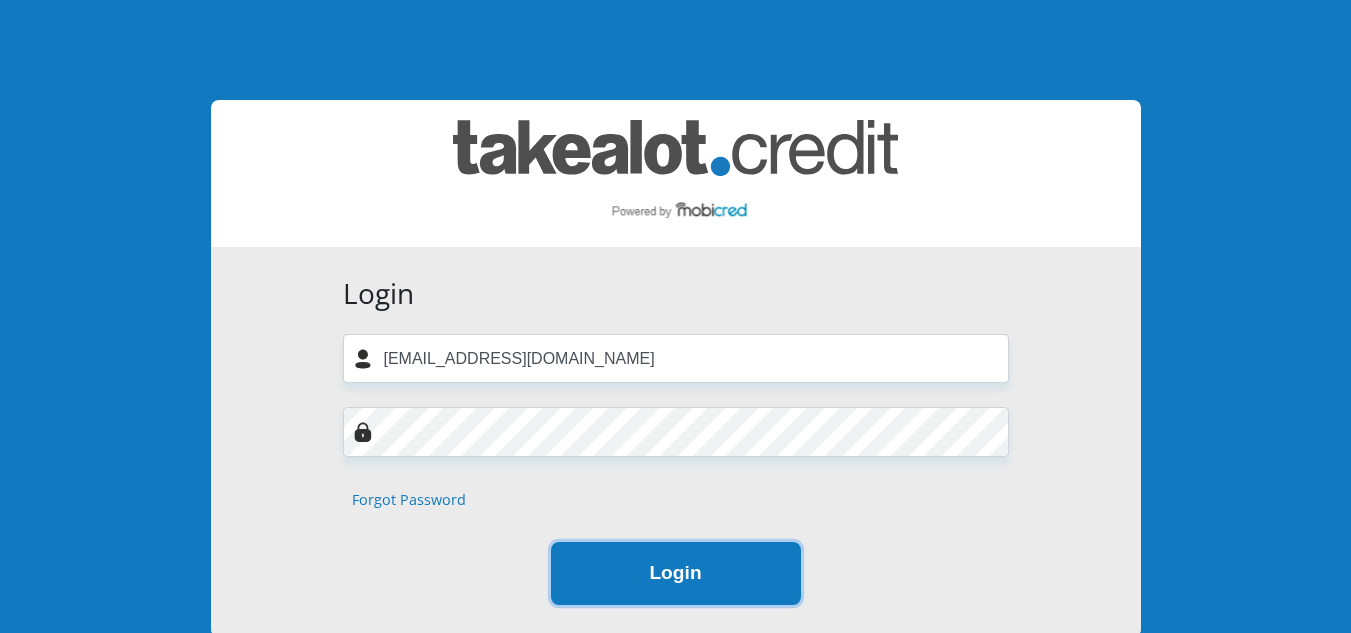 click on "Login" at bounding box center [676, 573] 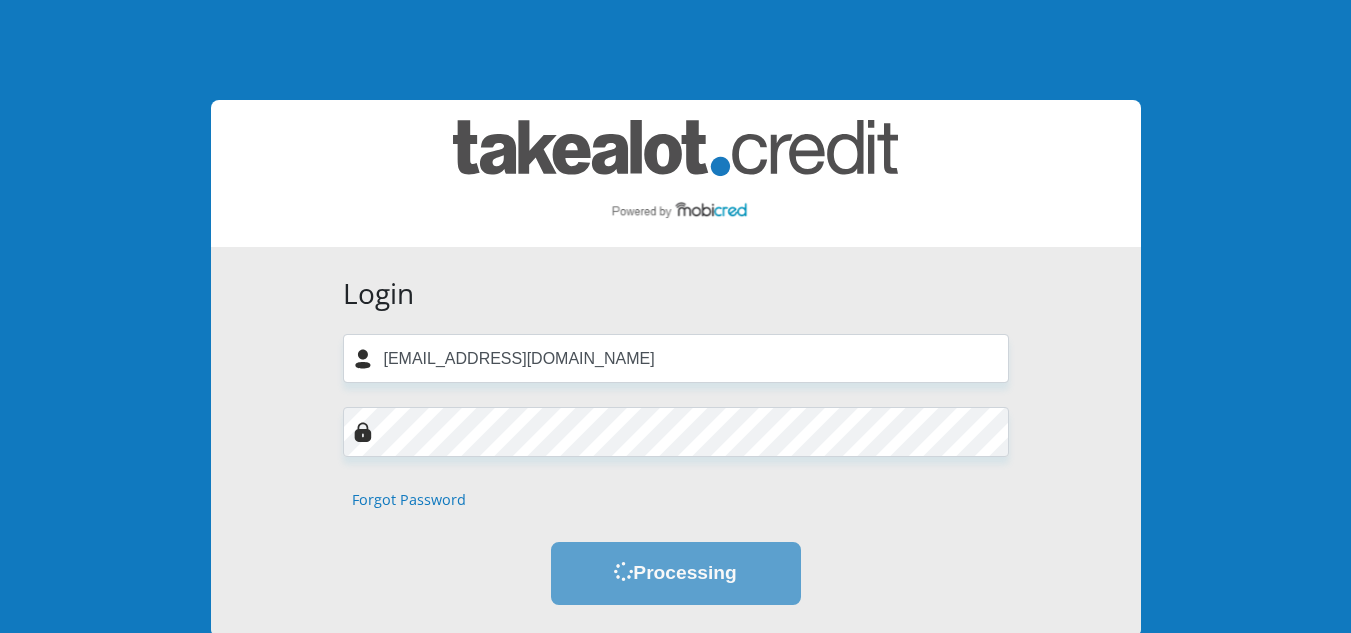 scroll, scrollTop: 0, scrollLeft: 0, axis: both 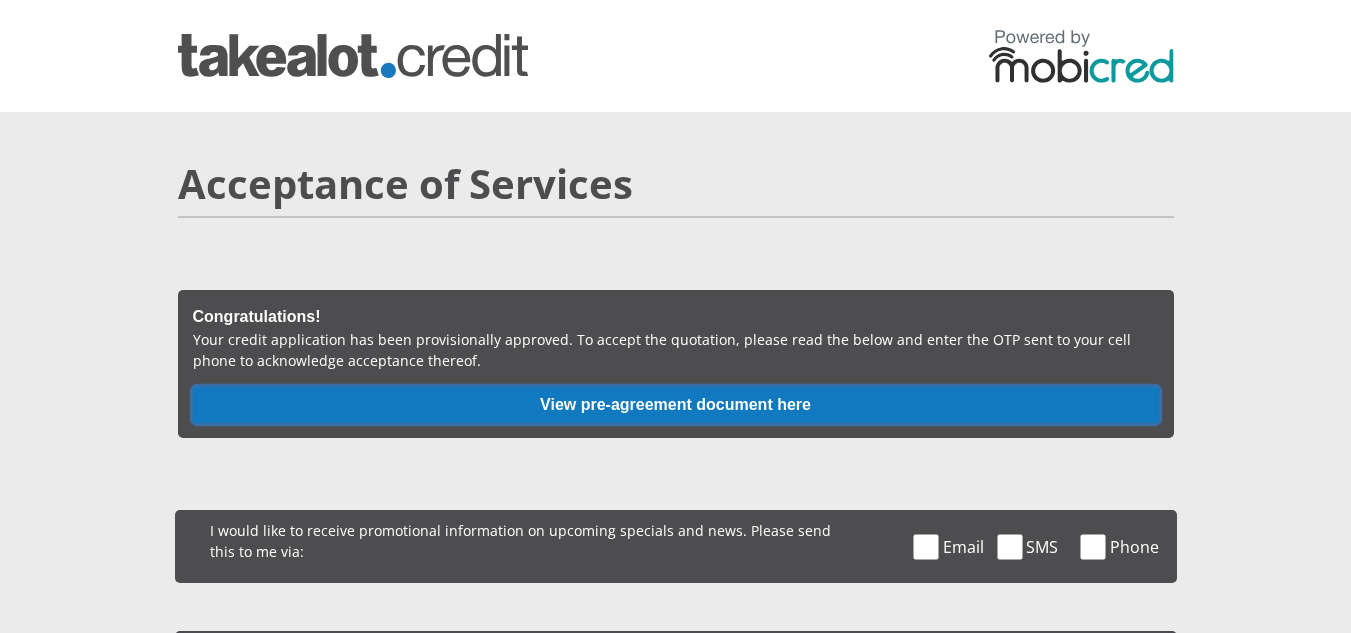 click on "View pre-agreement document here" at bounding box center (676, 405) 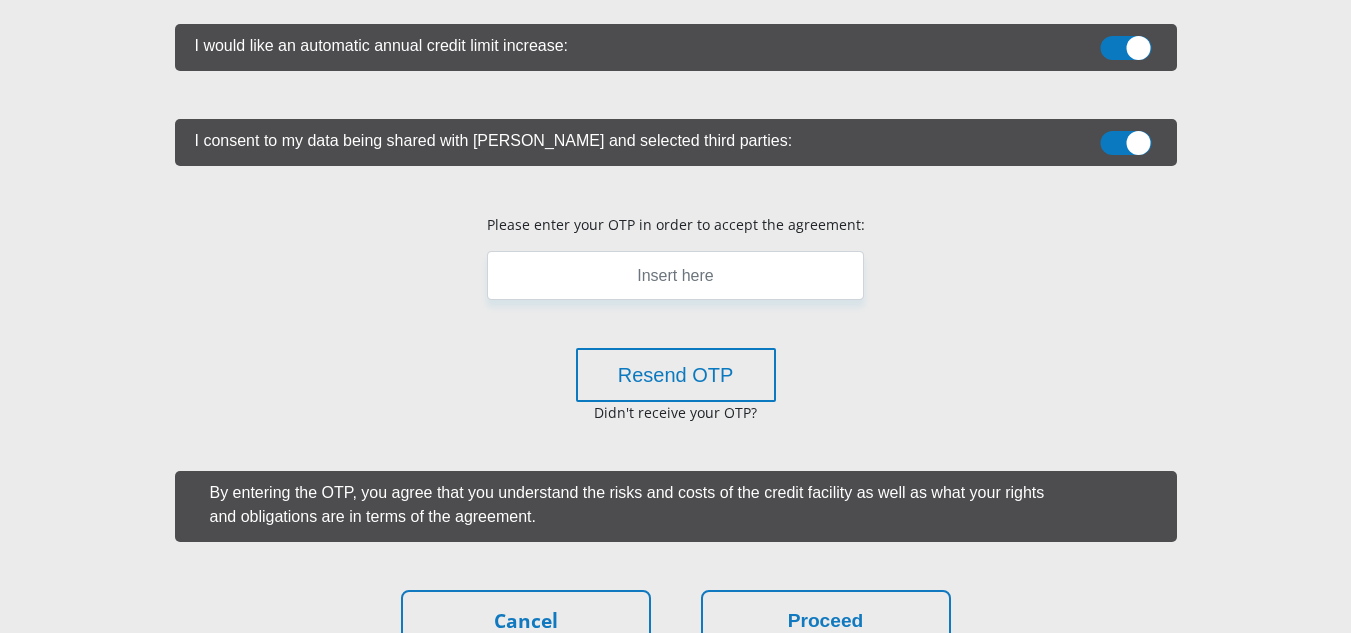 scroll, scrollTop: 600, scrollLeft: 0, axis: vertical 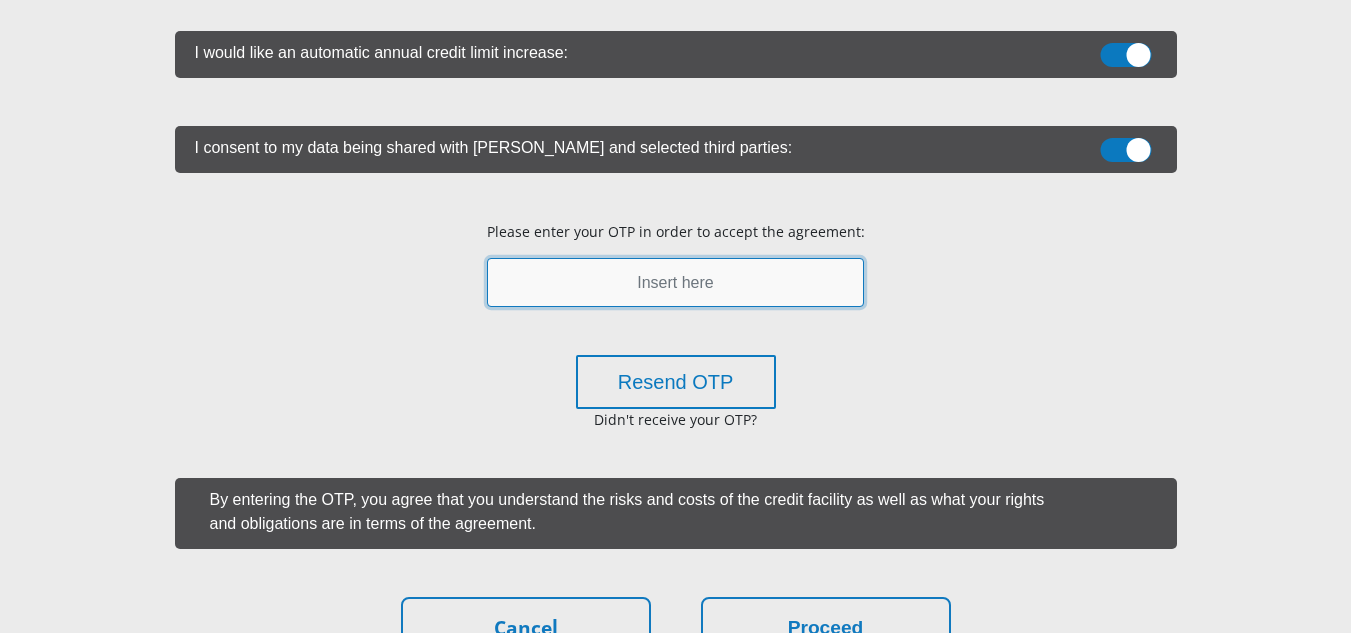 click at bounding box center [675, 282] 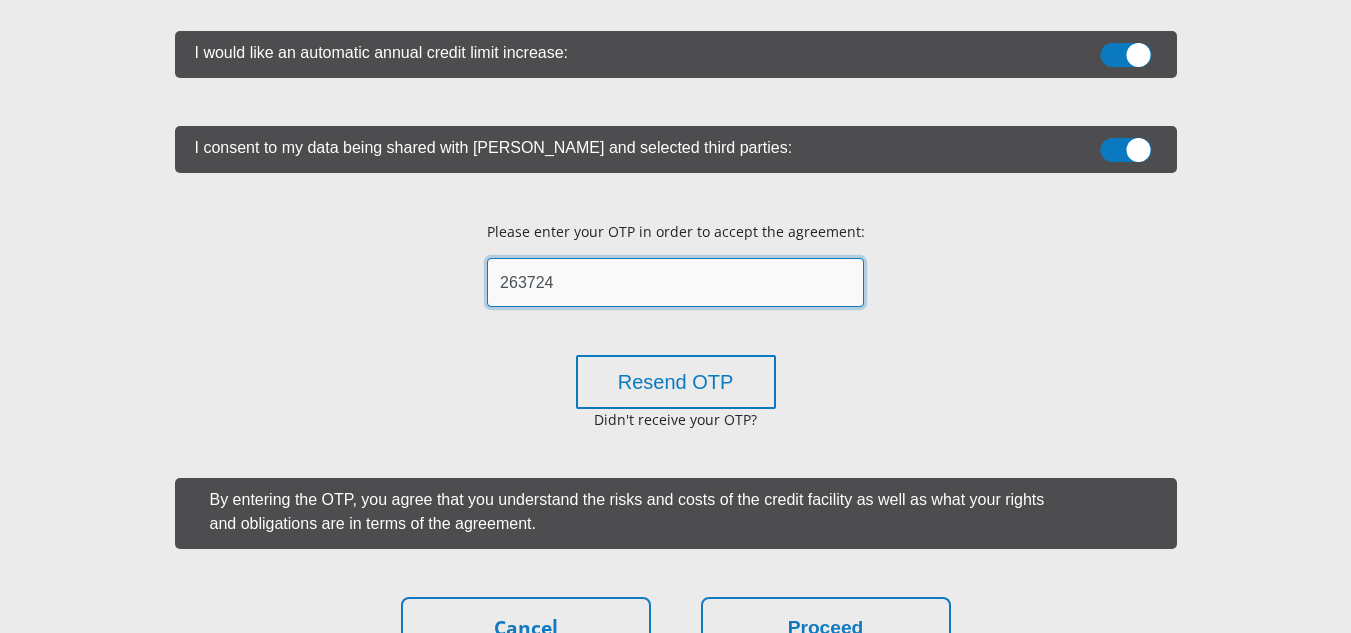 type on "263724" 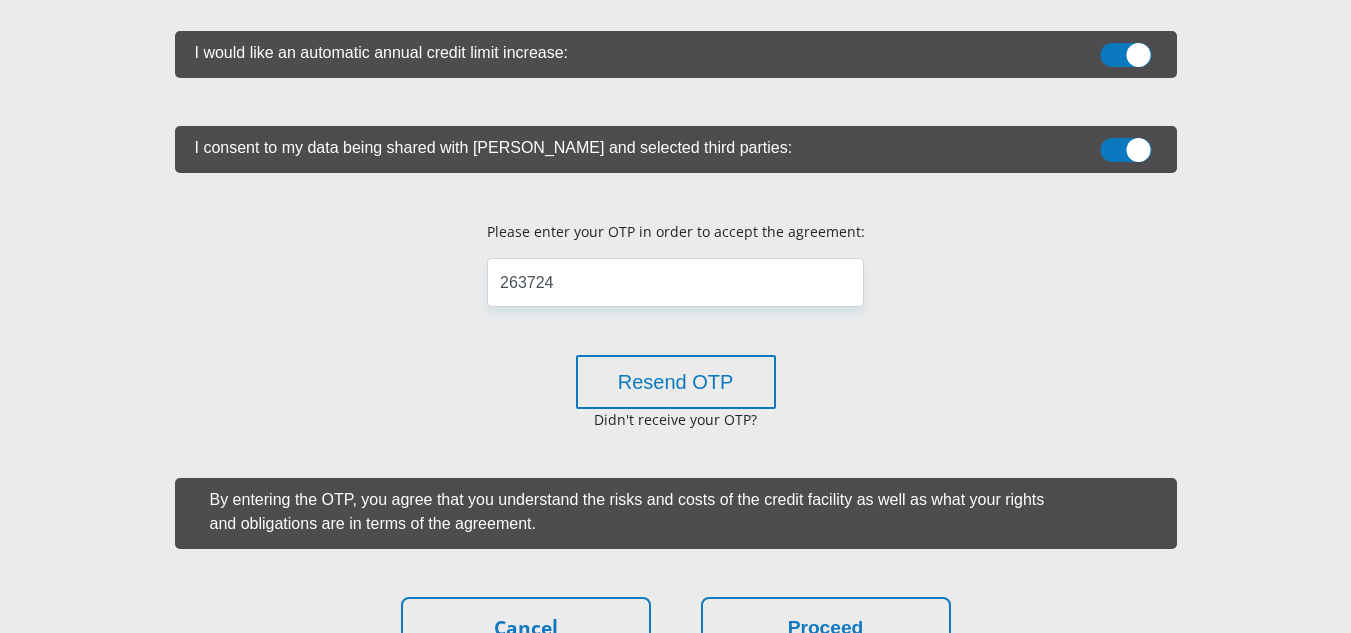 click on "I would like to receive promotional information on upcoming specials and news. Please send this to me via:
Email
SMS
Phone" at bounding box center (676, 285) 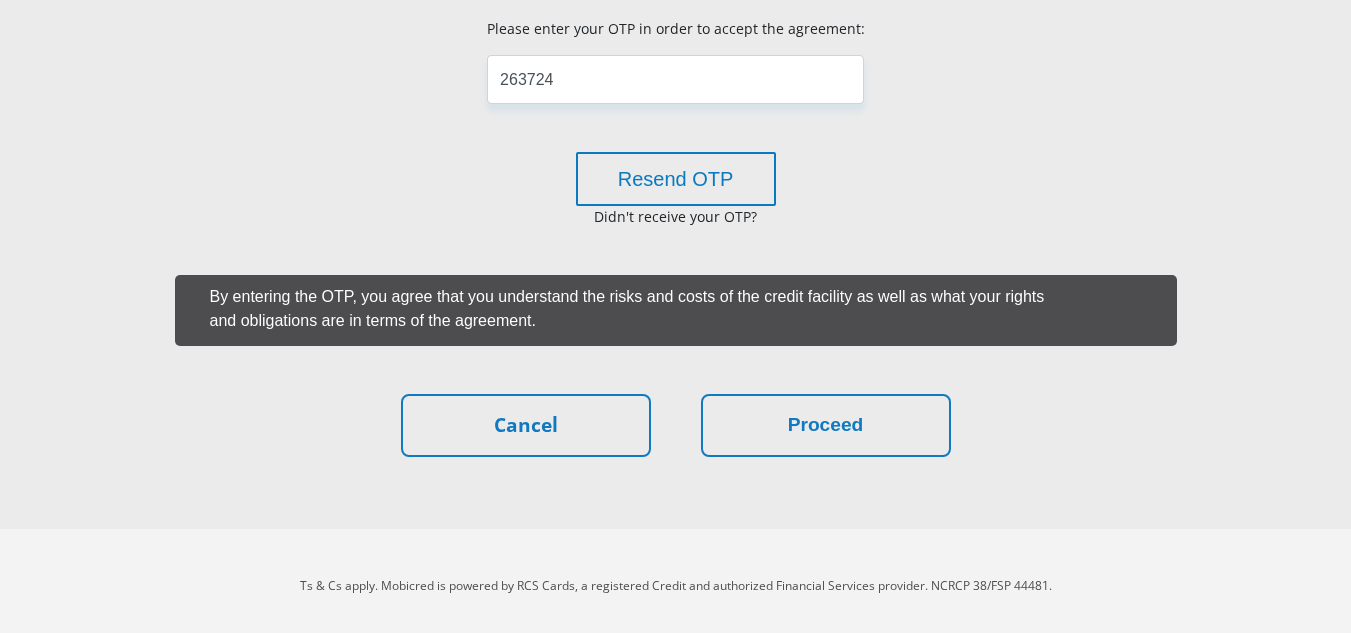 scroll, scrollTop: 813, scrollLeft: 0, axis: vertical 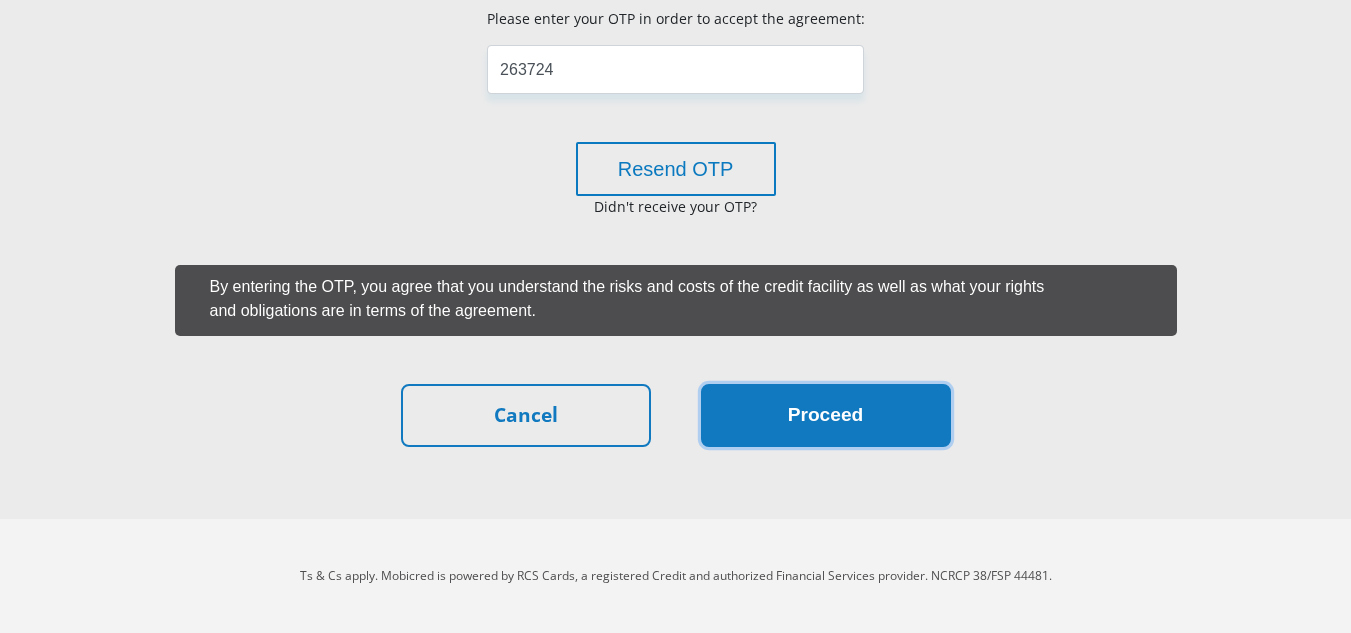 click on "Proceed" at bounding box center (826, 415) 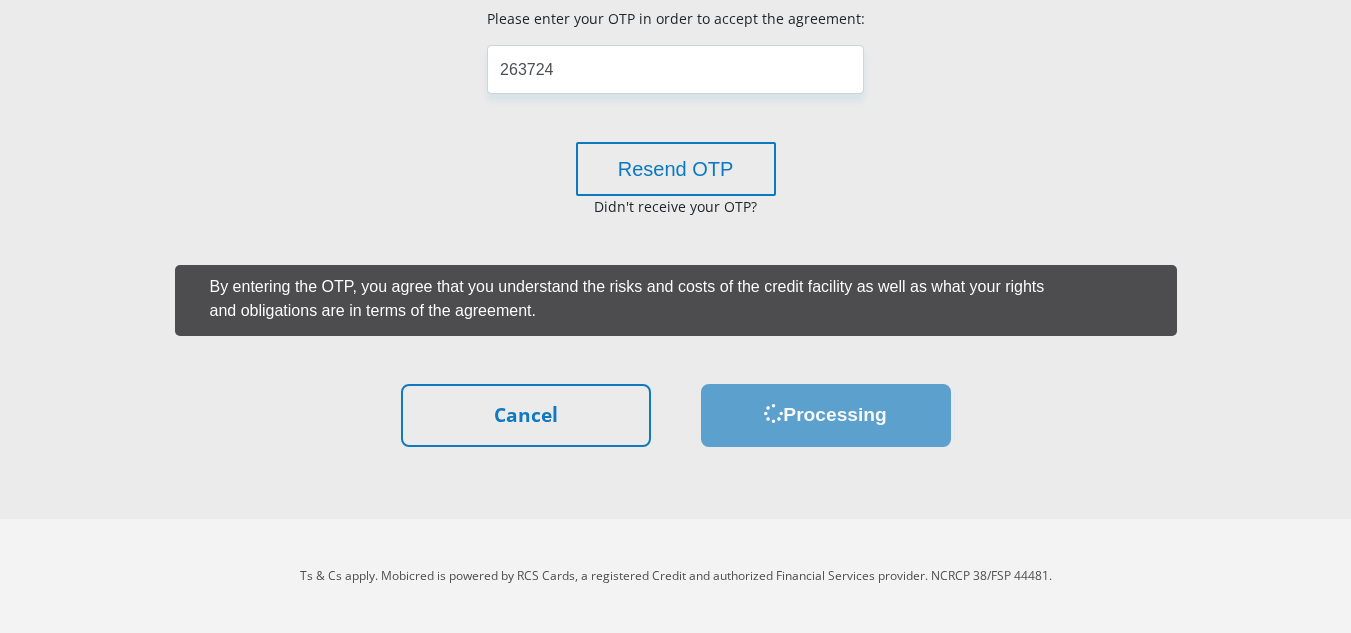 scroll, scrollTop: 0, scrollLeft: 0, axis: both 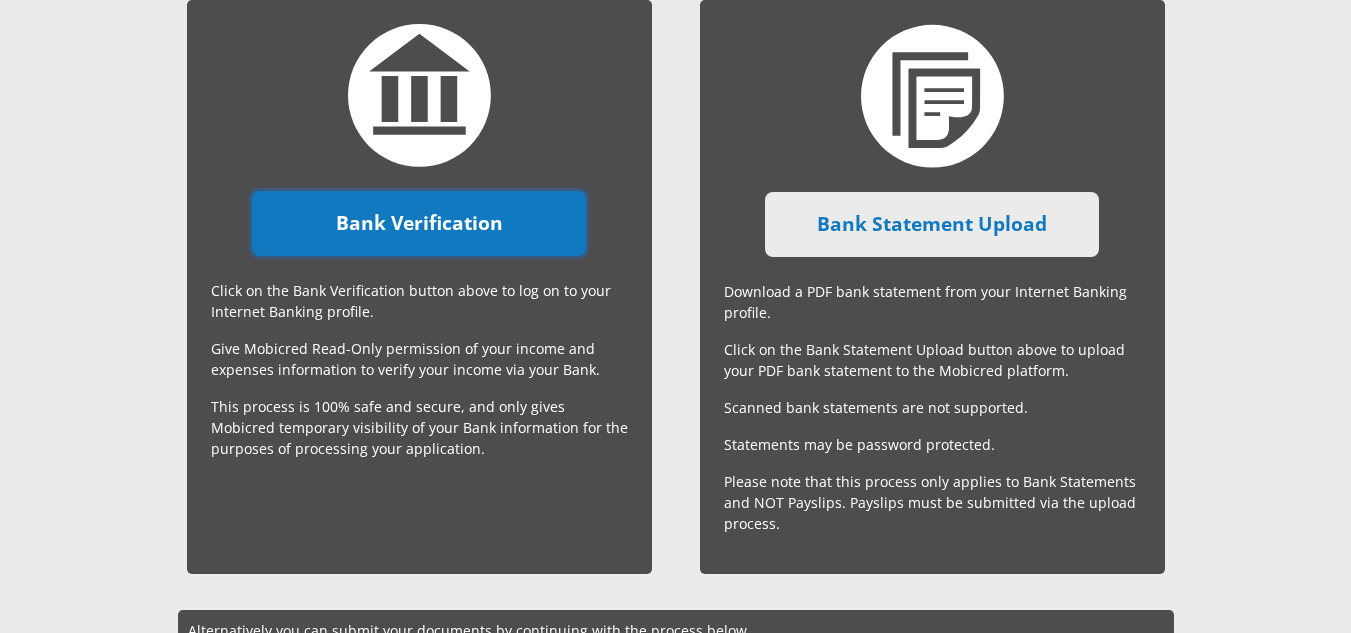 click on "Bank Verification" at bounding box center (419, 223) 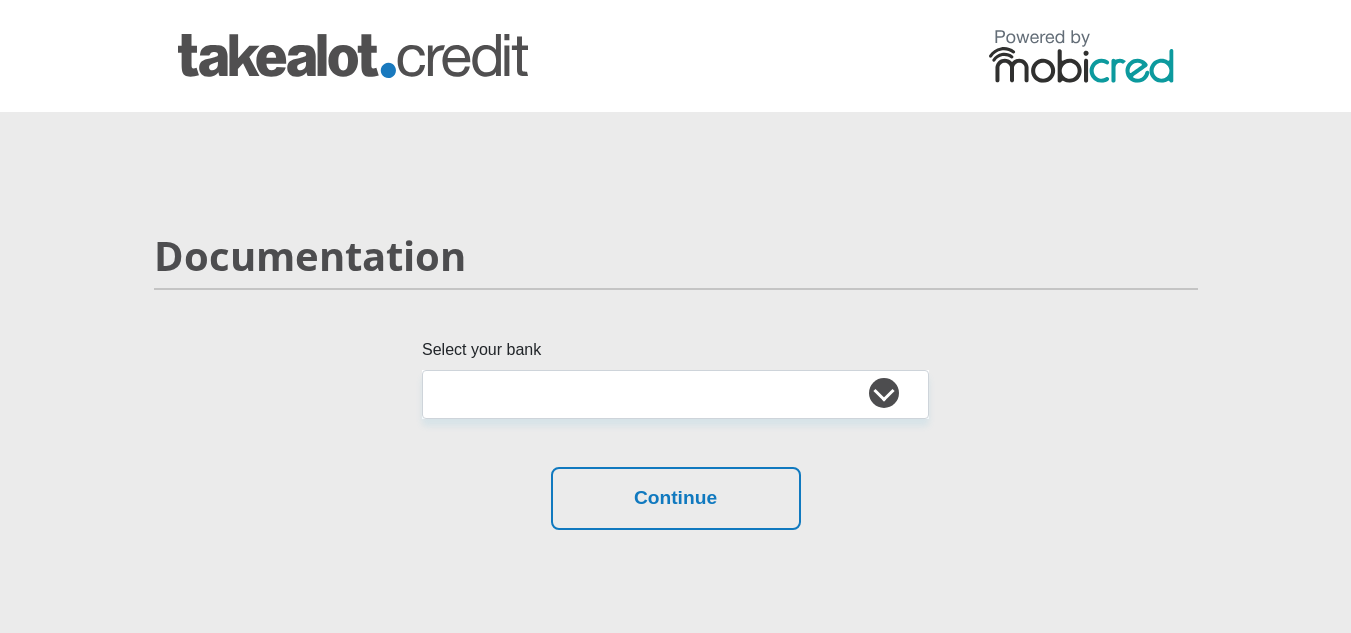 scroll, scrollTop: 0, scrollLeft: 0, axis: both 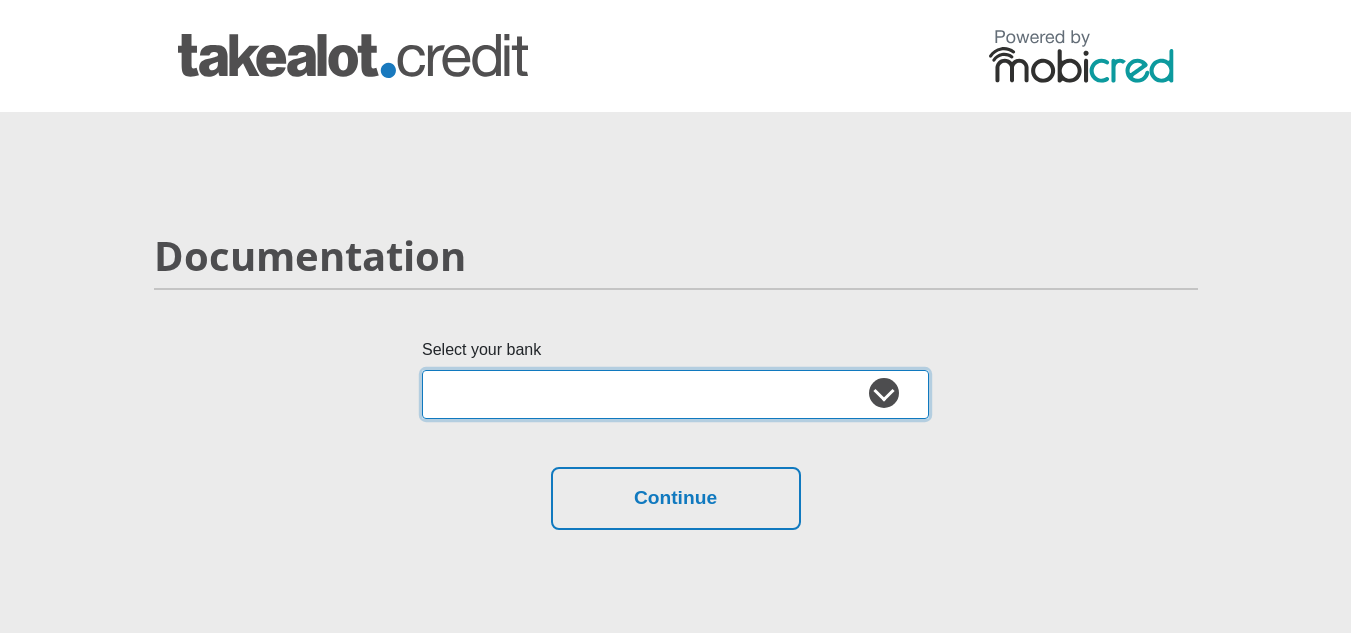click on "Absa
Capitec Bank
Discovery Bank
First National Bank
Nedbank
Standard Bank
TymeBank" at bounding box center [675, 394] 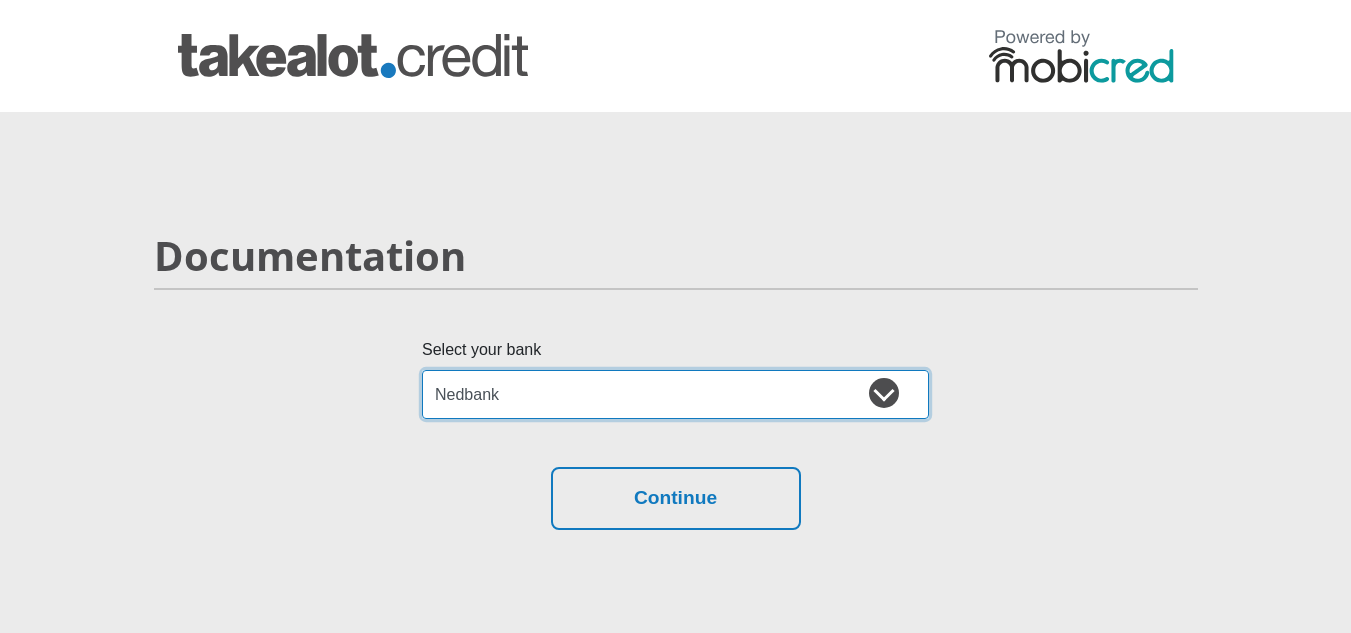 click on "Absa
Capitec Bank
Discovery Bank
First National Bank
Nedbank
Standard Bank
TymeBank" at bounding box center (675, 394) 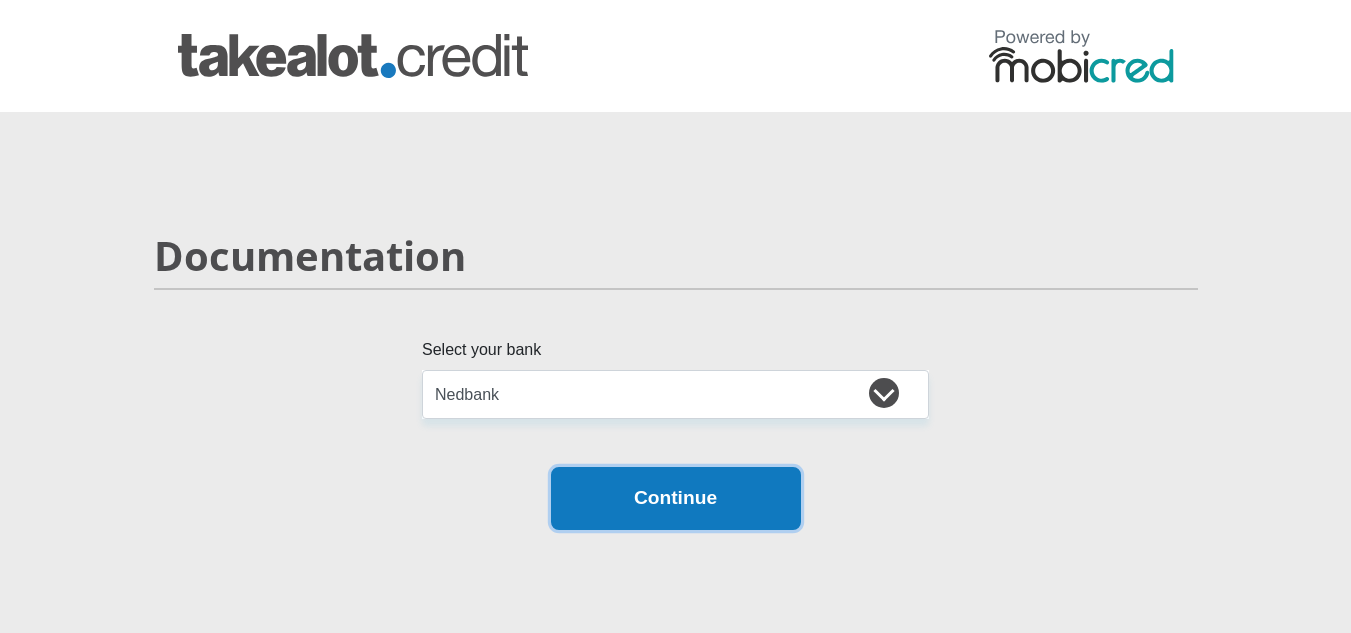 click on "Continue" at bounding box center (676, 498) 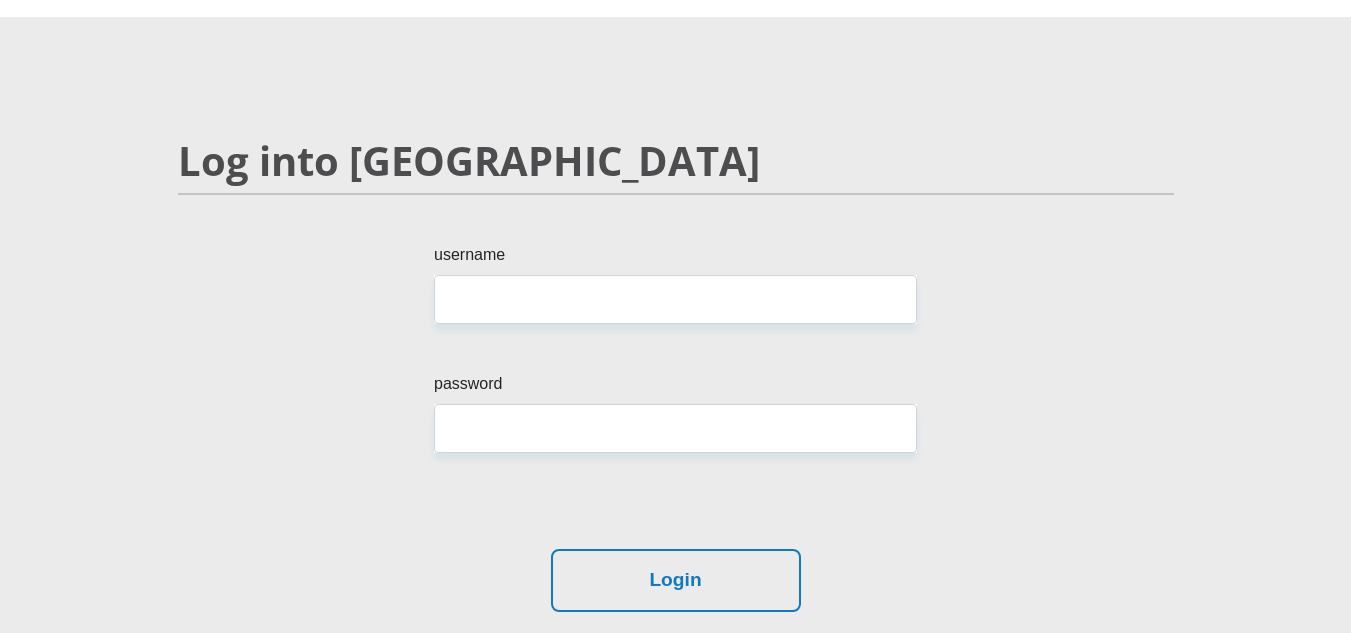scroll, scrollTop: 100, scrollLeft: 0, axis: vertical 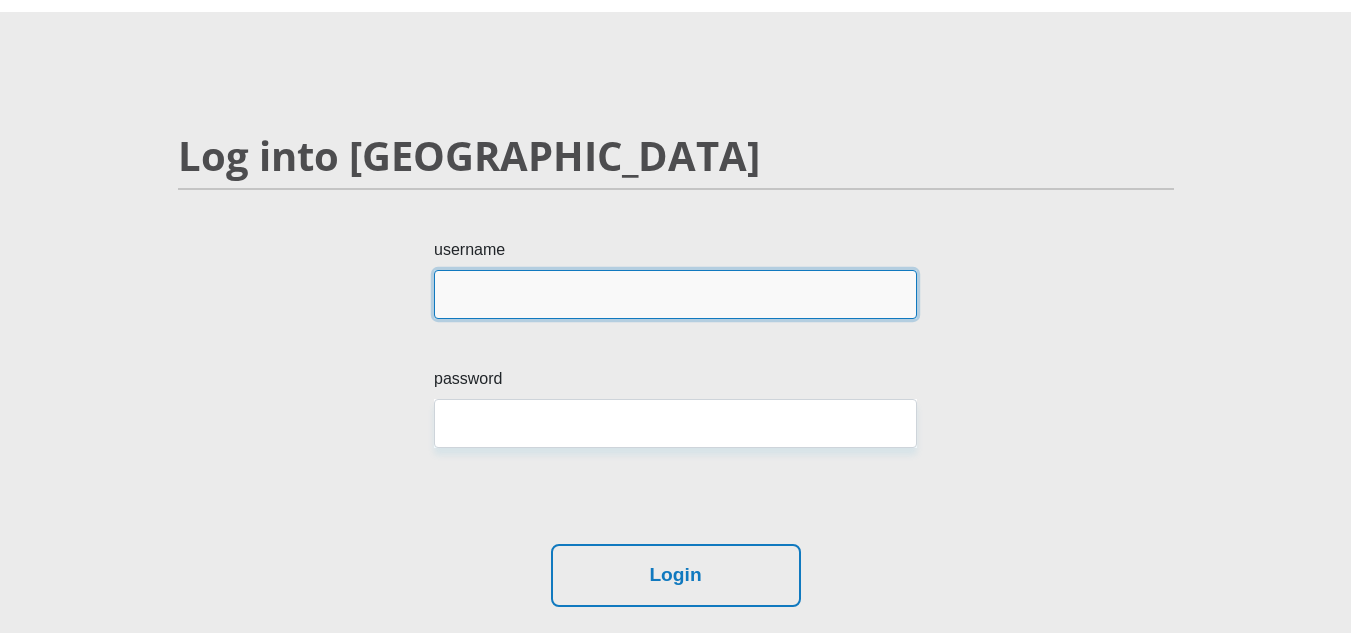 click on "username" at bounding box center [675, 294] 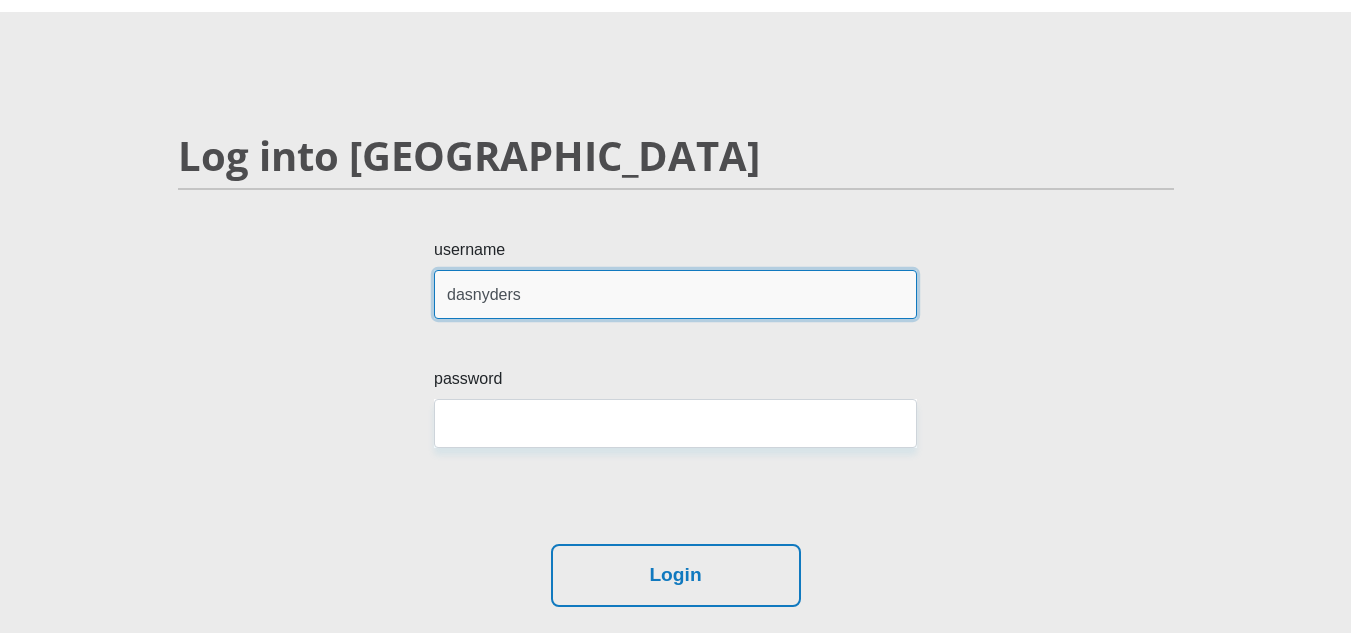 type on "dasnyders" 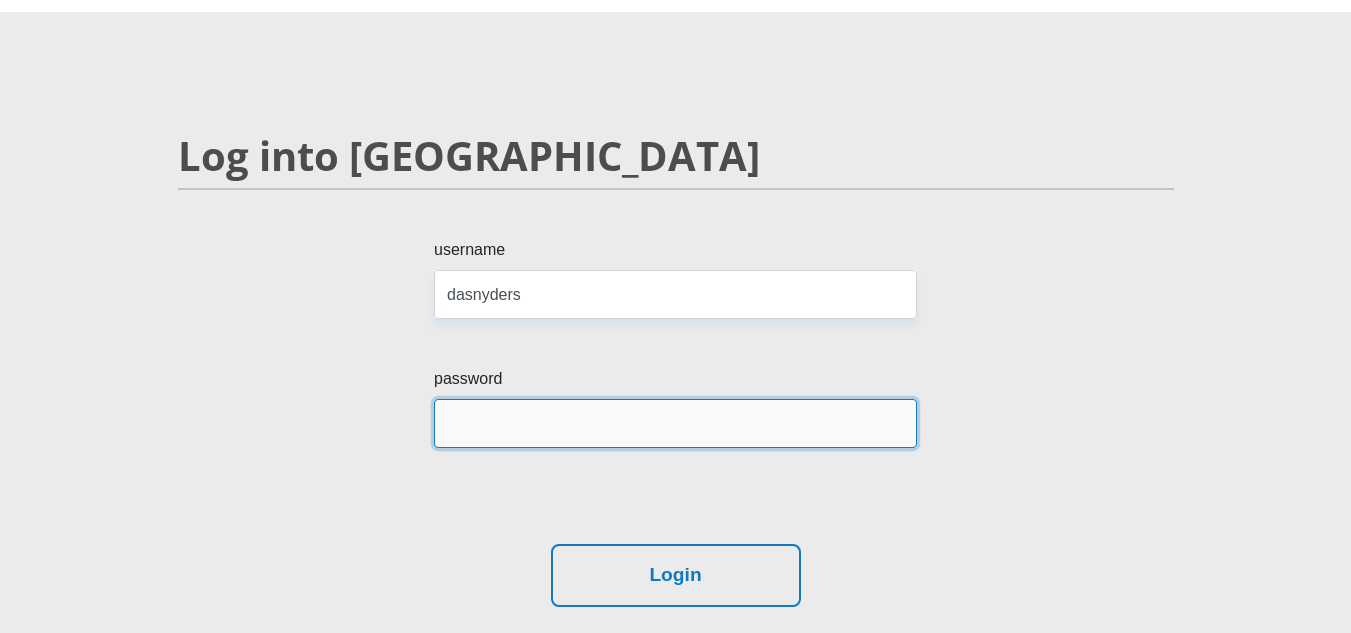 click on "password" at bounding box center [675, 423] 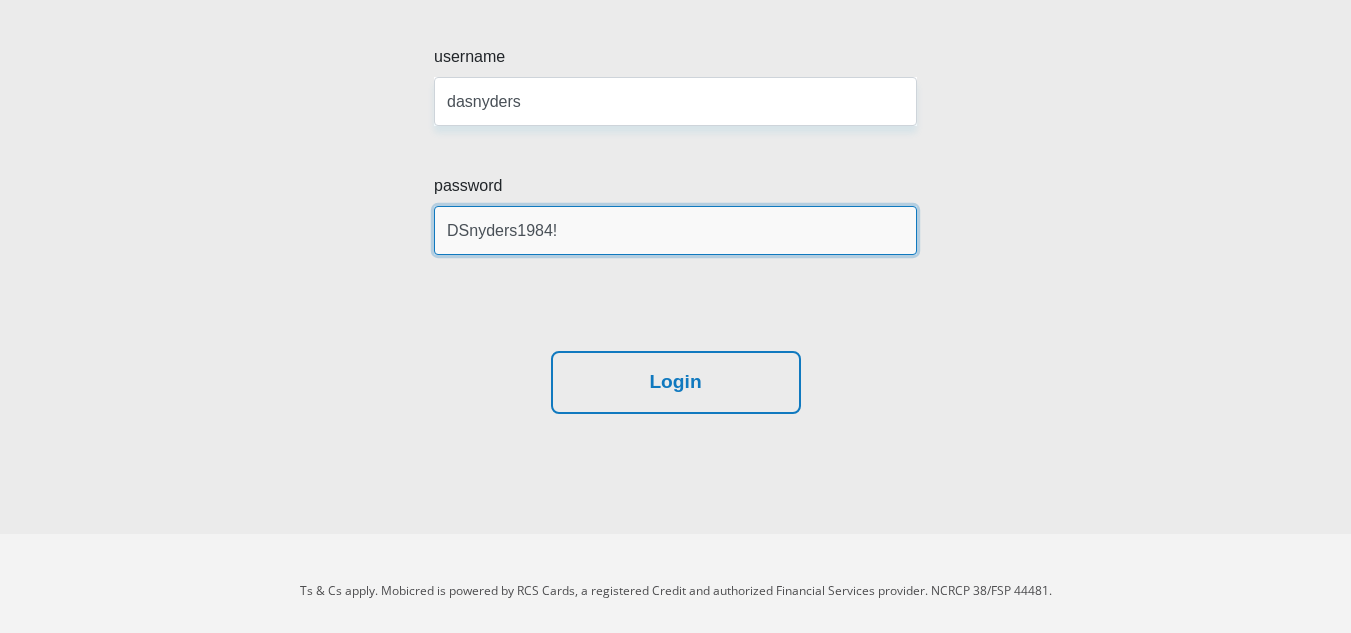 scroll, scrollTop: 300, scrollLeft: 0, axis: vertical 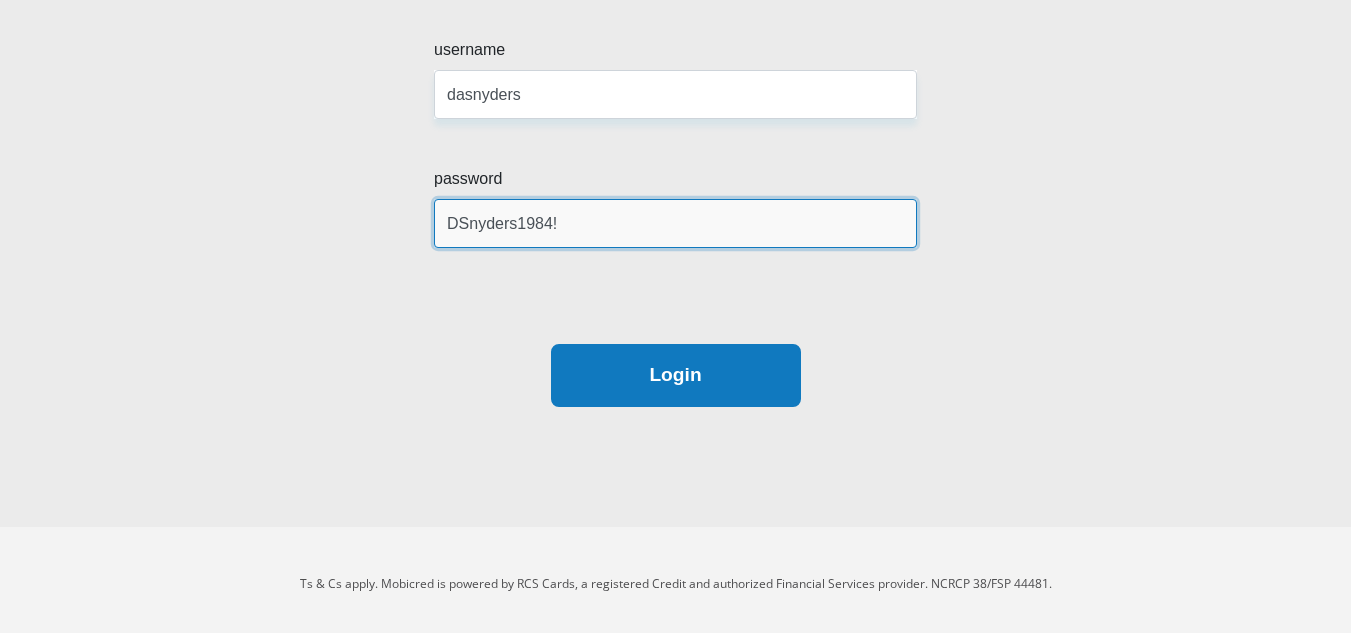 type on "DSnyders1984!" 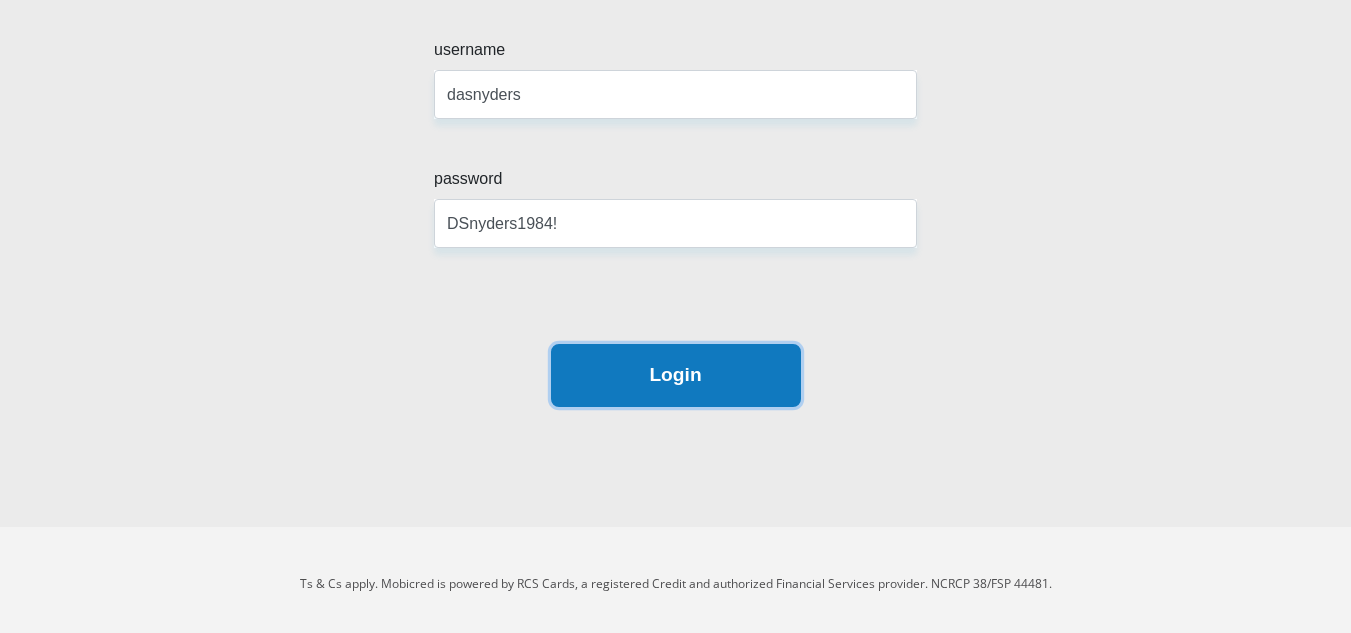 click on "Login" at bounding box center (676, 375) 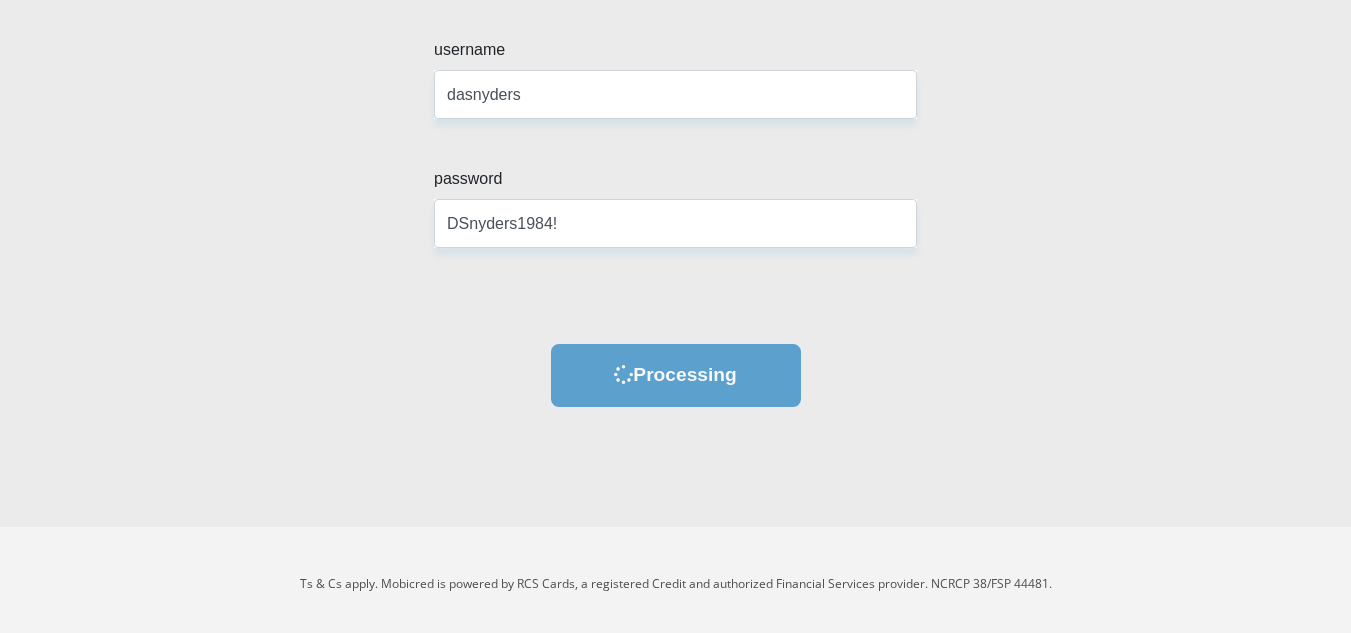 scroll, scrollTop: 0, scrollLeft: 0, axis: both 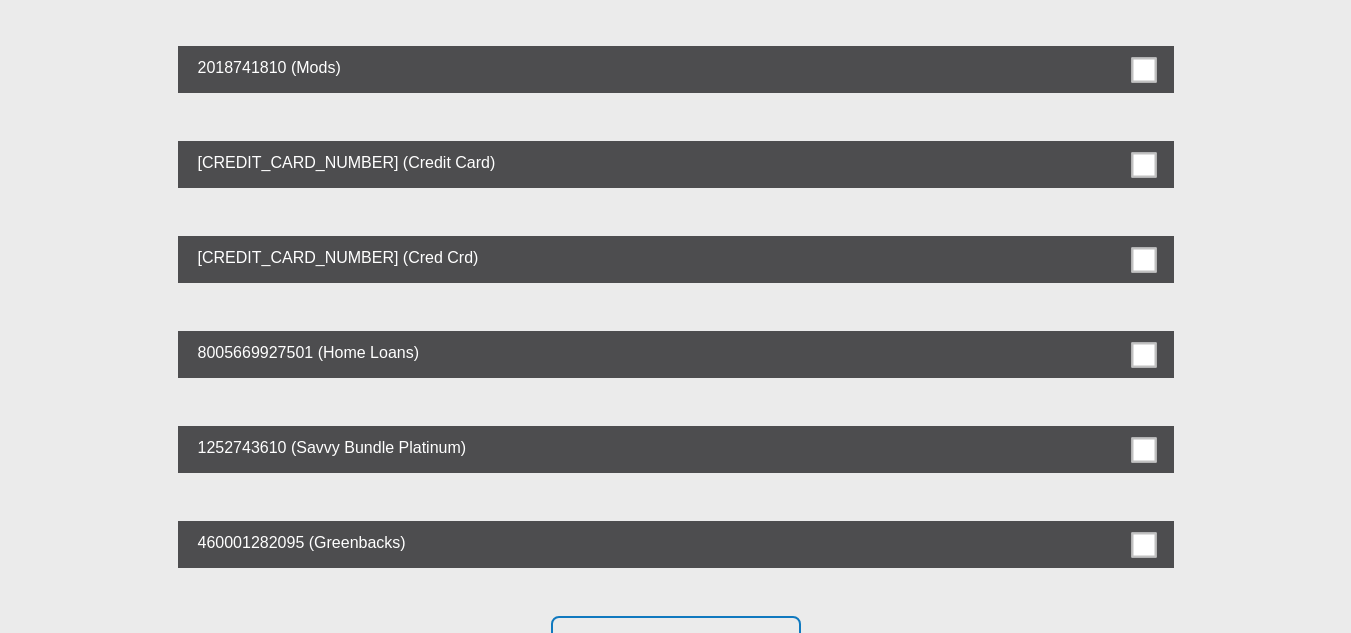 click at bounding box center [1143, 449] 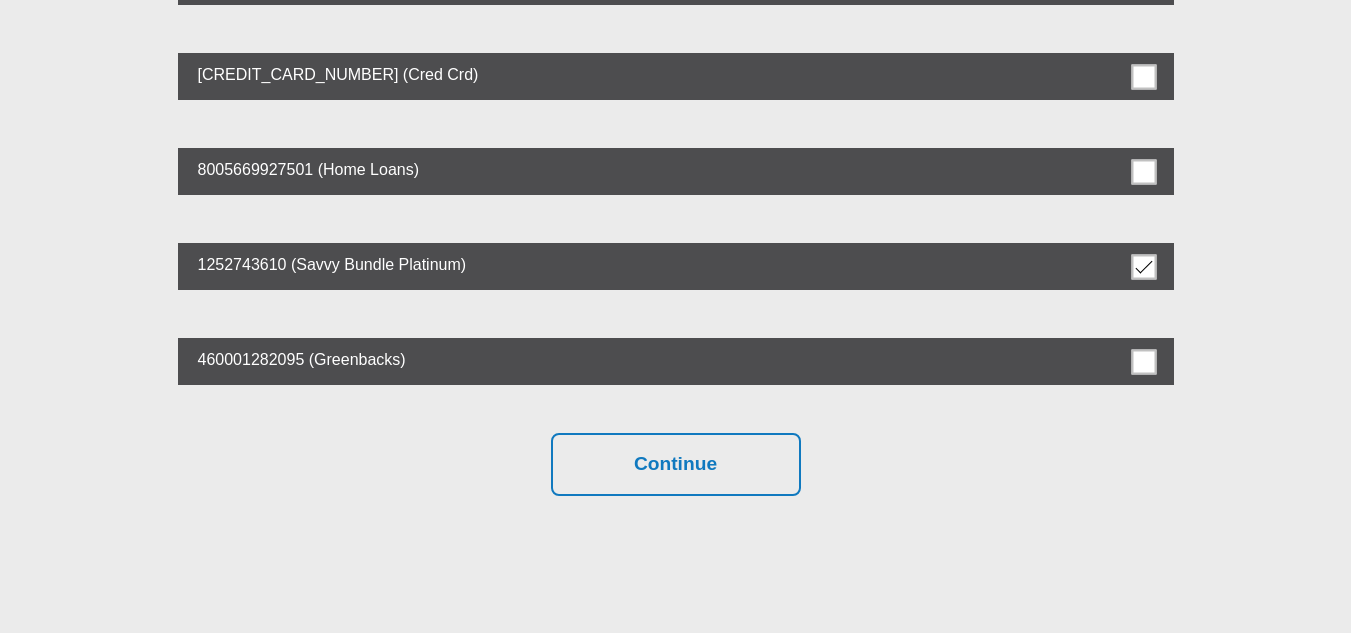 scroll, scrollTop: 682, scrollLeft: 0, axis: vertical 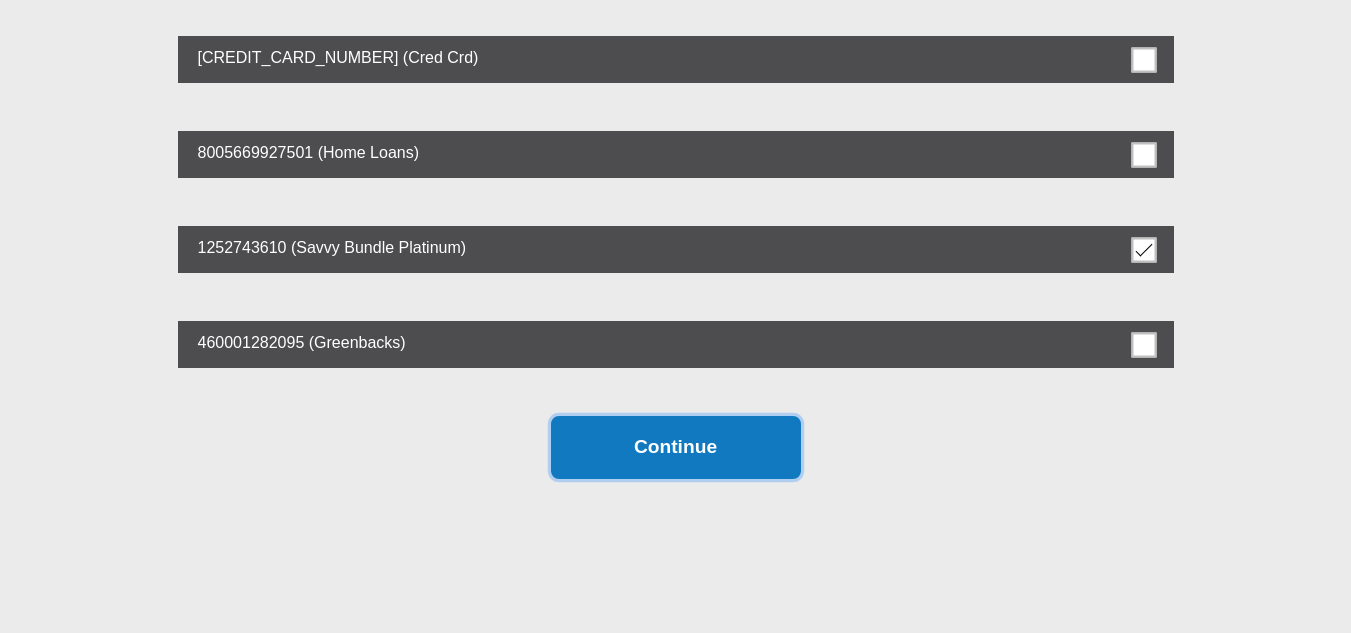 click on "Continue" at bounding box center [676, 447] 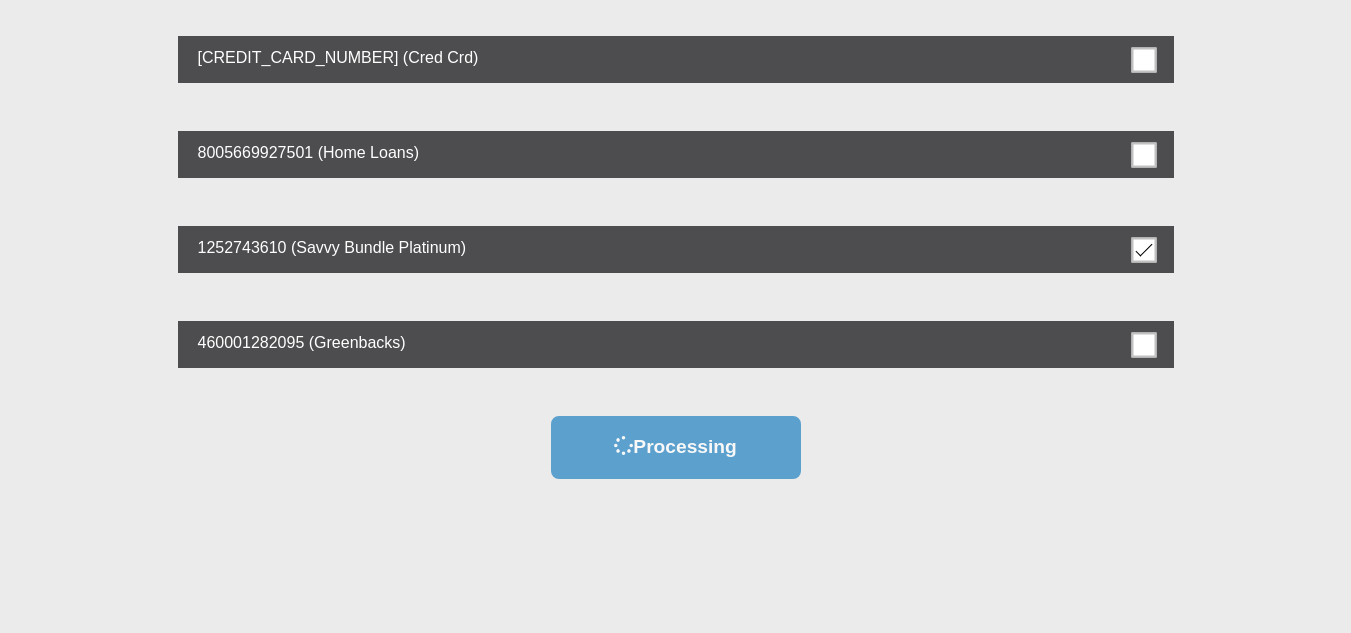 scroll, scrollTop: 0, scrollLeft: 0, axis: both 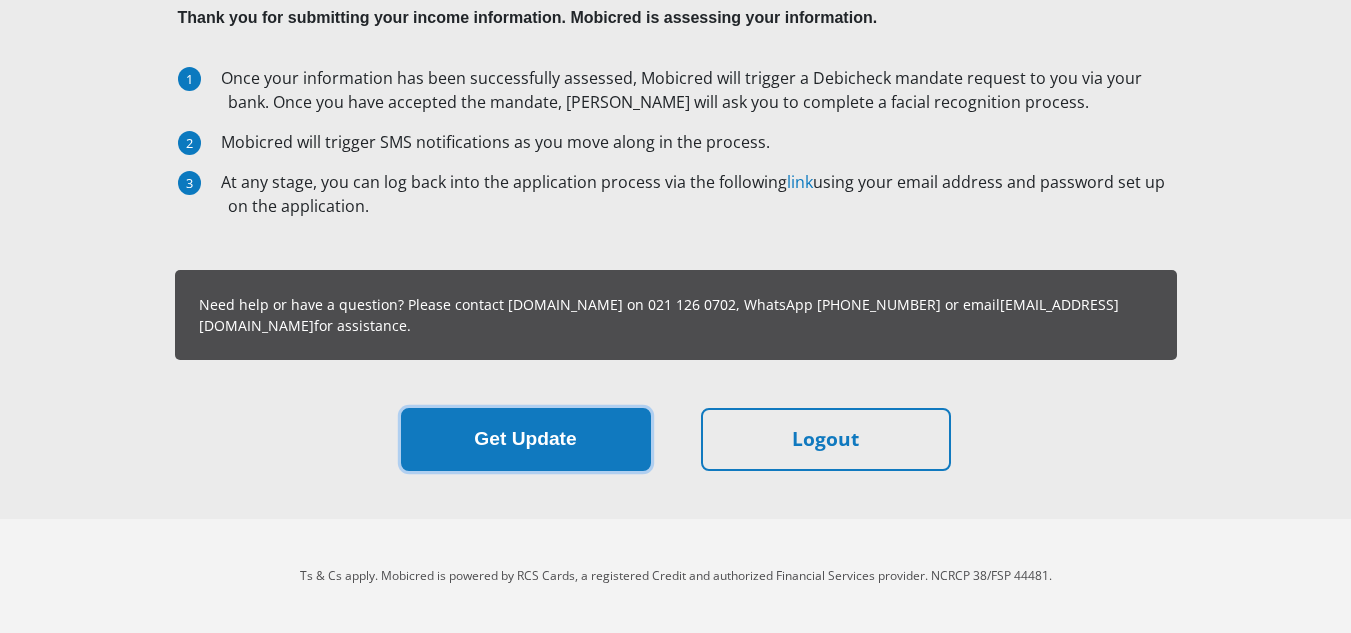 click on "Get Update" at bounding box center [526, 439] 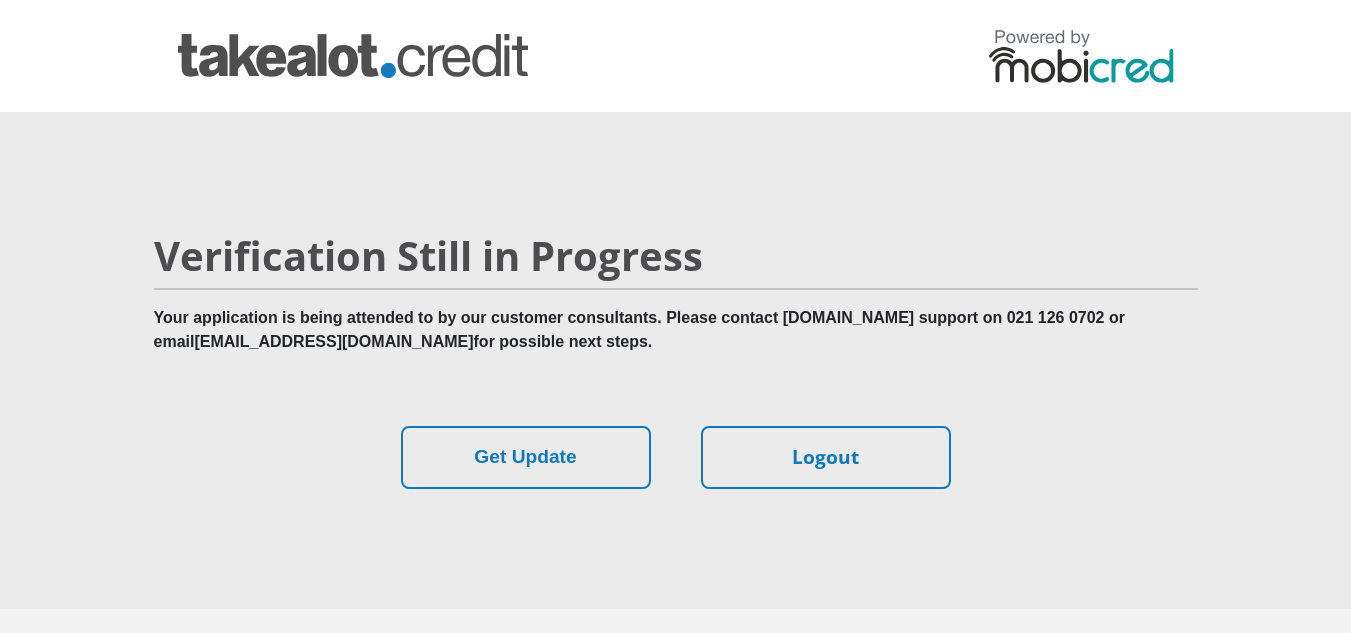 scroll, scrollTop: 0, scrollLeft: 0, axis: both 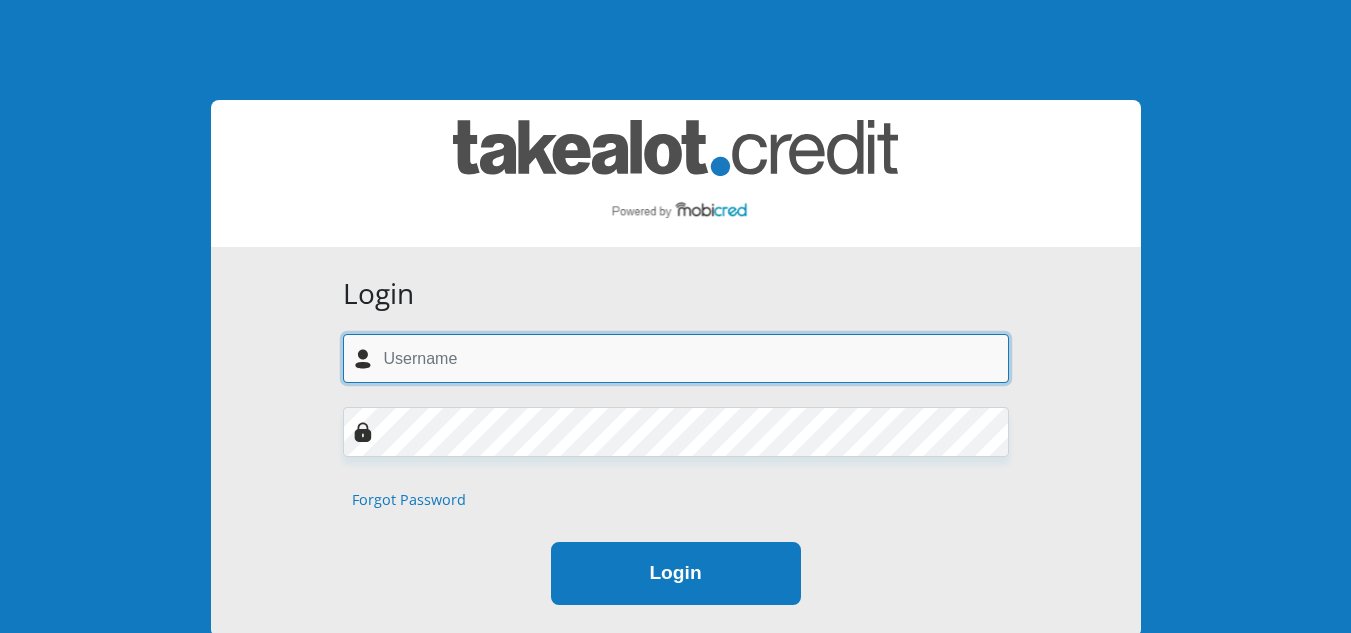 type on "[EMAIL_ADDRESS][DOMAIN_NAME]" 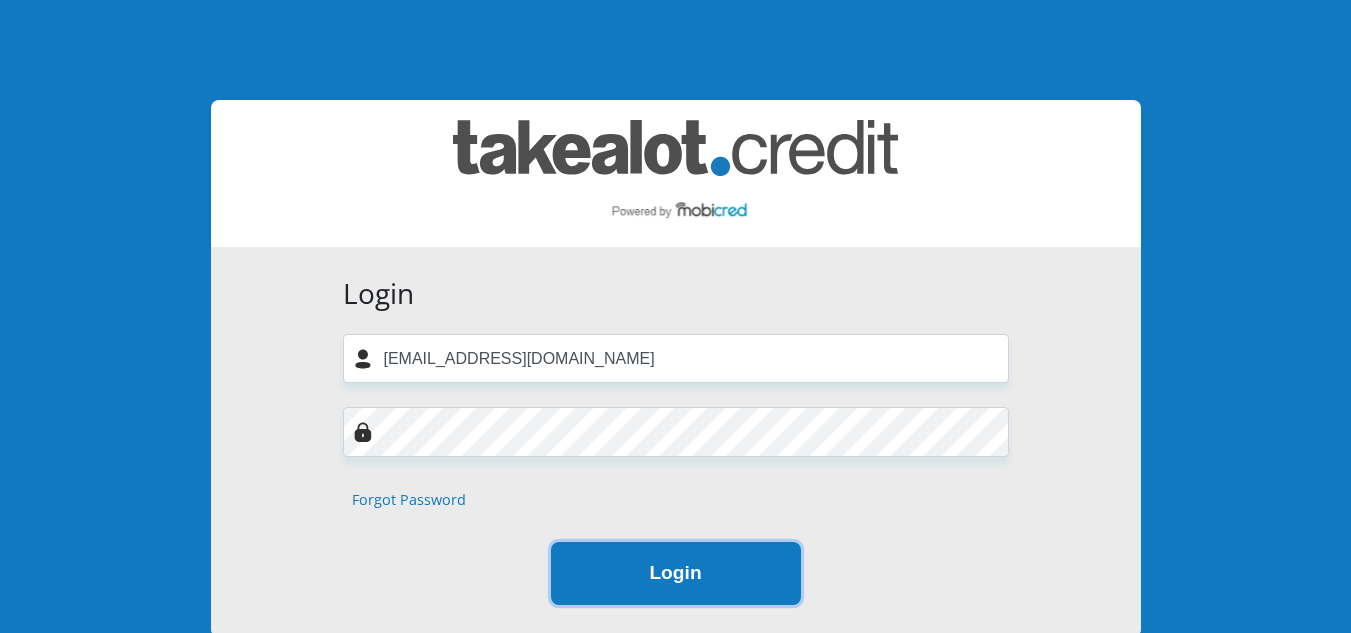 click on "Login" at bounding box center (676, 573) 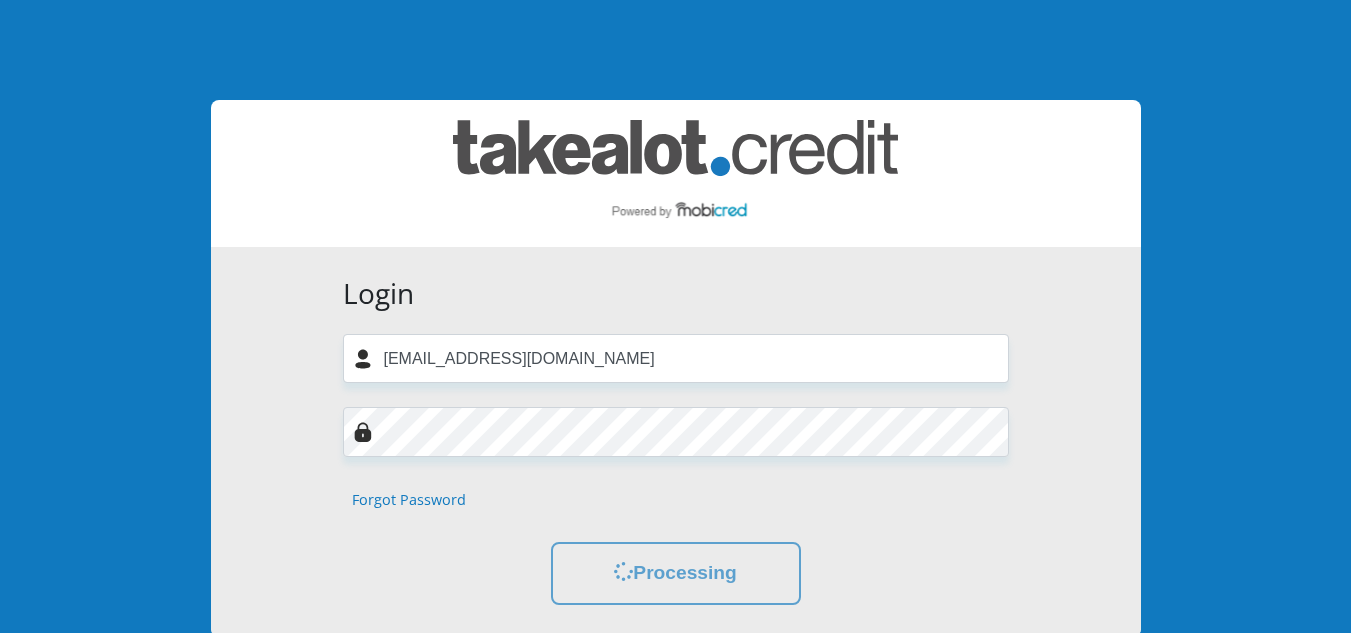 scroll, scrollTop: 0, scrollLeft: 0, axis: both 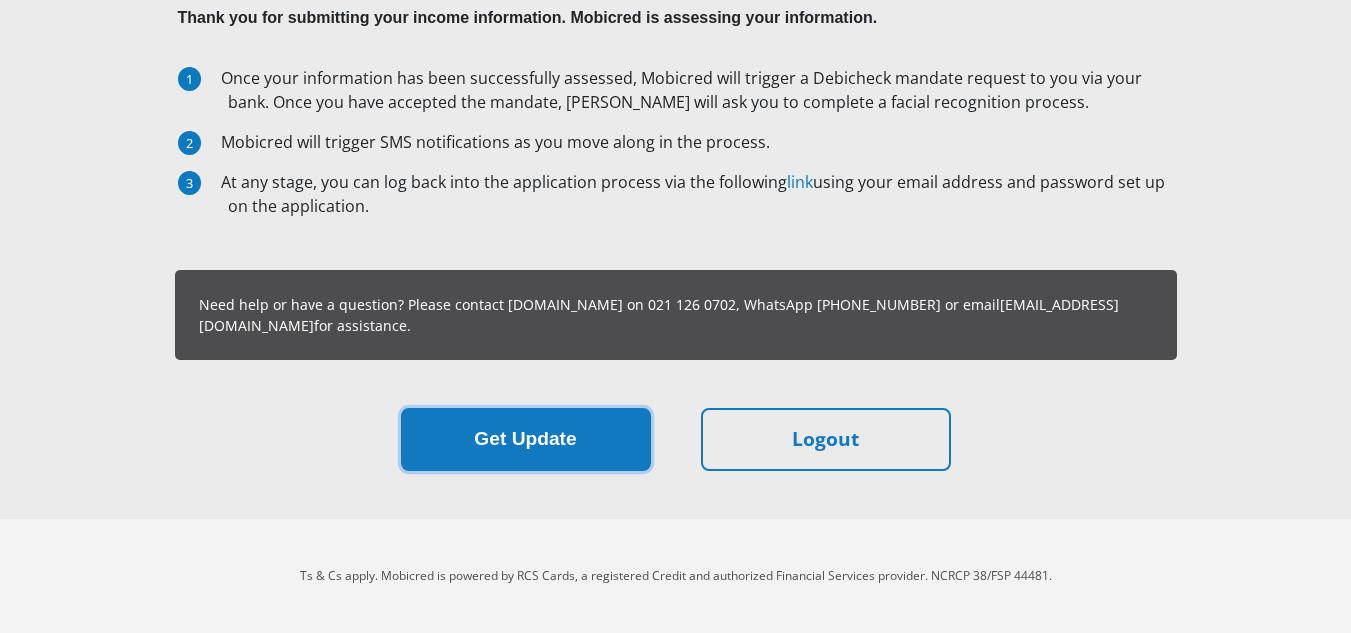 click on "Get Update" at bounding box center (526, 439) 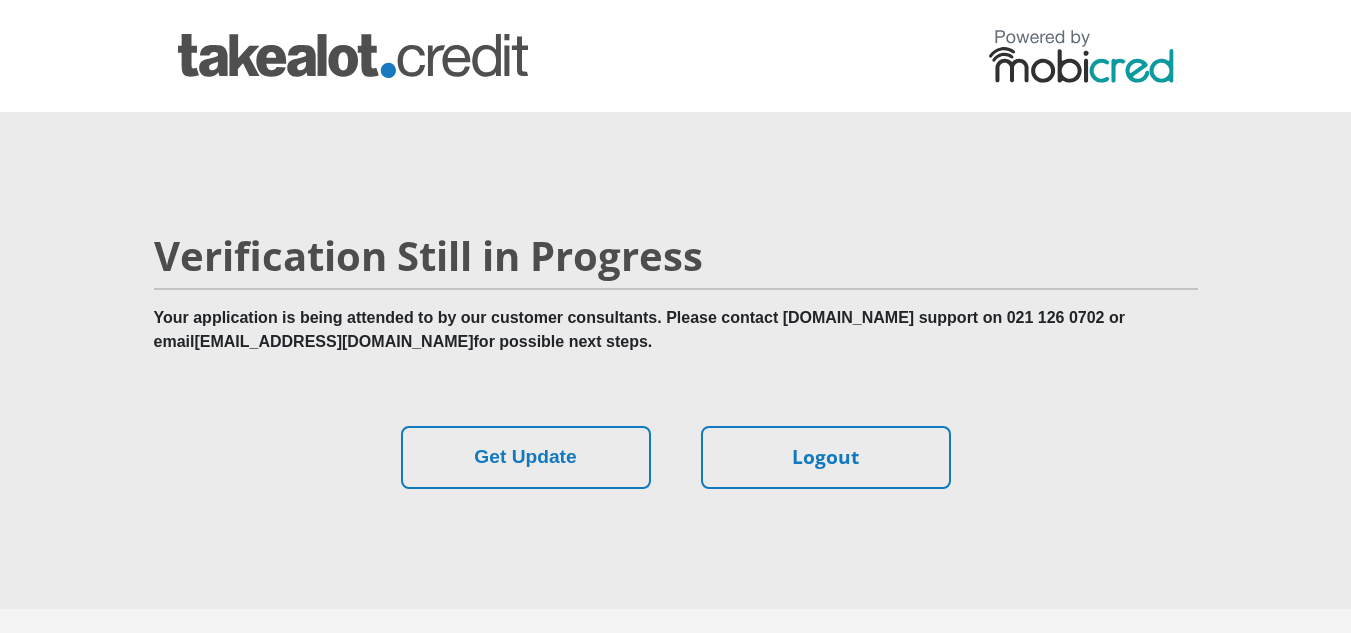 scroll, scrollTop: 0, scrollLeft: 0, axis: both 